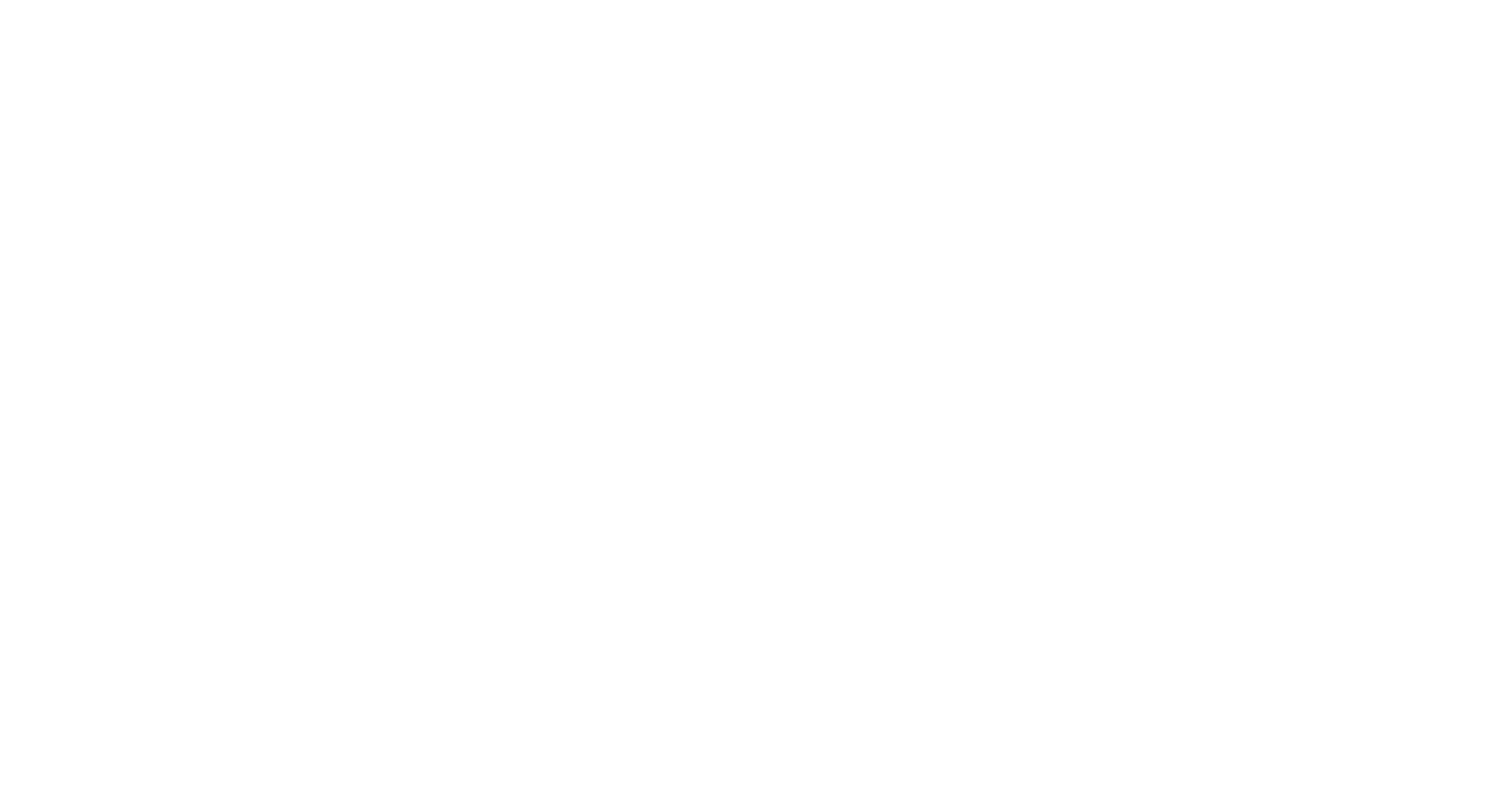 scroll, scrollTop: 0, scrollLeft: 0, axis: both 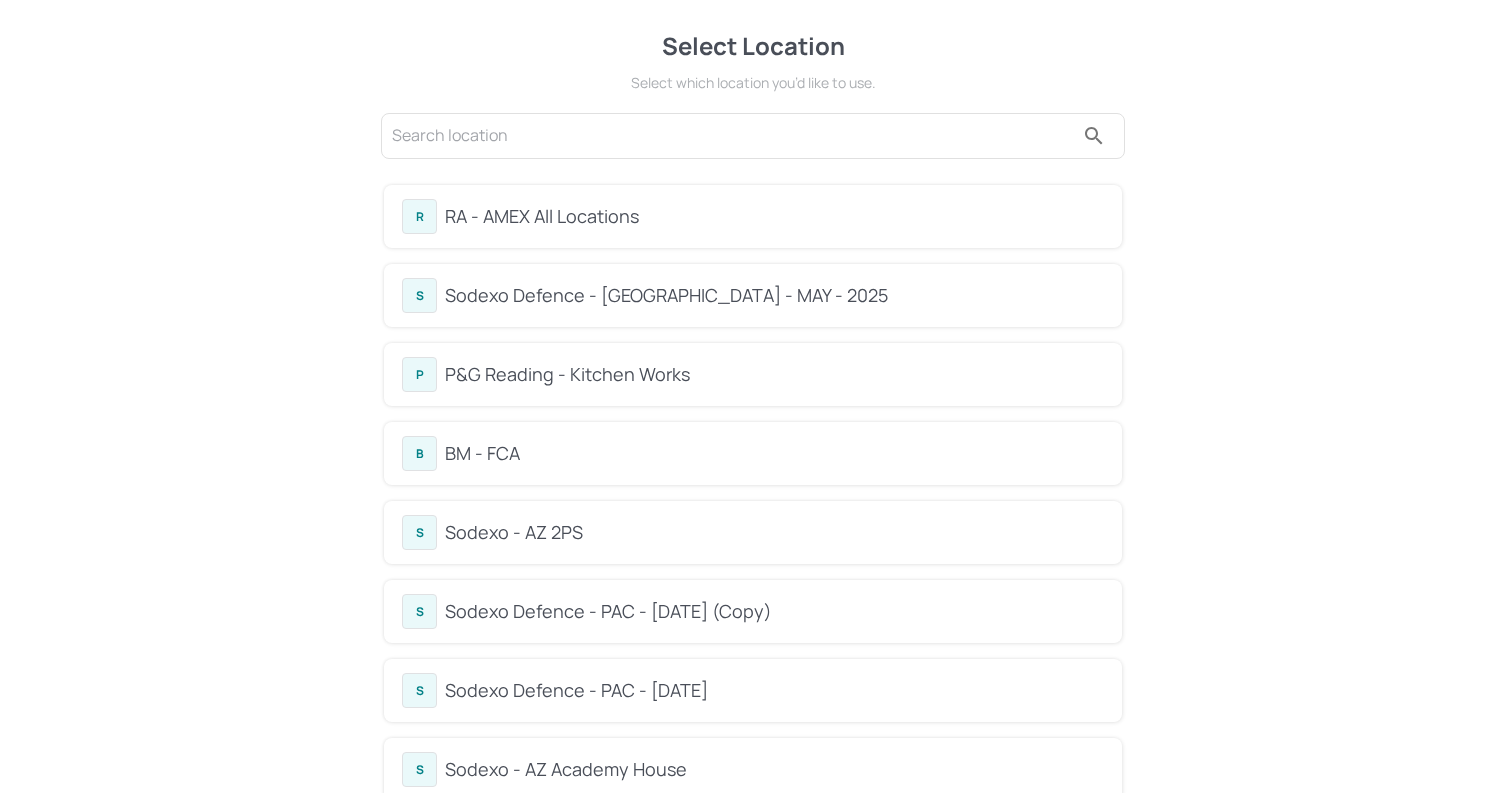 click on "BM - FCA" at bounding box center (774, 453) 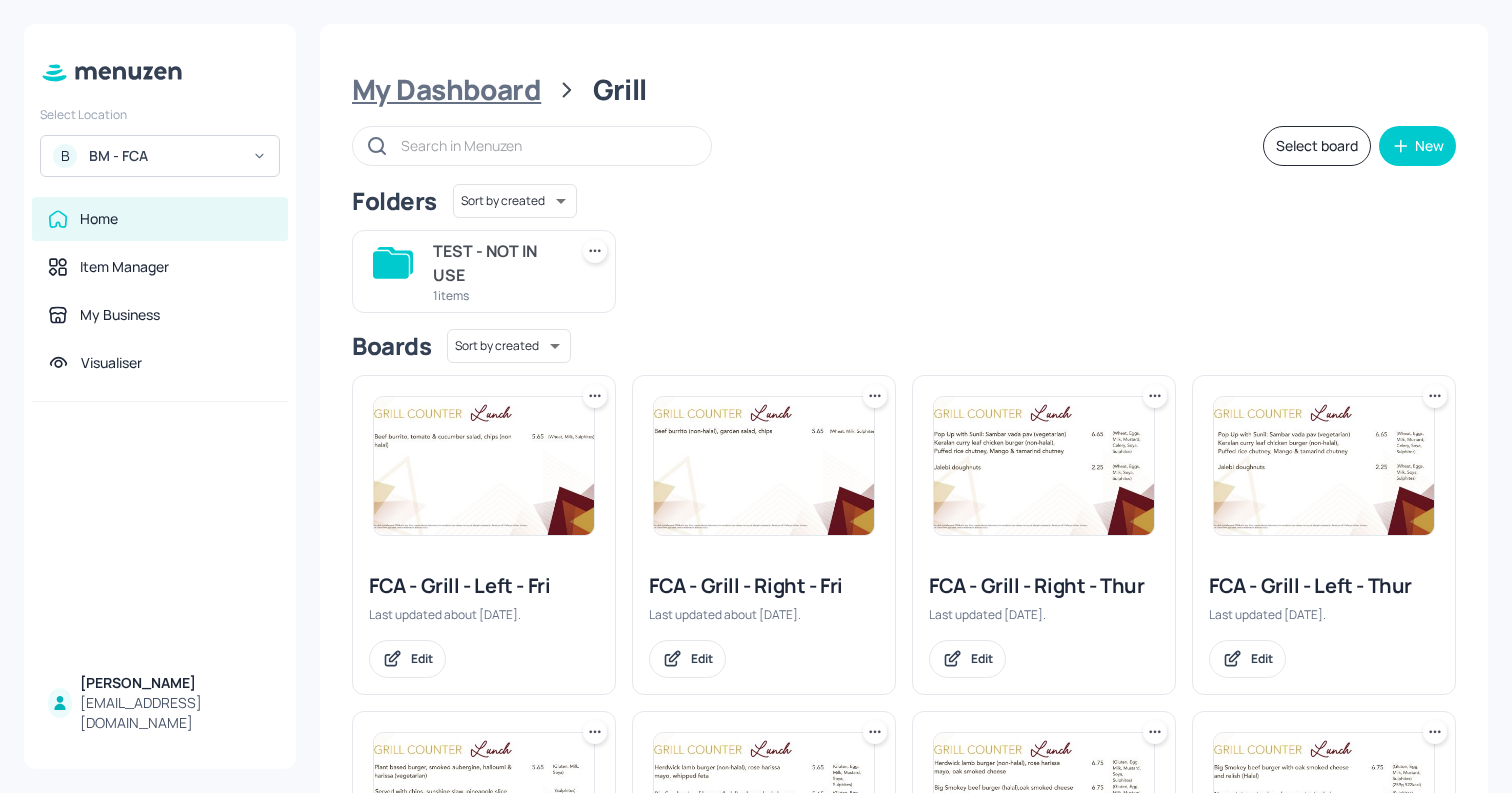 click on "My Dashboard" at bounding box center (446, 90) 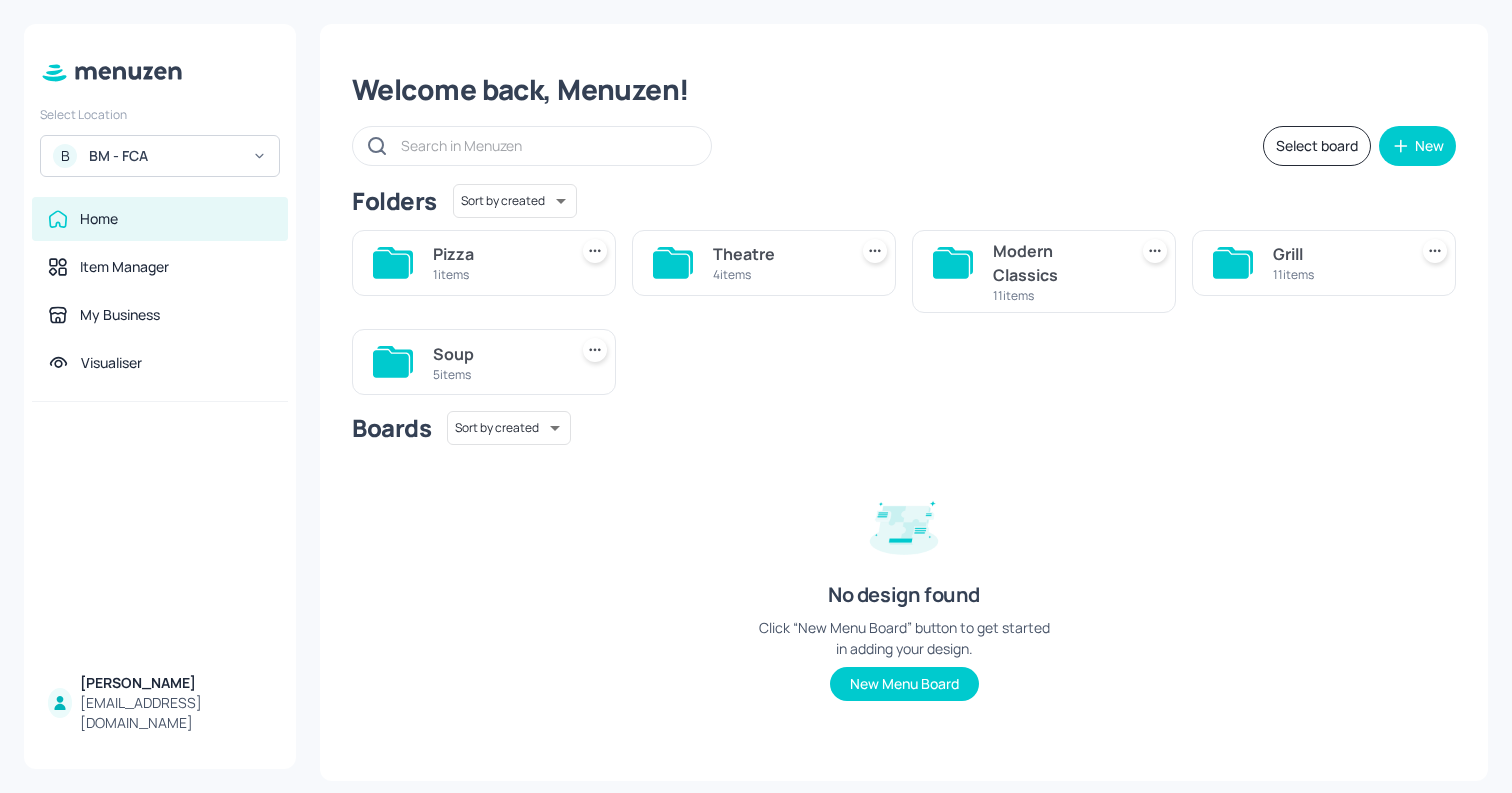 click on "Pizza" at bounding box center [496, 254] 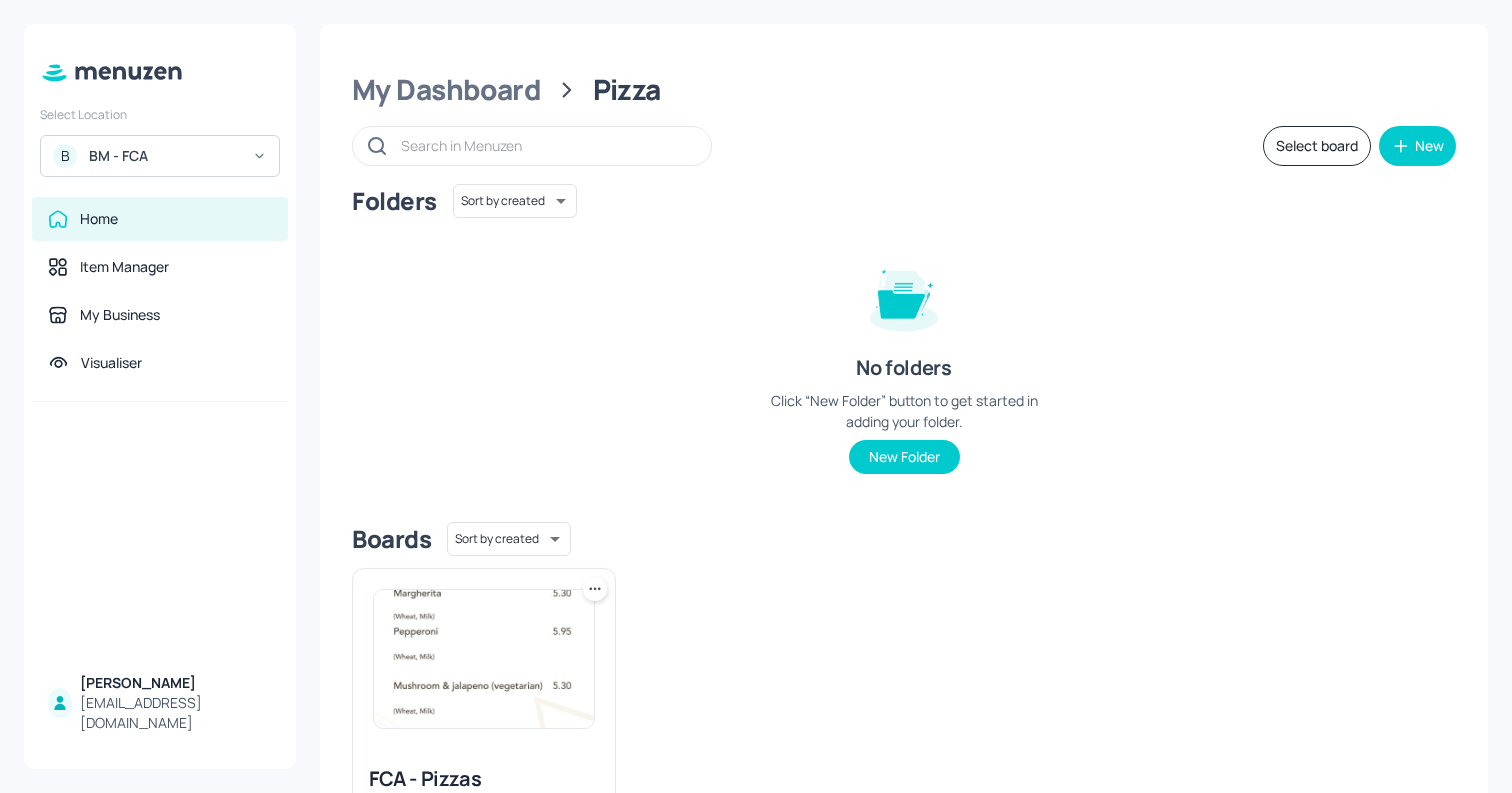 click at bounding box center [484, 659] 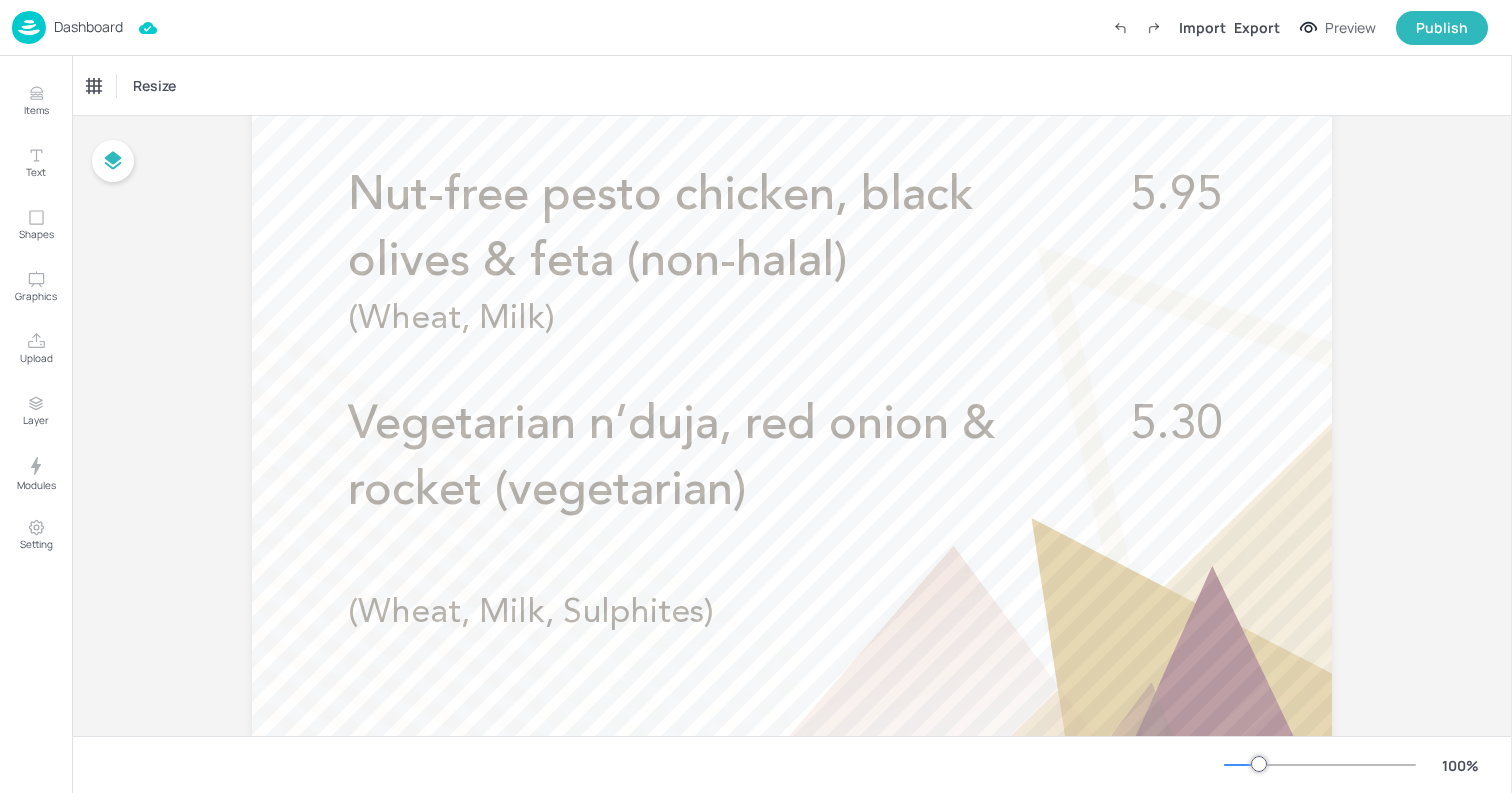 scroll, scrollTop: 1124, scrollLeft: 0, axis: vertical 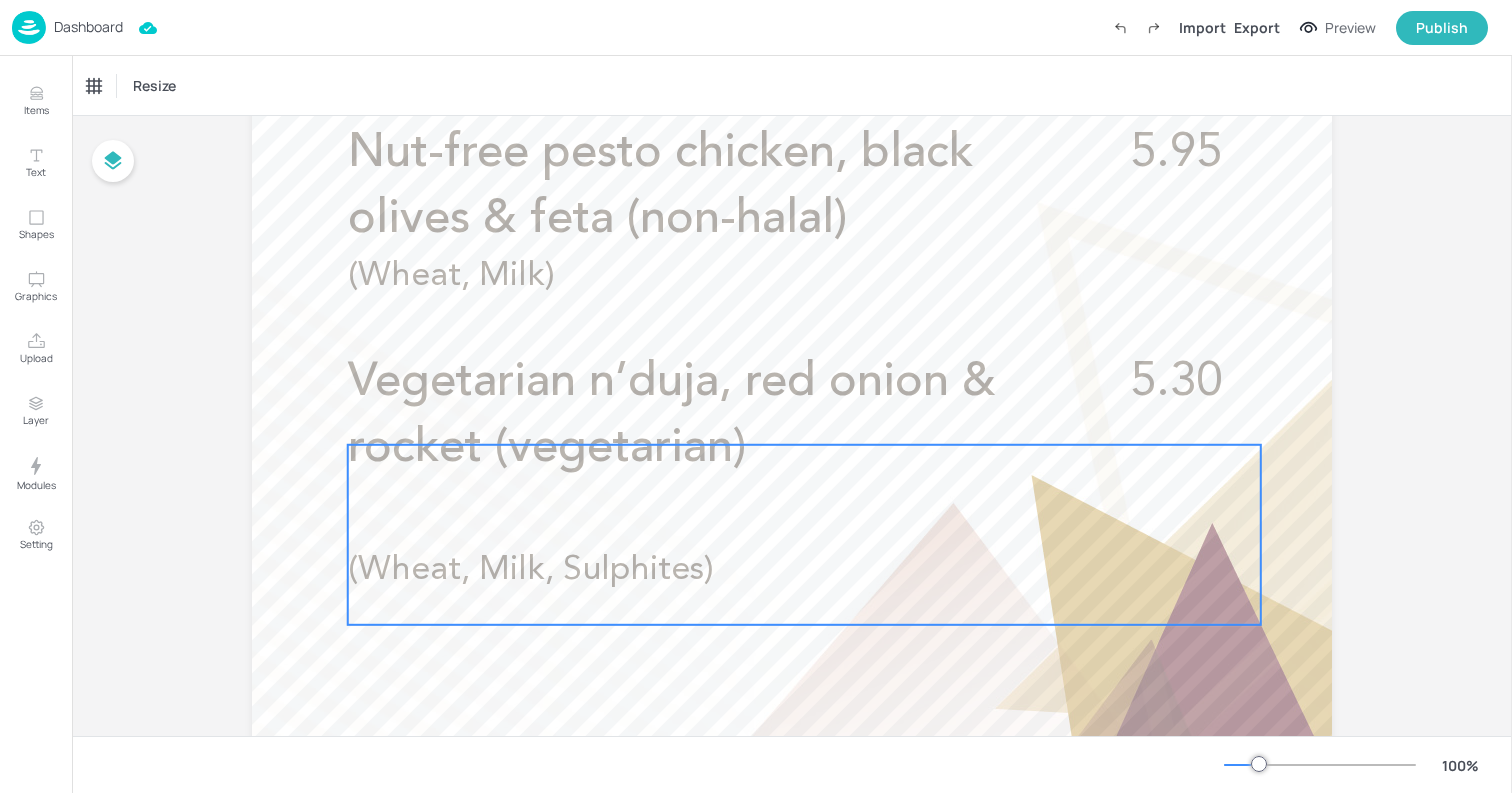 click at bounding box center (804, 535) 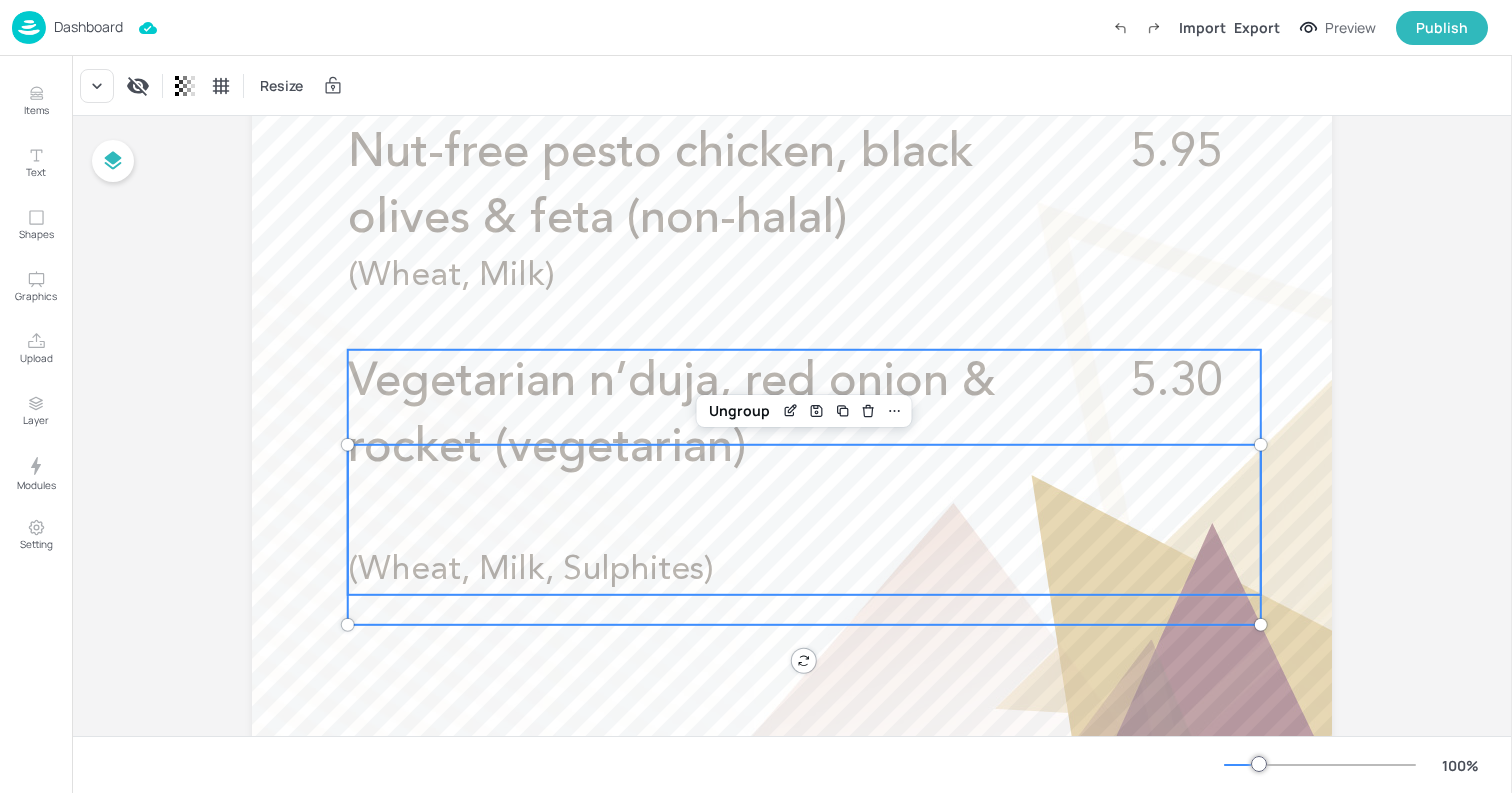 click on "Vegetarian n’duja, red onion & rocket (vegetarian)" at bounding box center (715, 416) 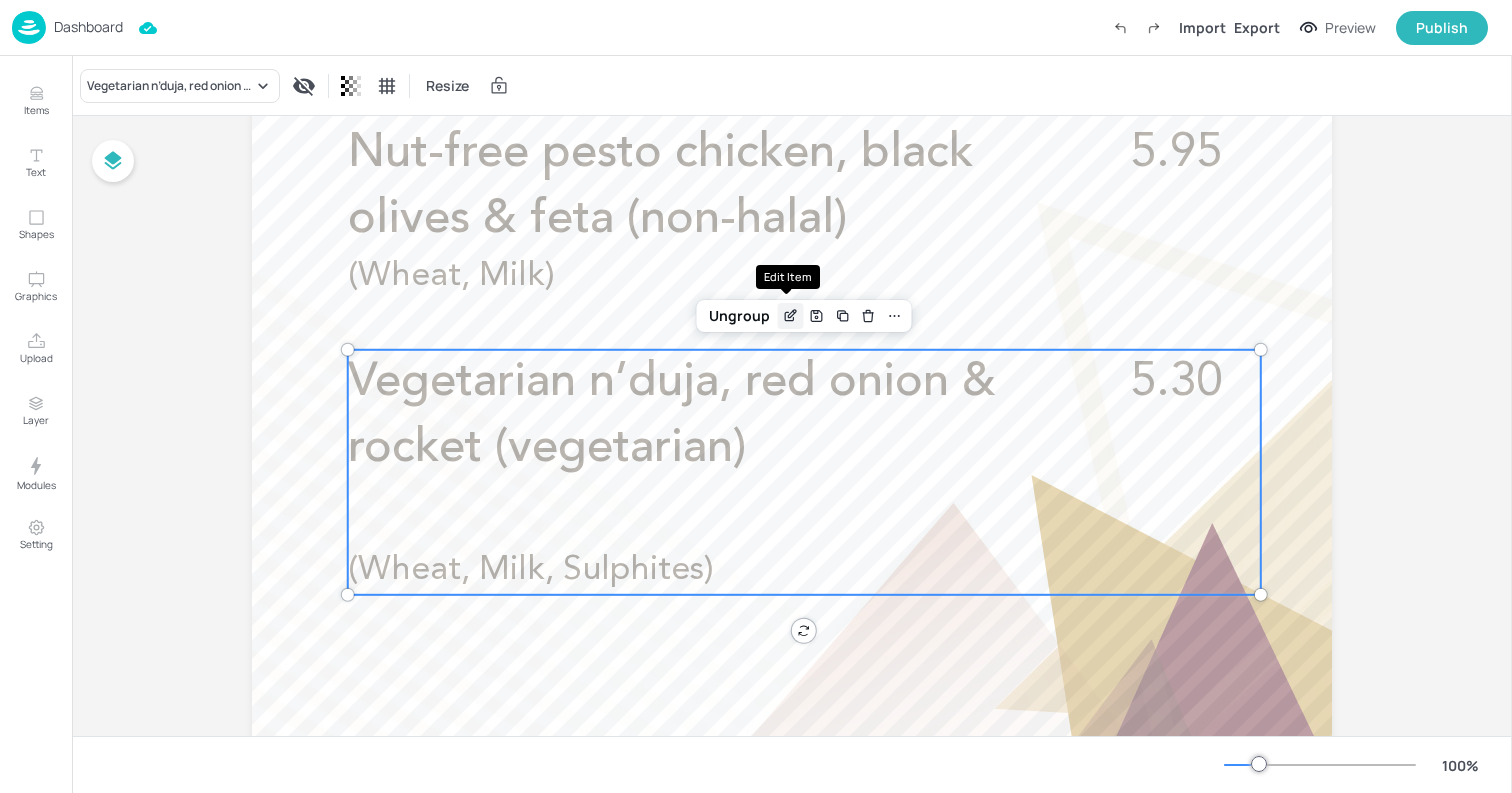 click 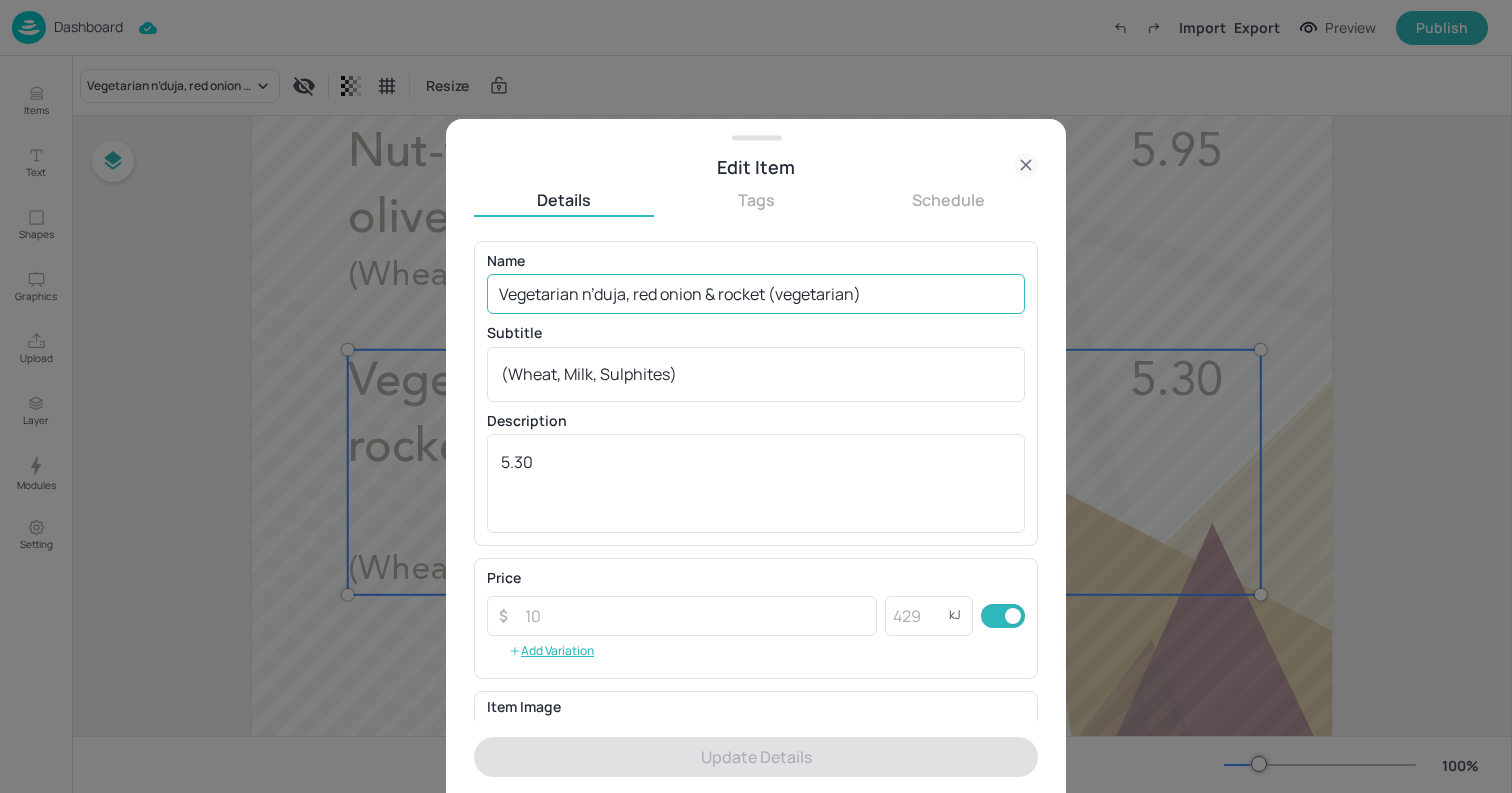 click on "Vegetarian n’duja, red onion & rocket (vegetarian)" at bounding box center (756, 294) 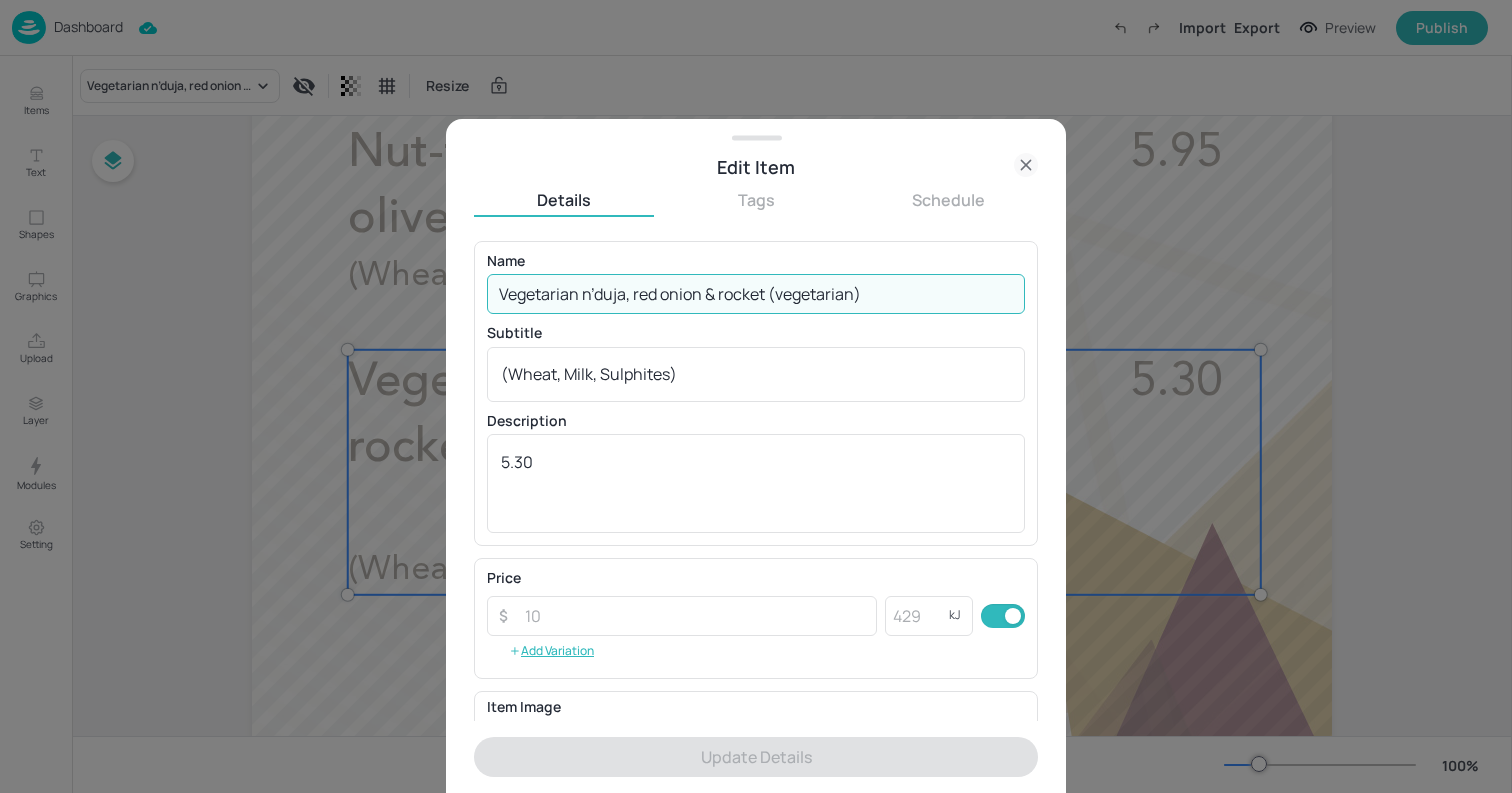click on "Vegetarian n’duja, red onion & rocket (vegetarian)" at bounding box center (756, 294) 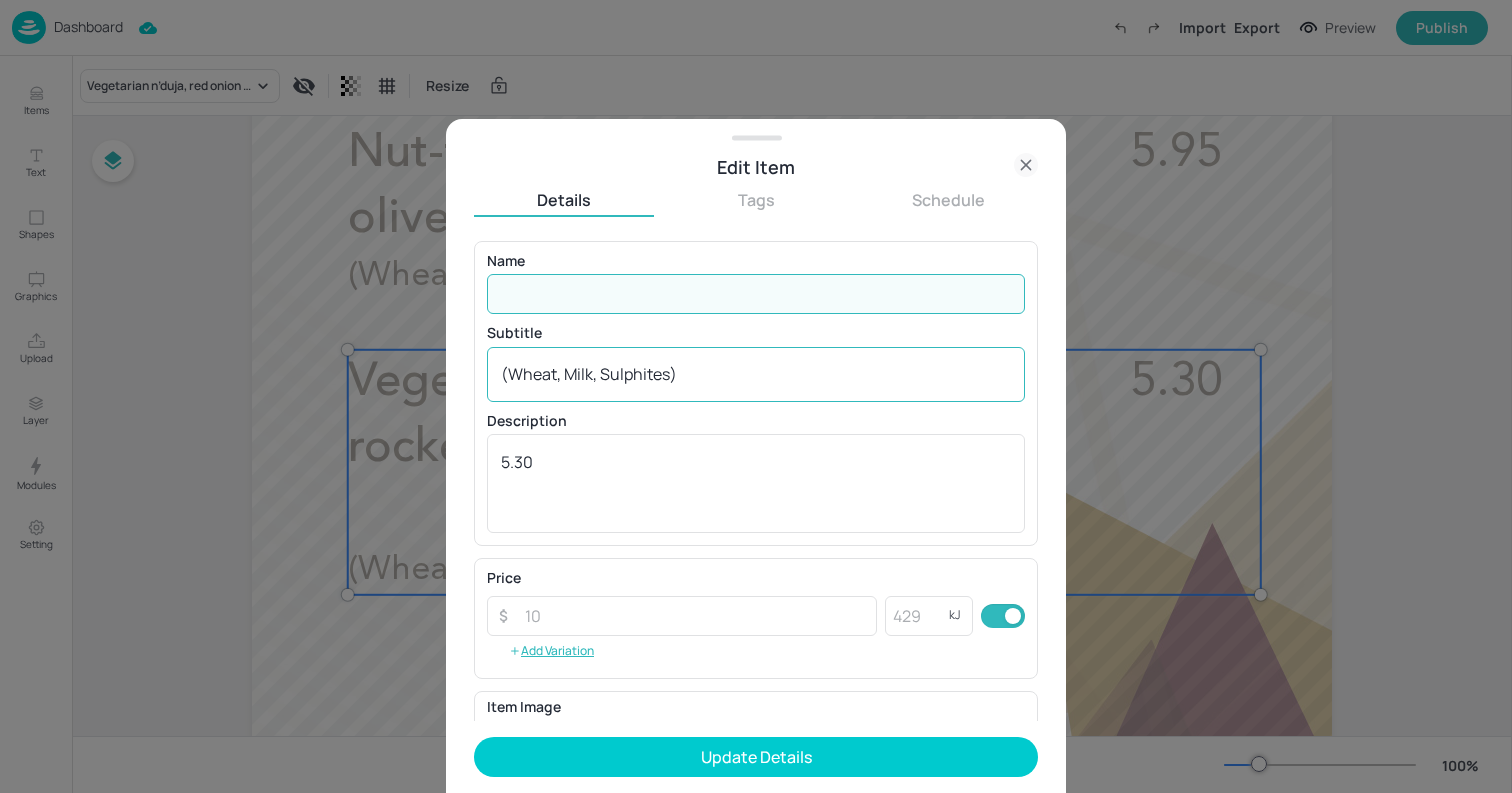 type 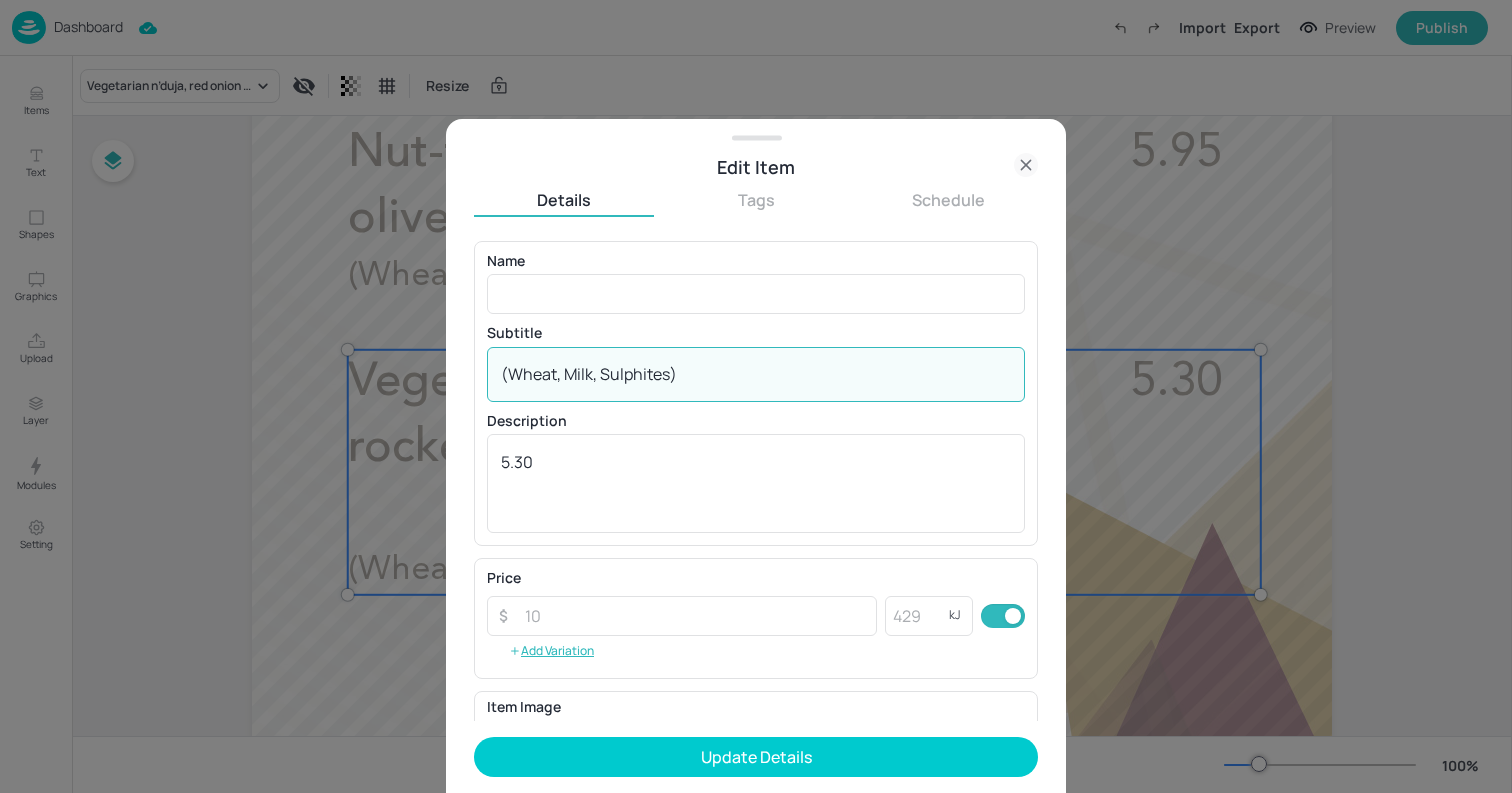 click on "(Wheat, Milk, Sulphites)" at bounding box center [756, 374] 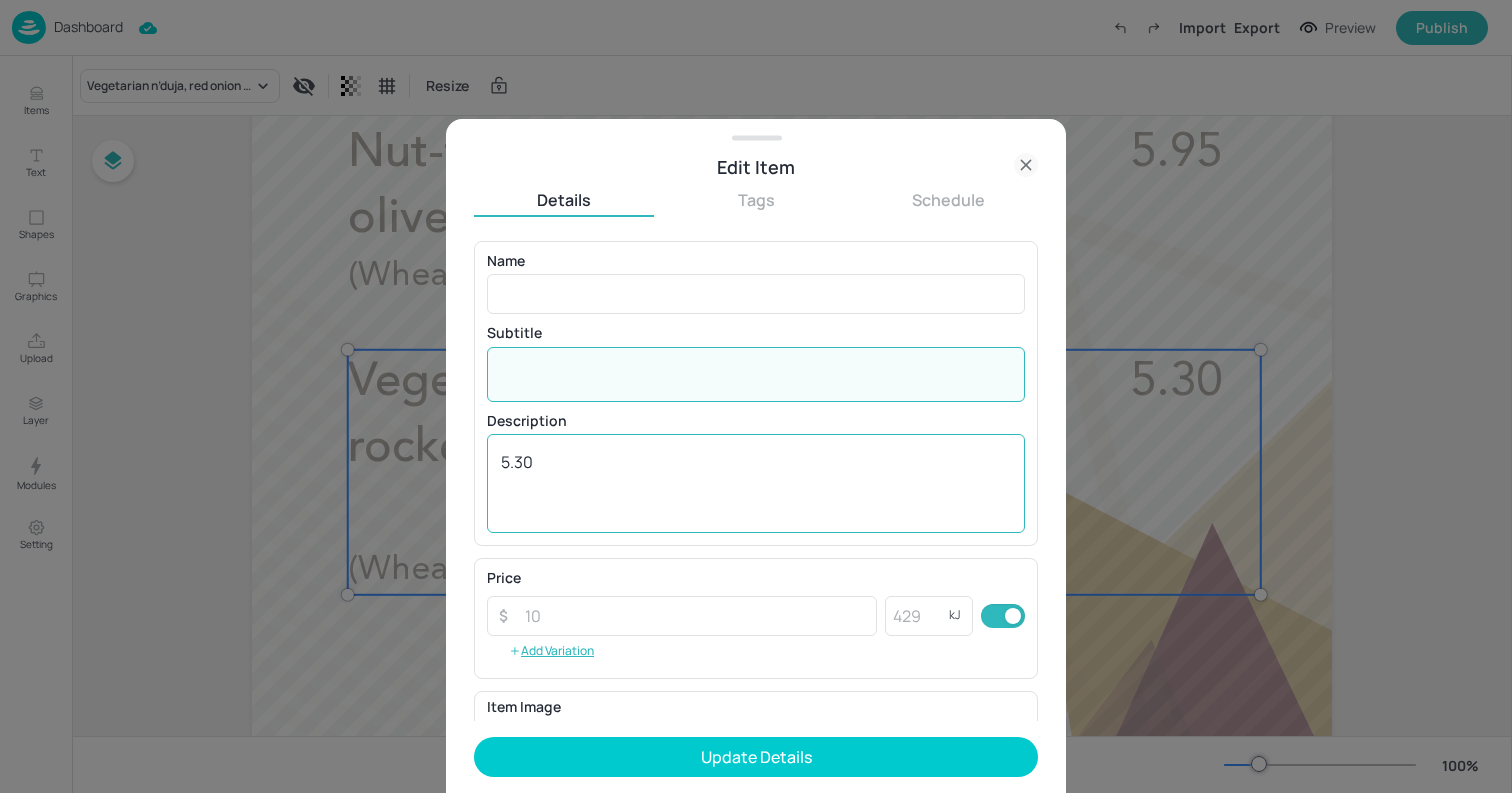 type 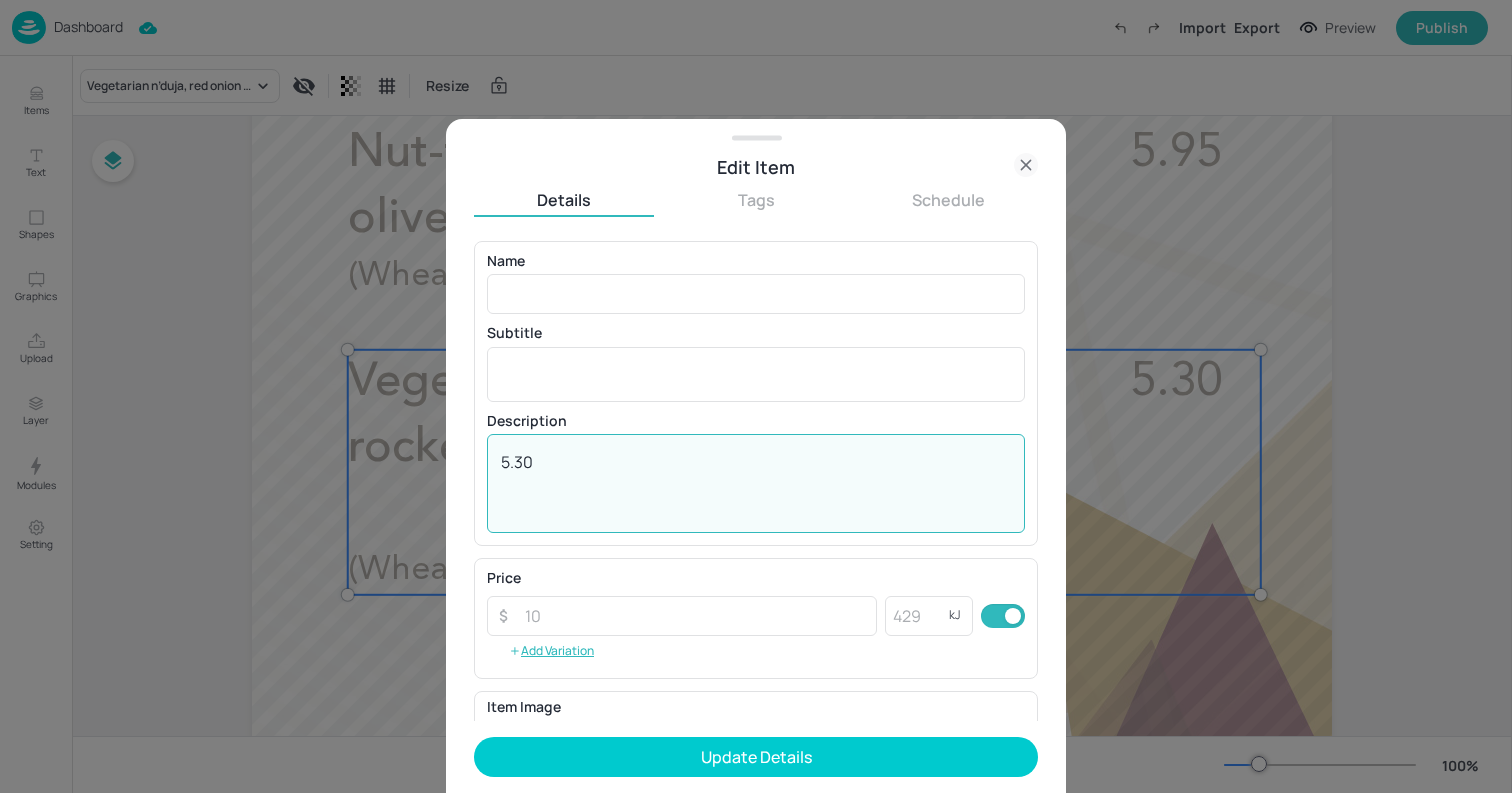 click on "5.30 x ​" at bounding box center (756, 483) 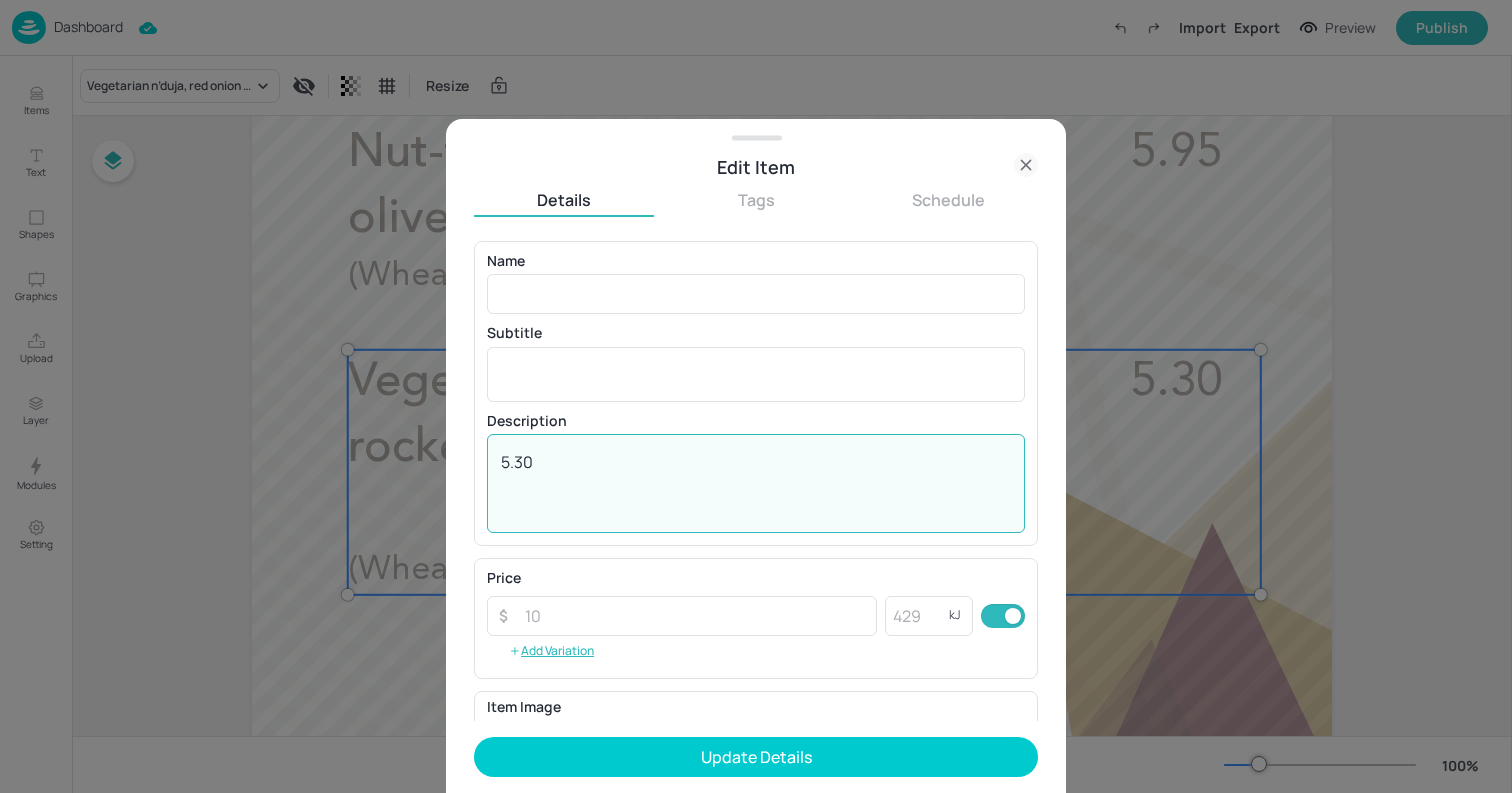 type on "5.30" 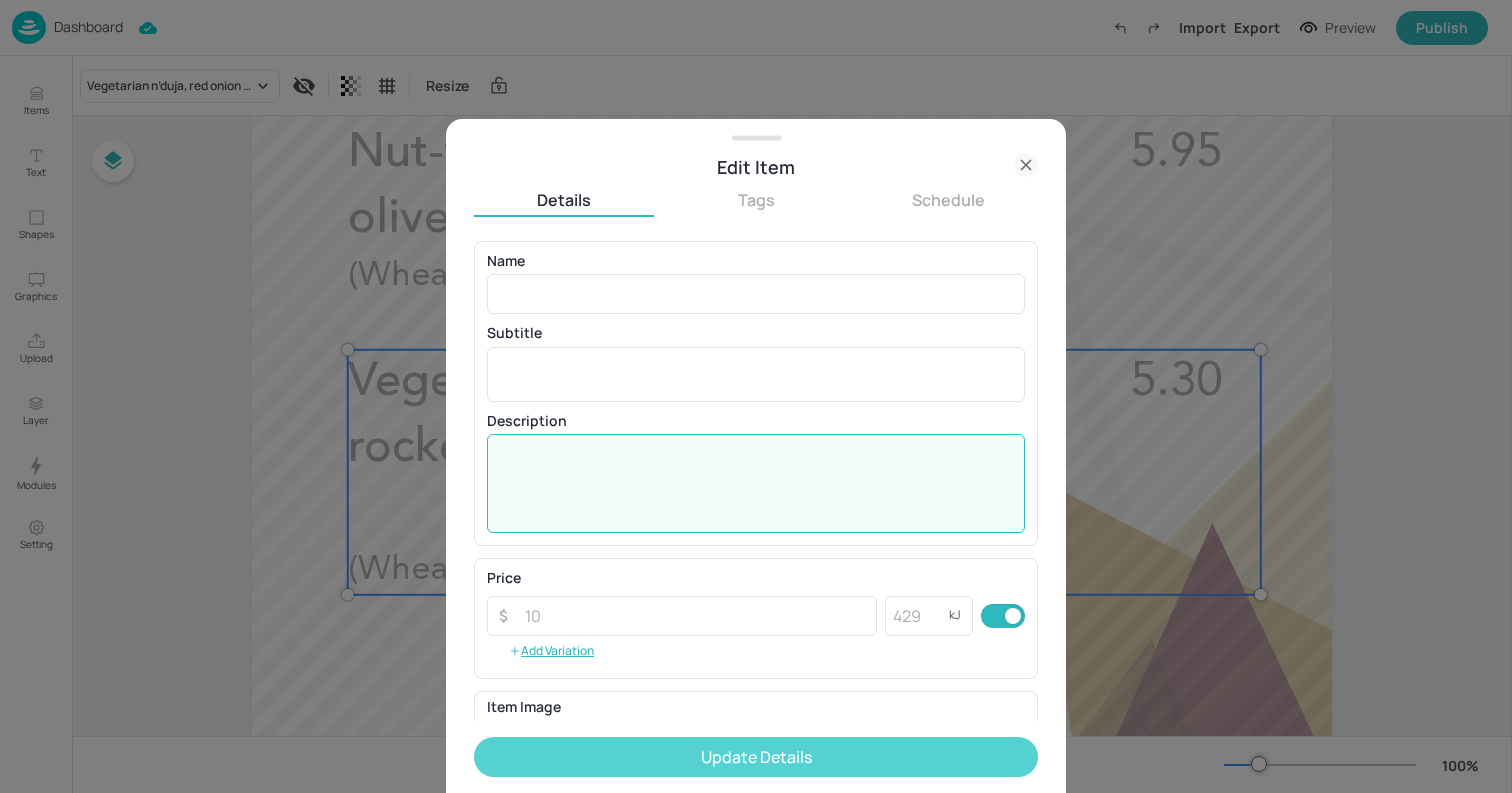 type 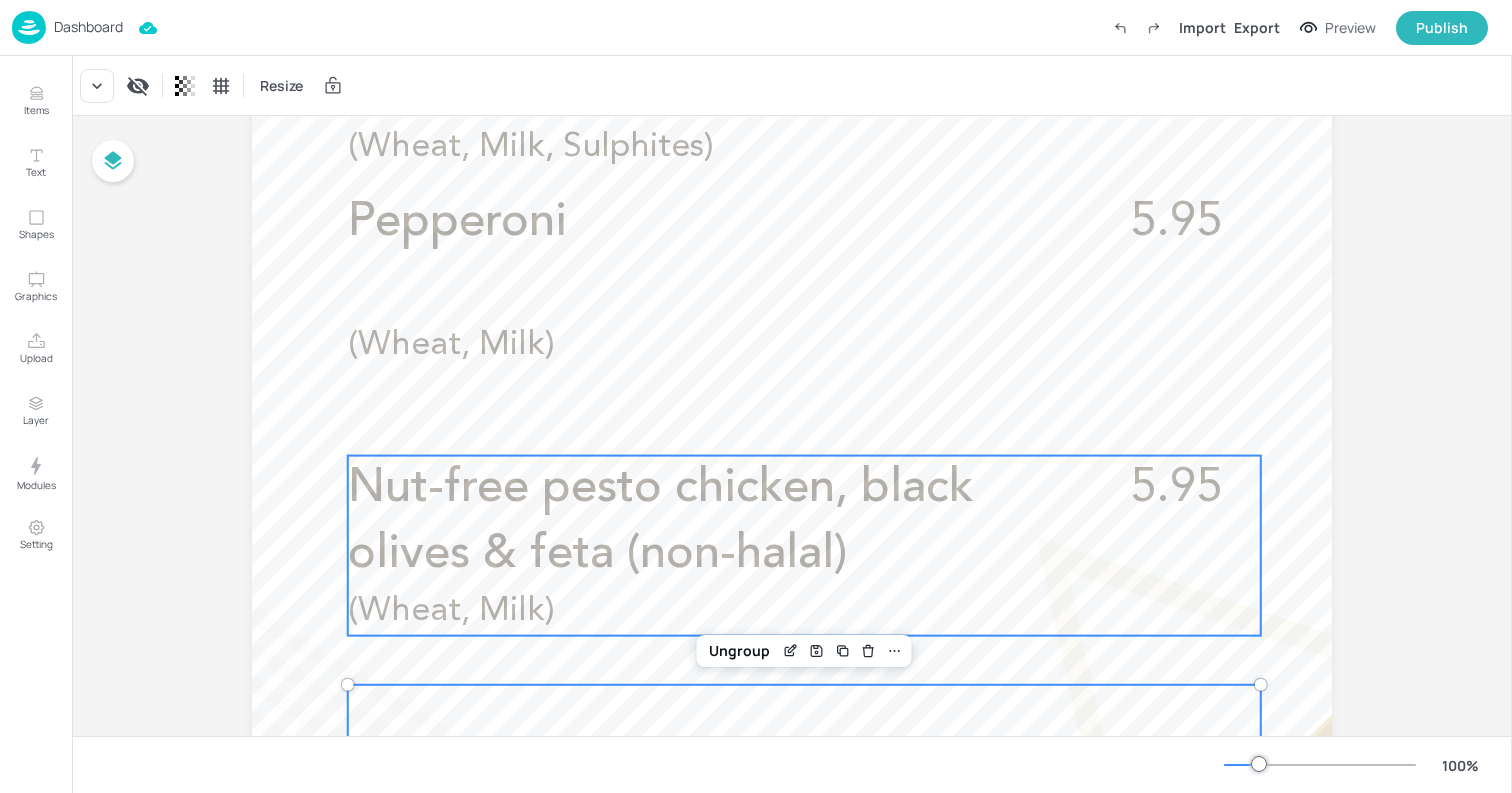 scroll, scrollTop: 797, scrollLeft: 0, axis: vertical 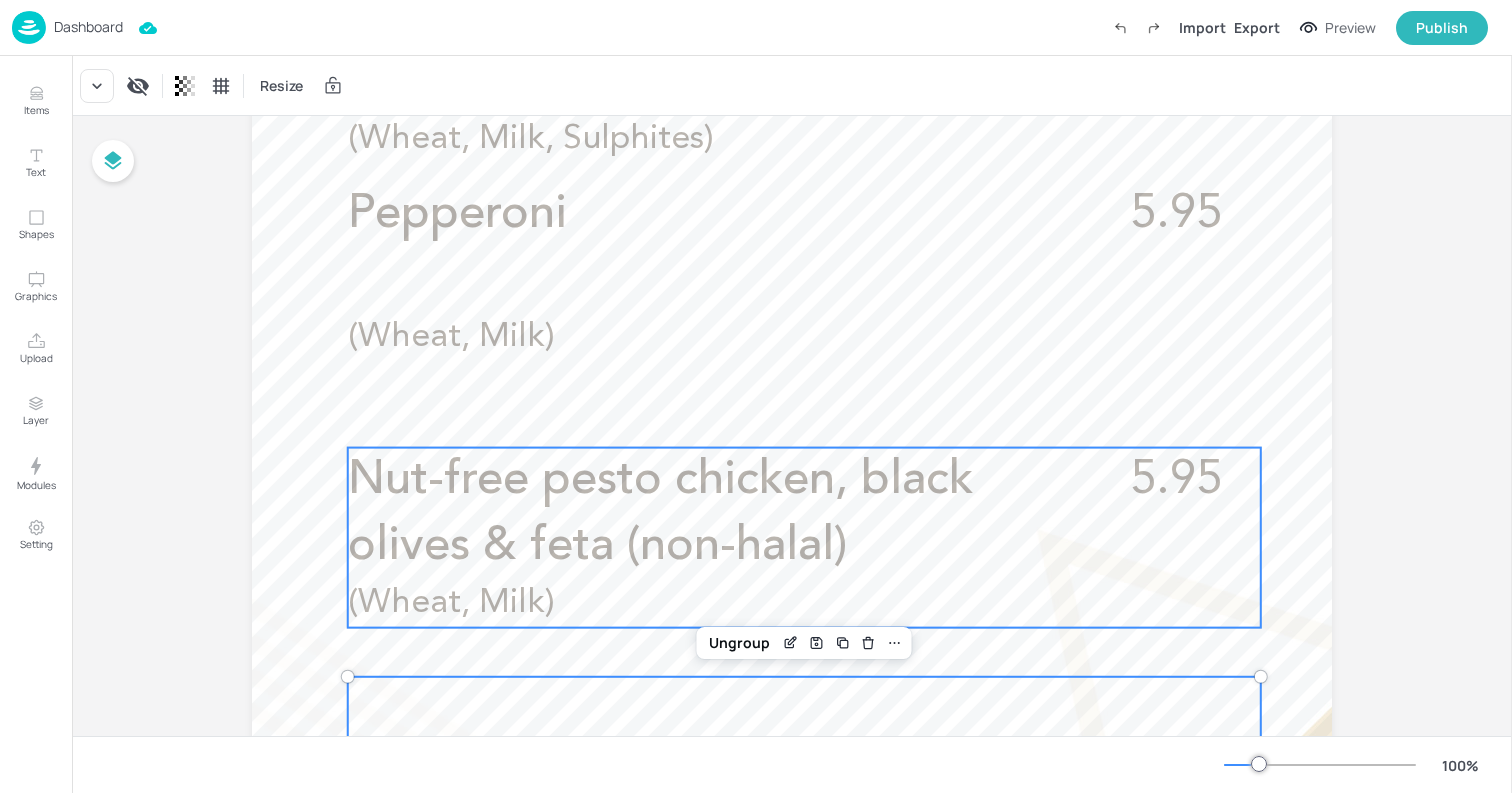 click on "Nut-free pesto chicken, black olives & feta (non-halal)" at bounding box center (715, 514) 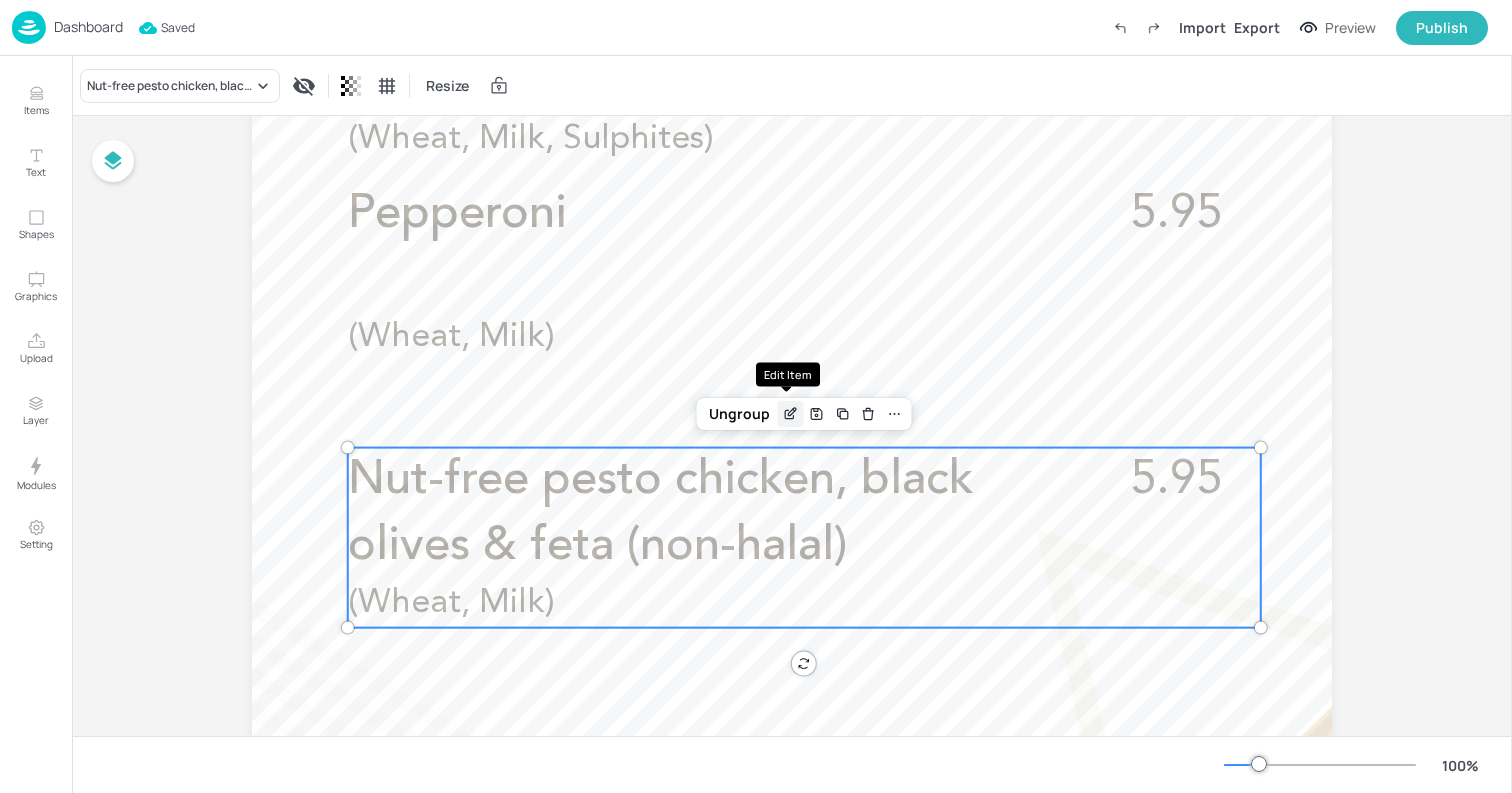 click 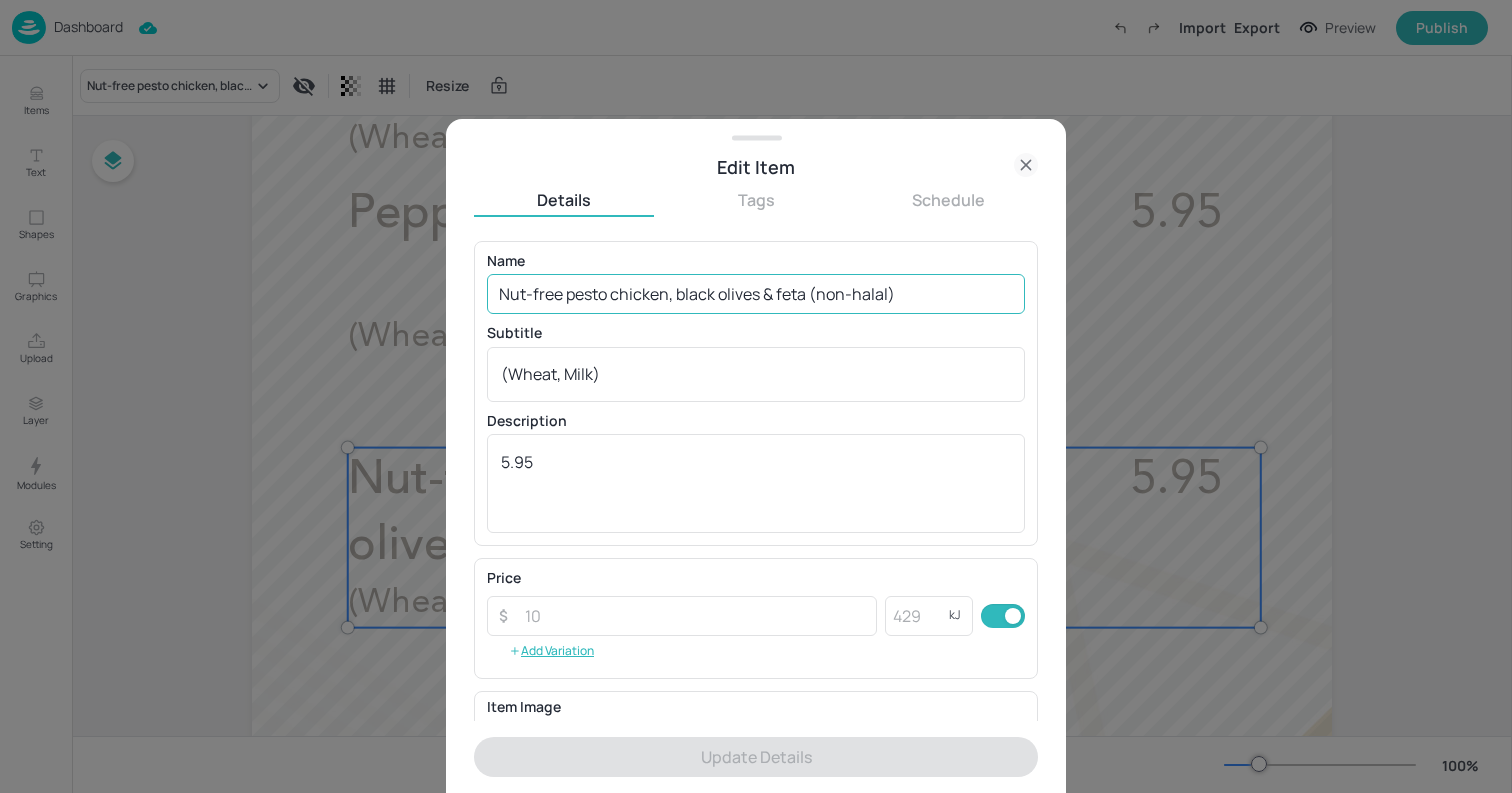 click on "Nut-free pesto chicken, black olives & feta (non-halal)" at bounding box center [756, 294] 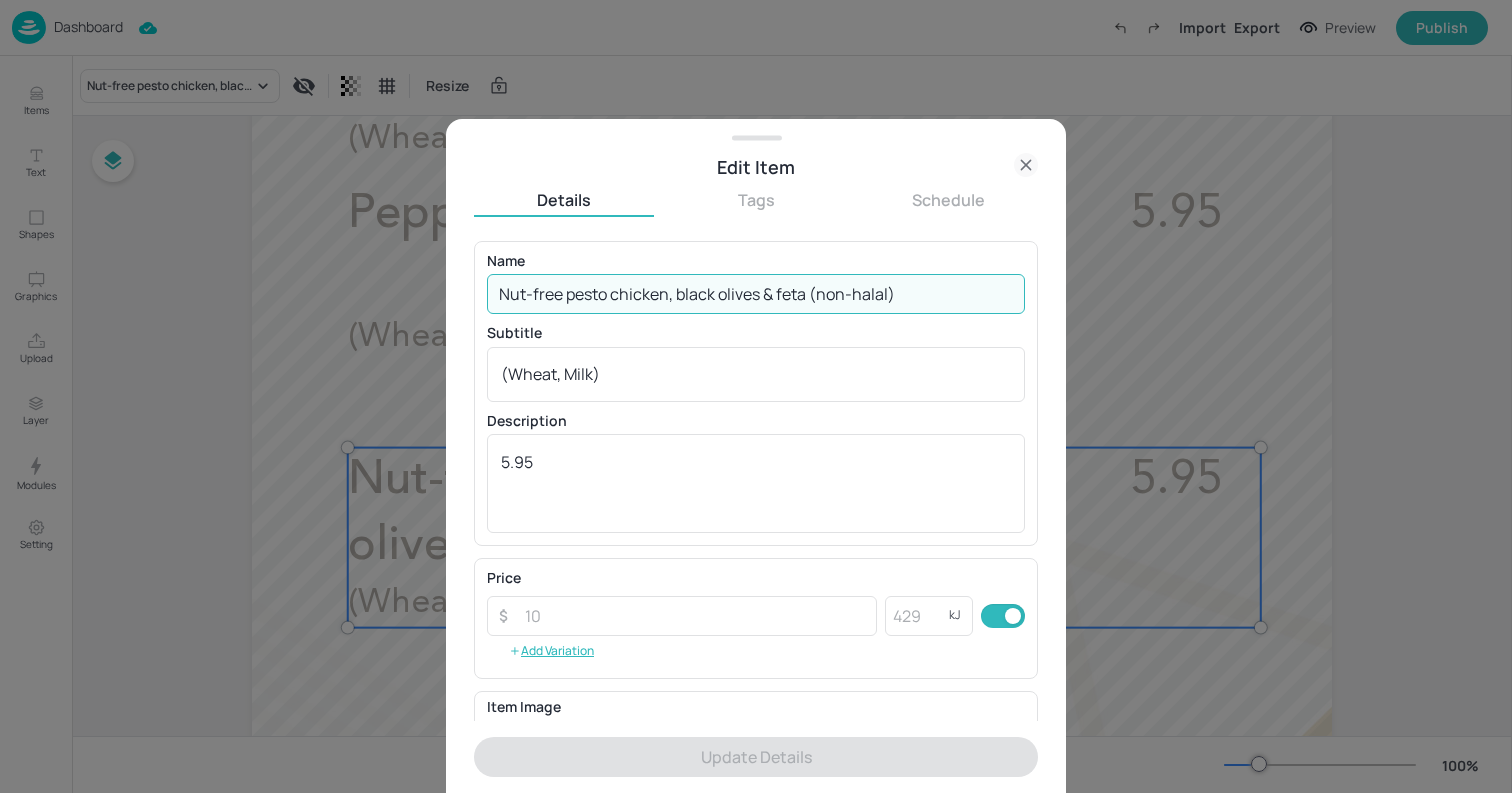 click on "Nut-free pesto chicken, black olives & feta (non-halal)" at bounding box center (756, 294) 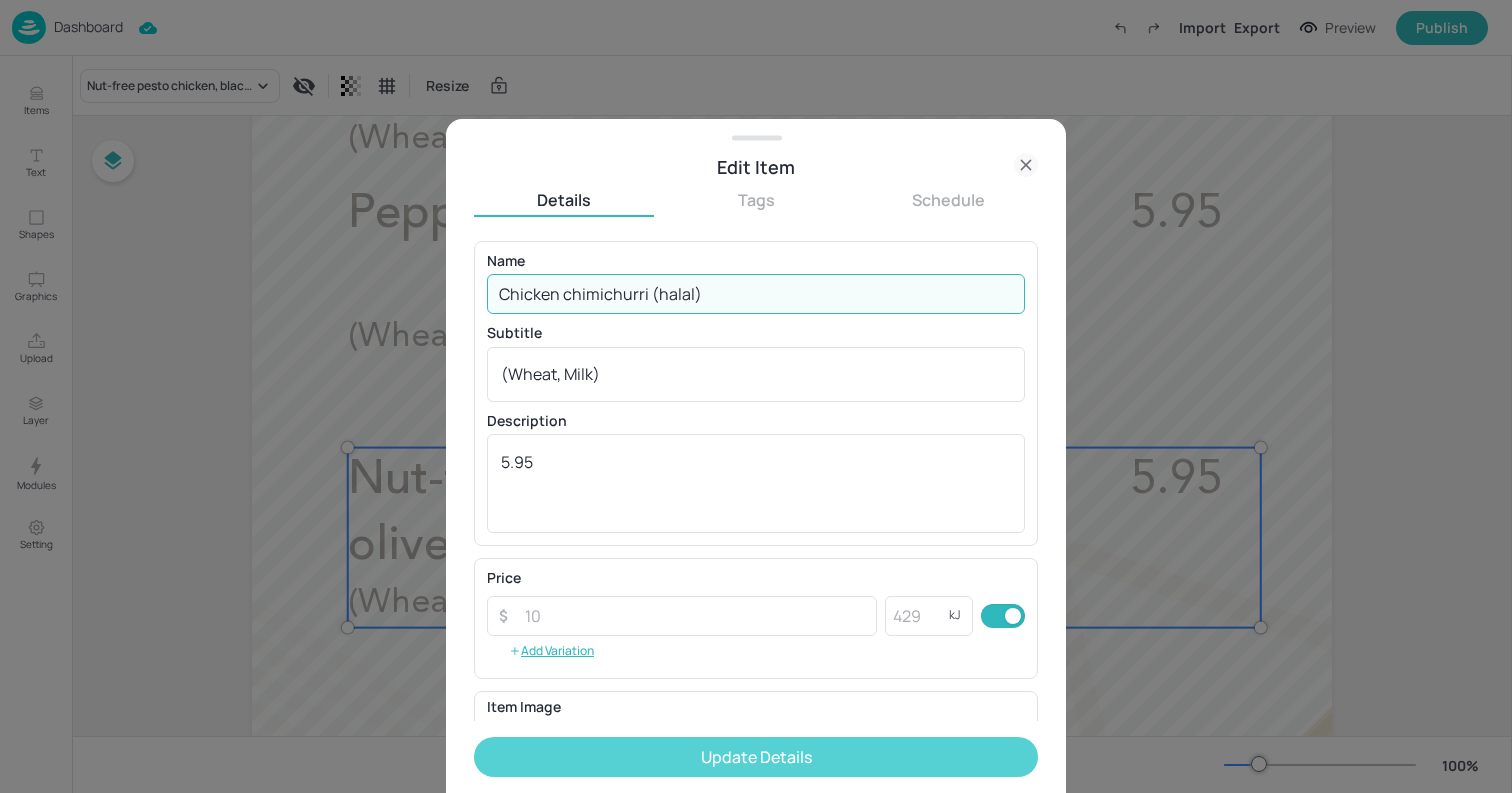 type on "Chicken chimichurri (halal)" 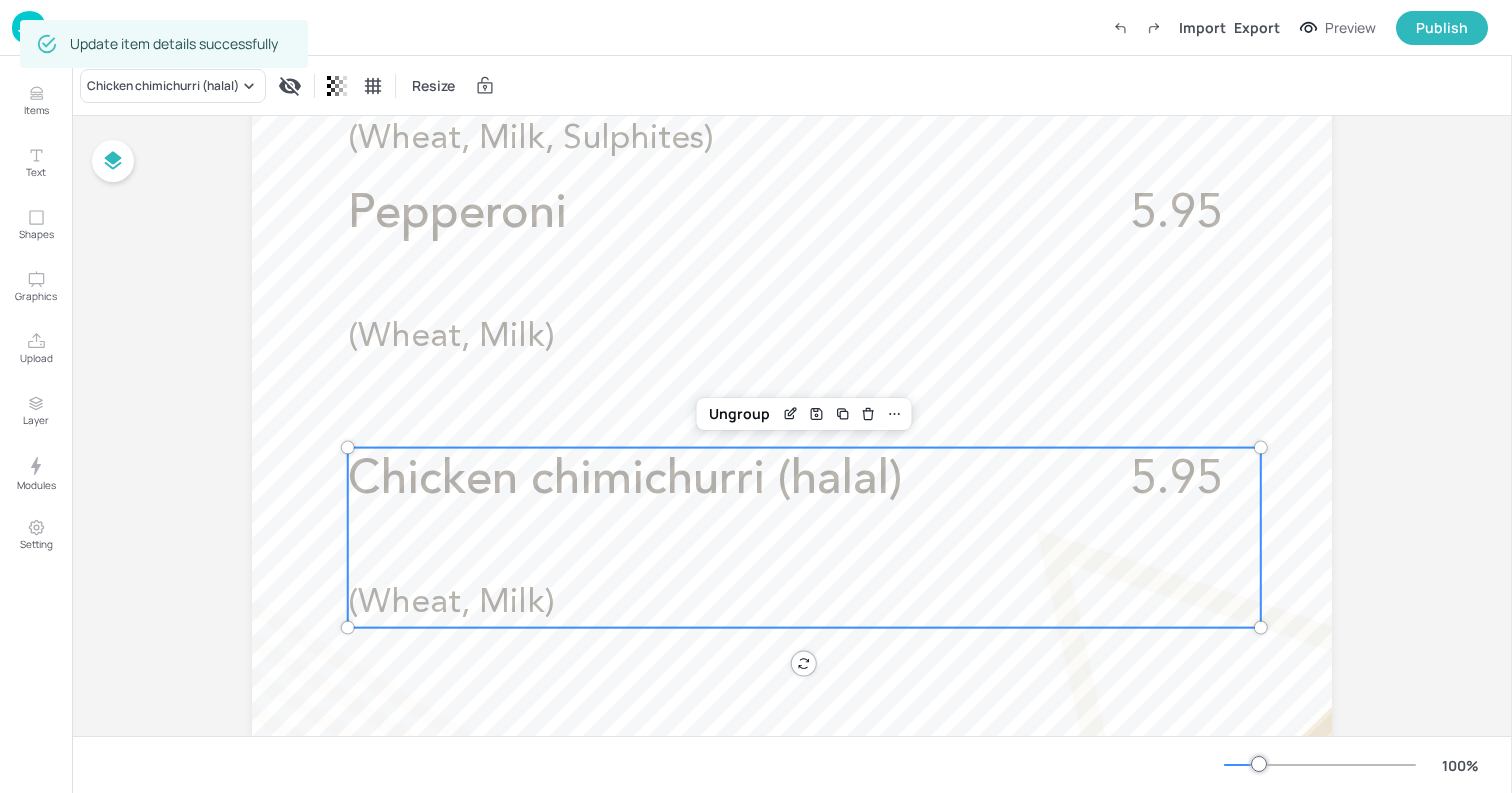 click at bounding box center [792, 343] 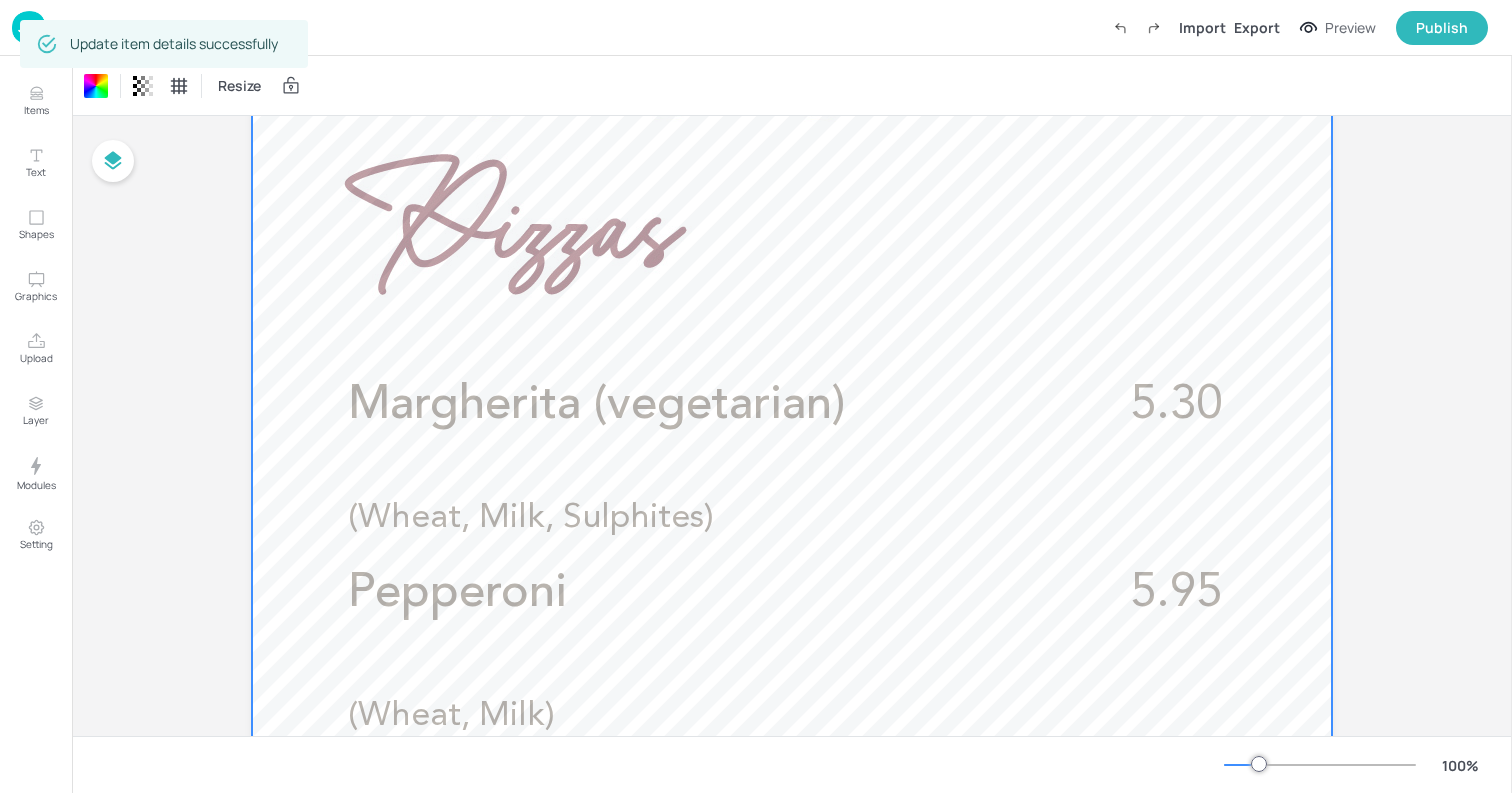scroll, scrollTop: 0, scrollLeft: 0, axis: both 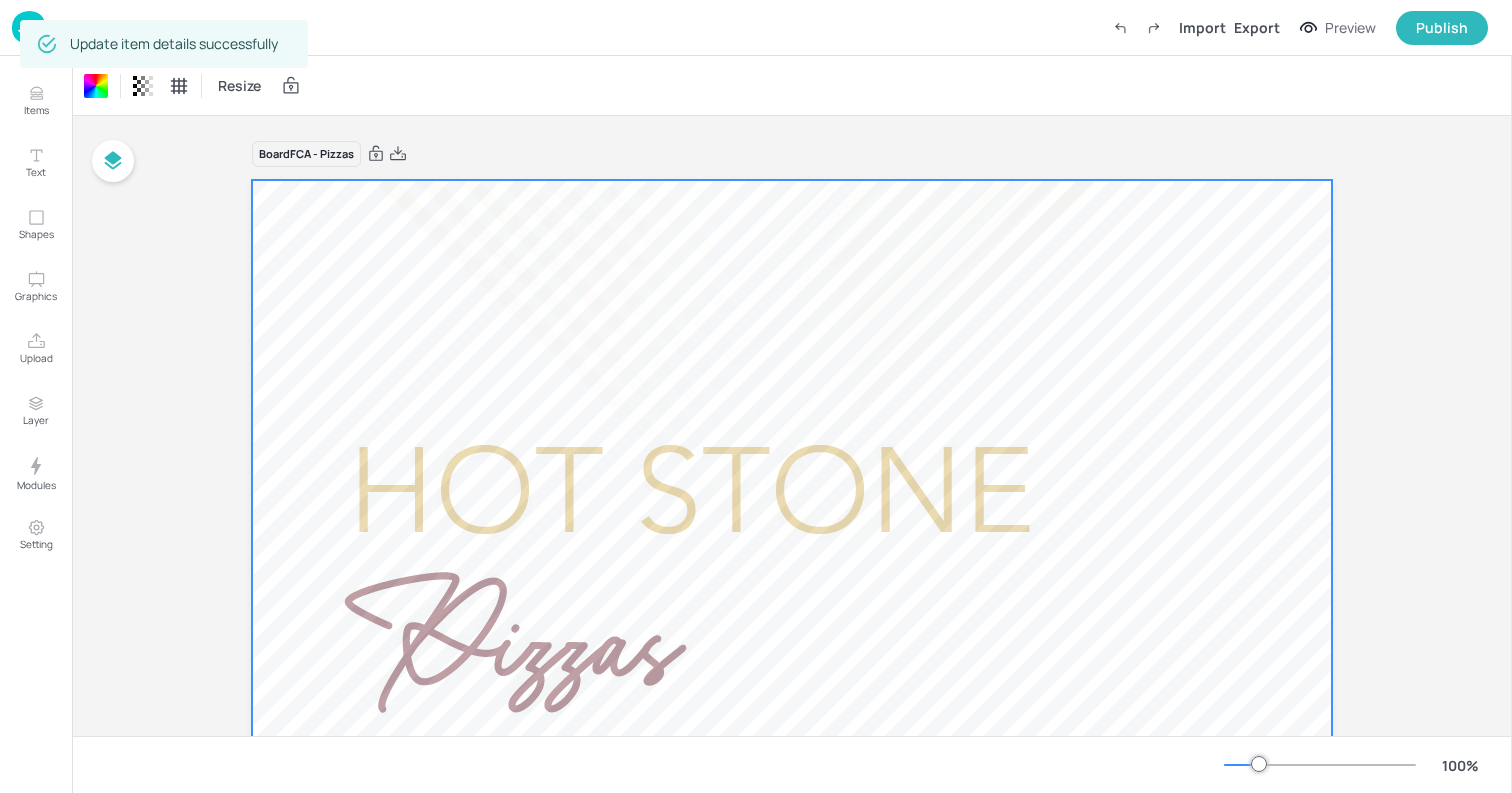 click at bounding box center (29, 27) 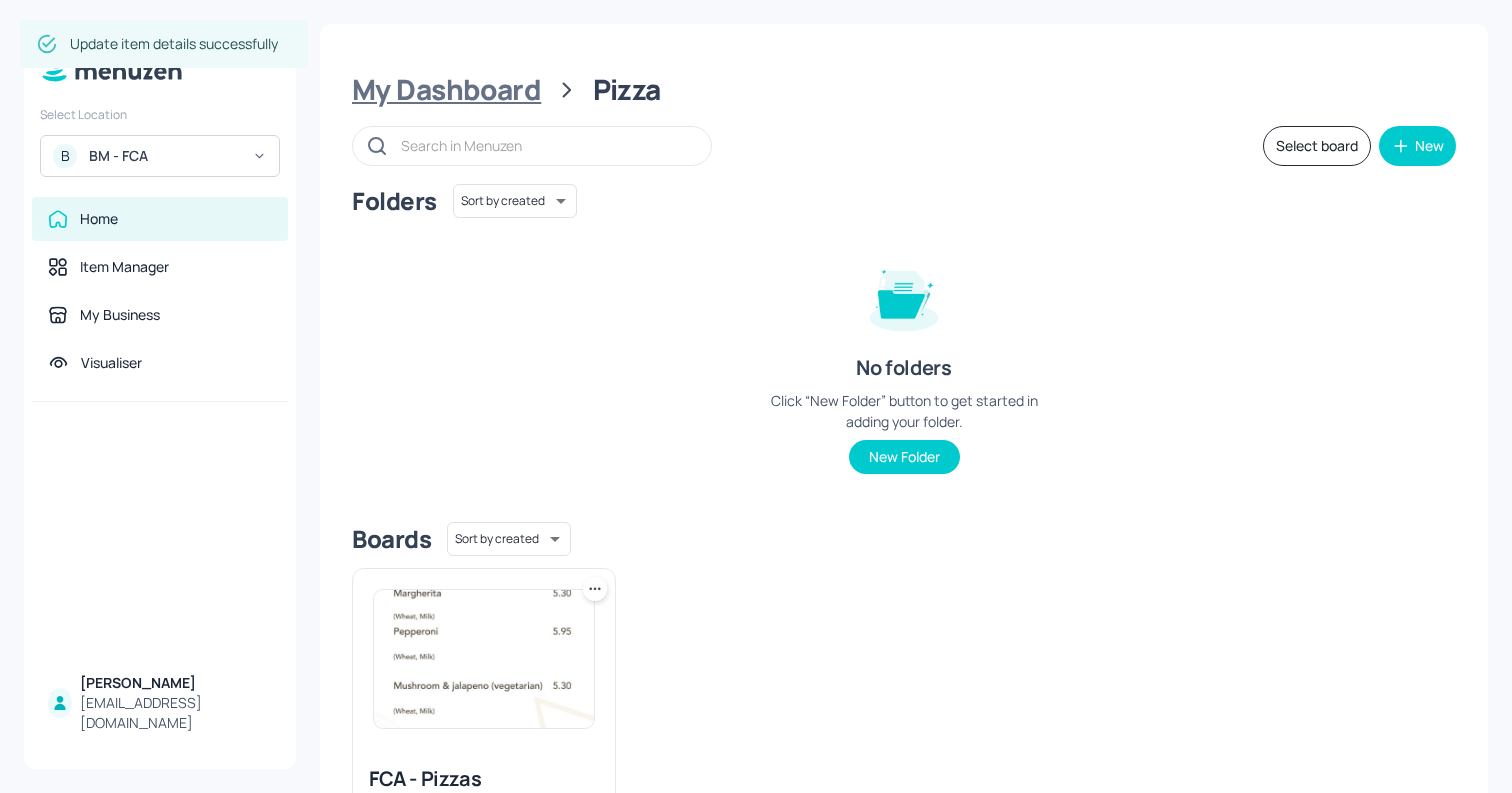 click on "My Dashboard" at bounding box center (446, 90) 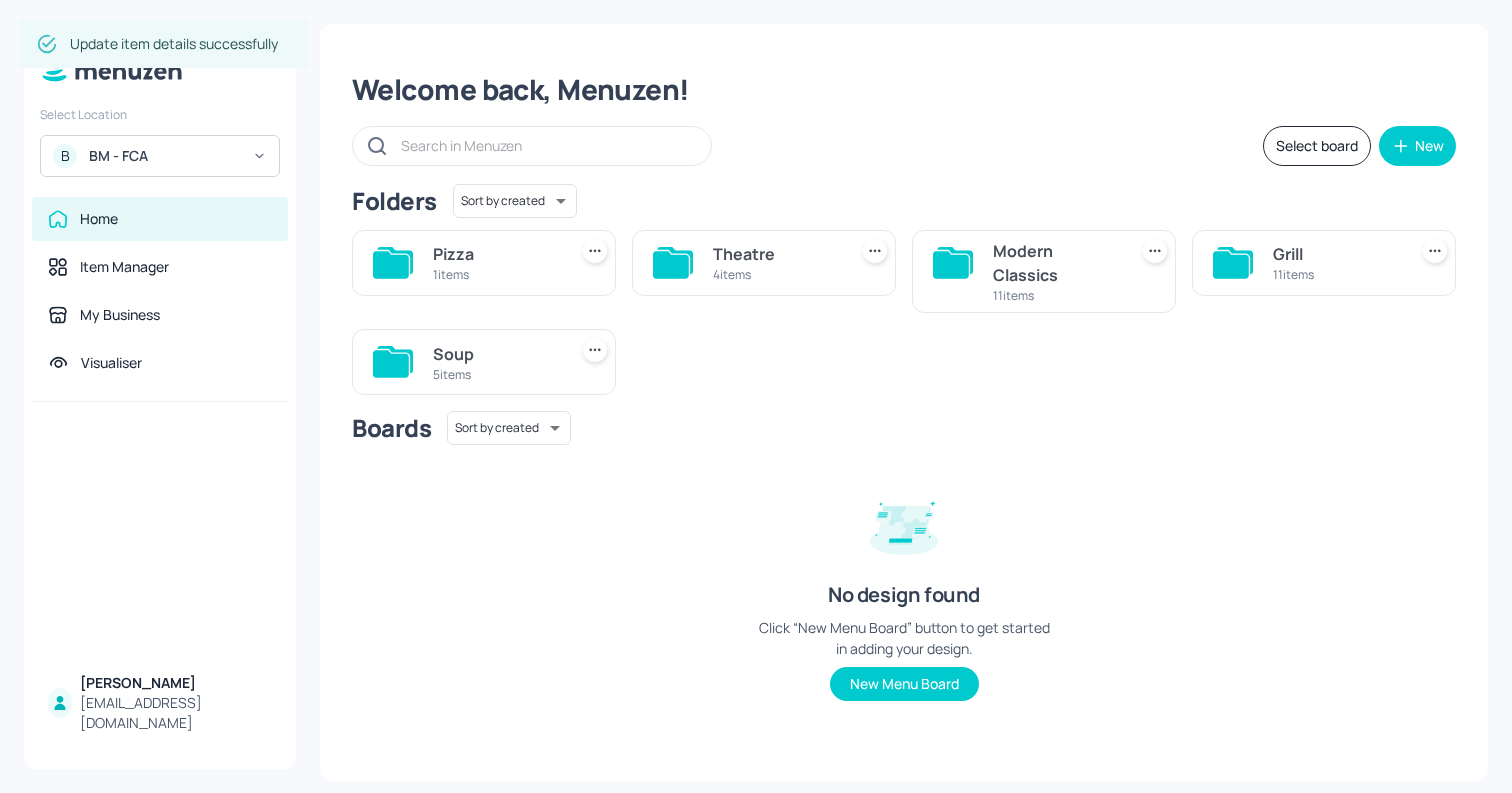 click on "Soup" at bounding box center (496, 354) 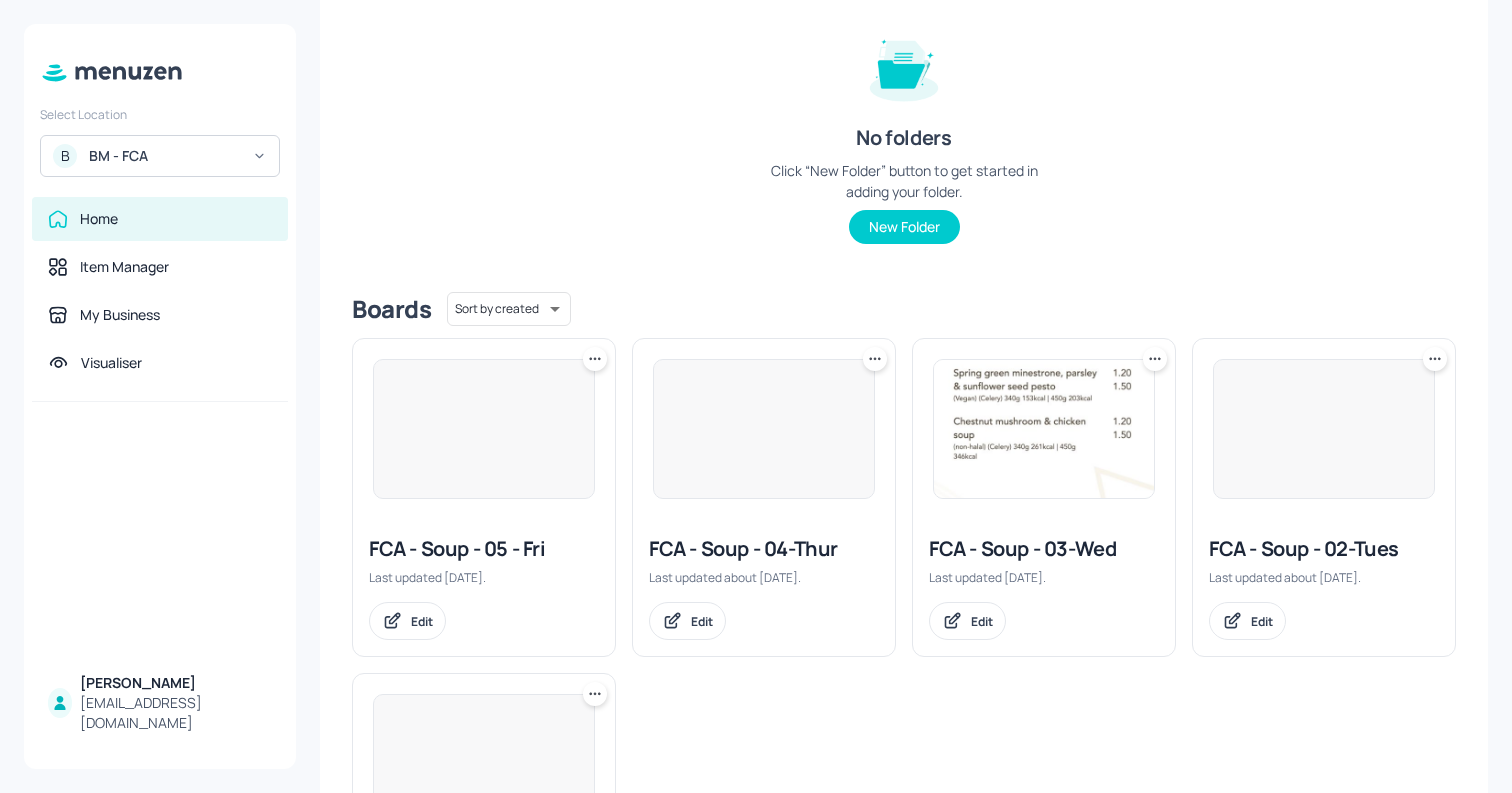 scroll, scrollTop: 477, scrollLeft: 0, axis: vertical 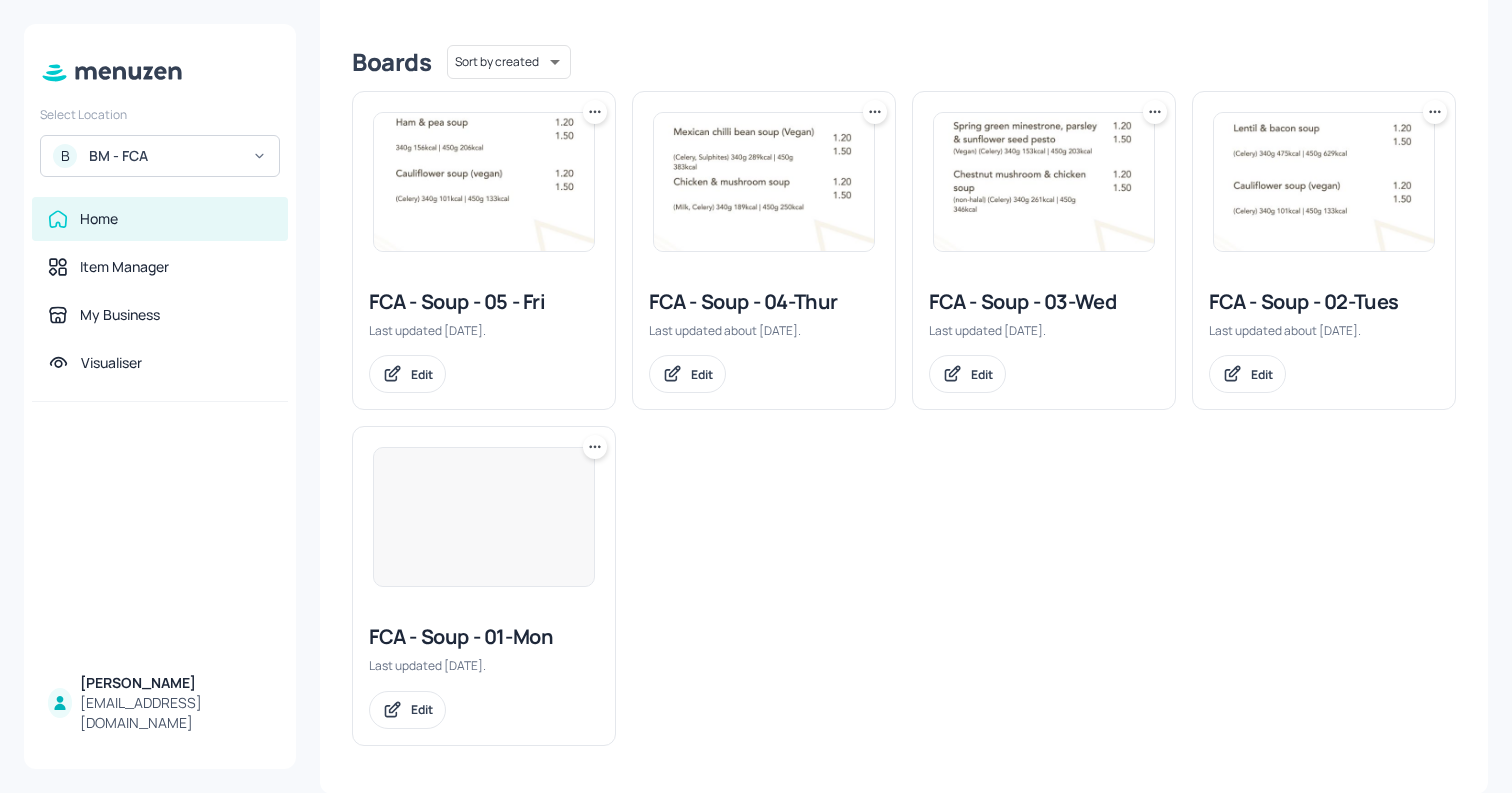 click at bounding box center [484, 517] 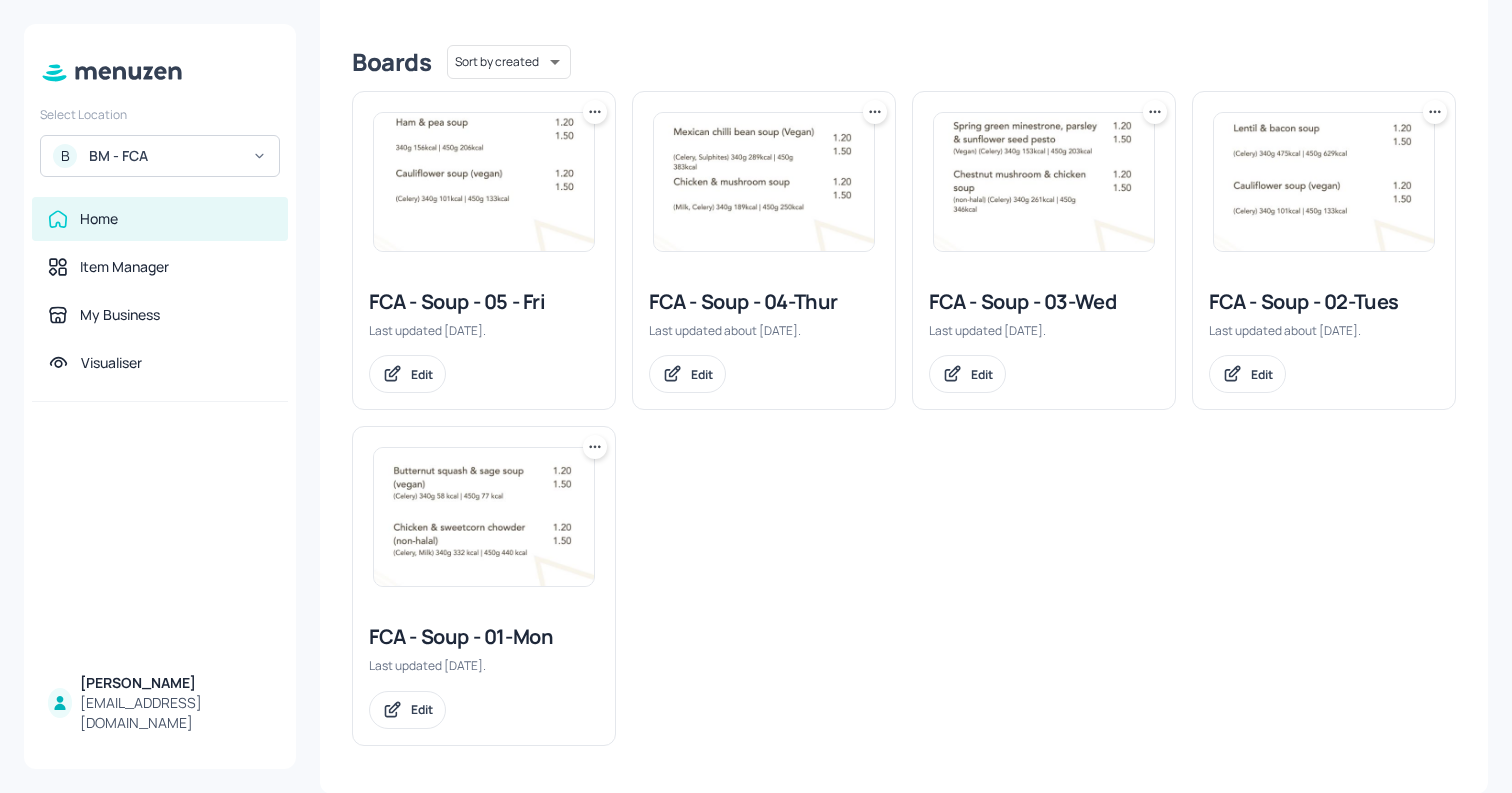 click at bounding box center [484, 517] 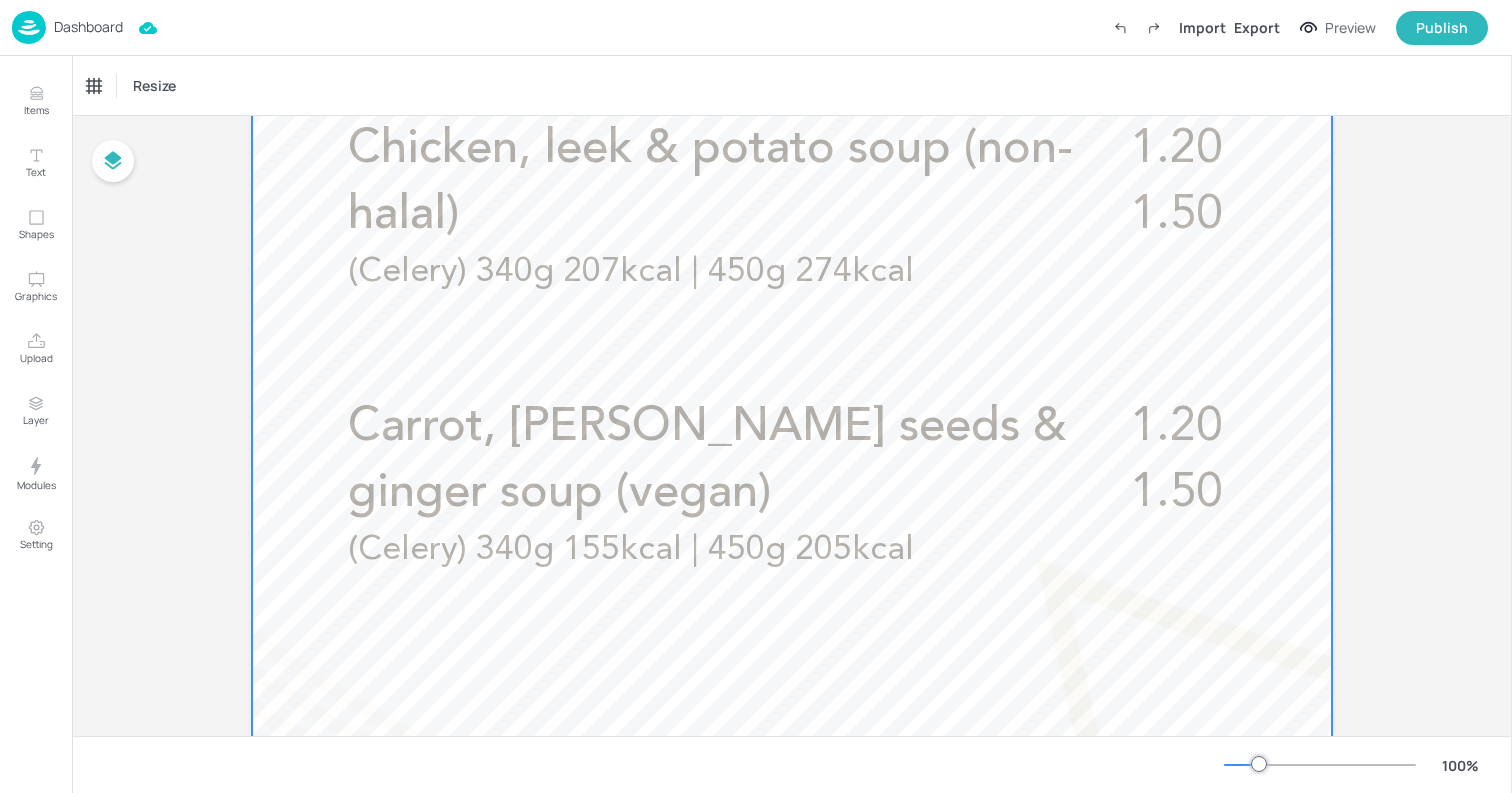 scroll, scrollTop: 767, scrollLeft: 0, axis: vertical 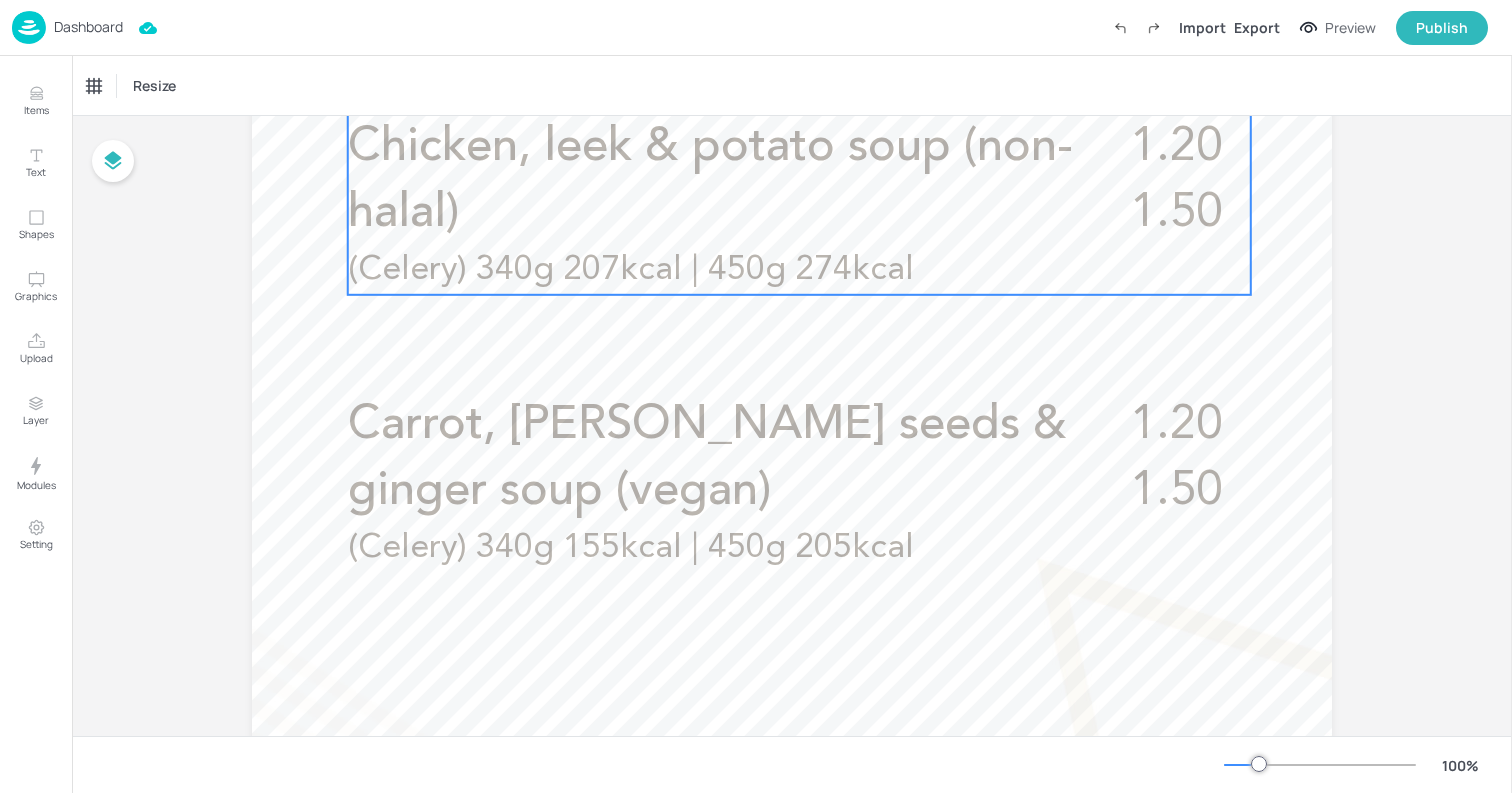 click on "(Celery) 340g 207kcal | 450g 274kcal" at bounding box center [631, 270] 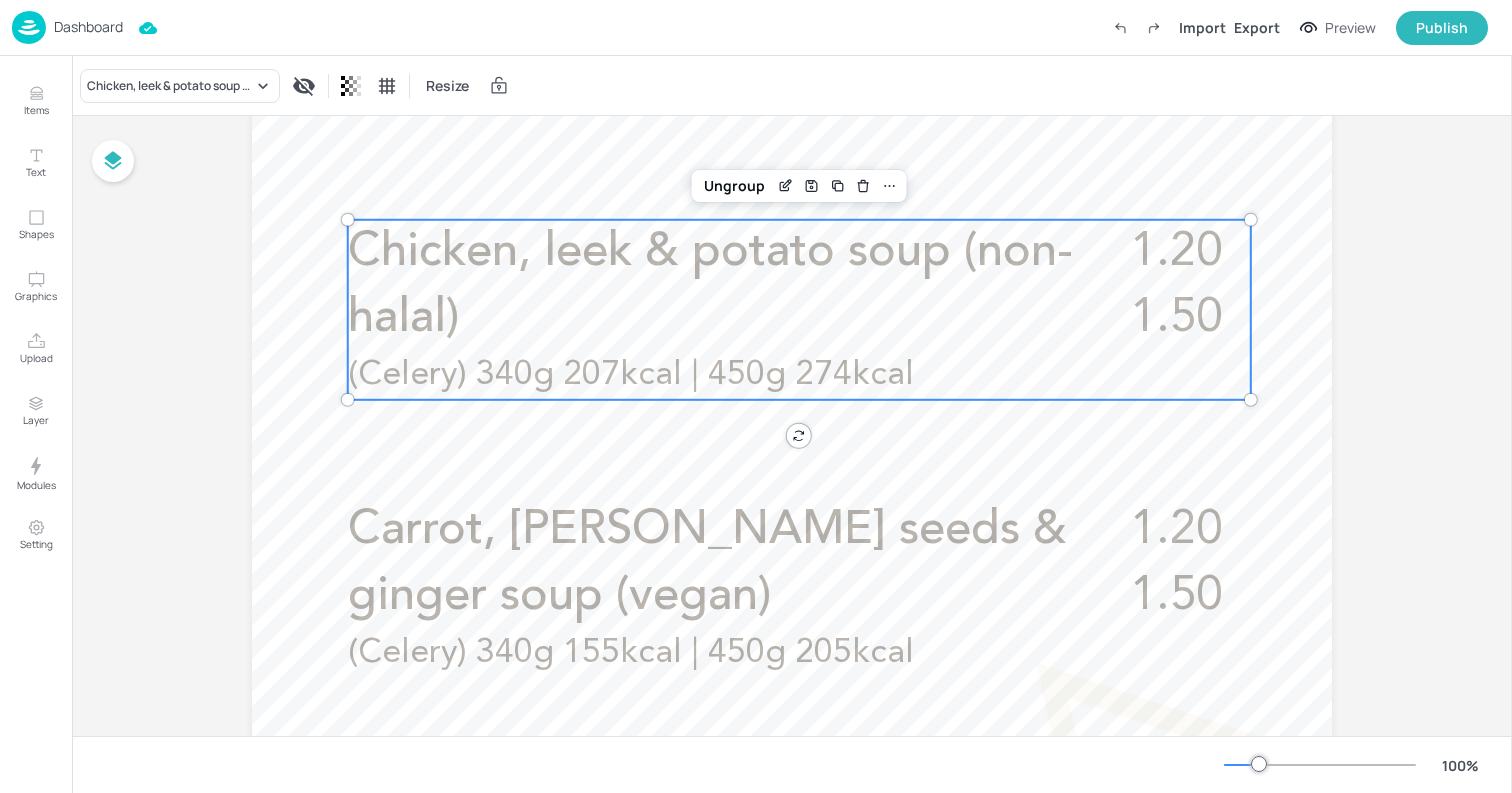scroll, scrollTop: 569, scrollLeft: 0, axis: vertical 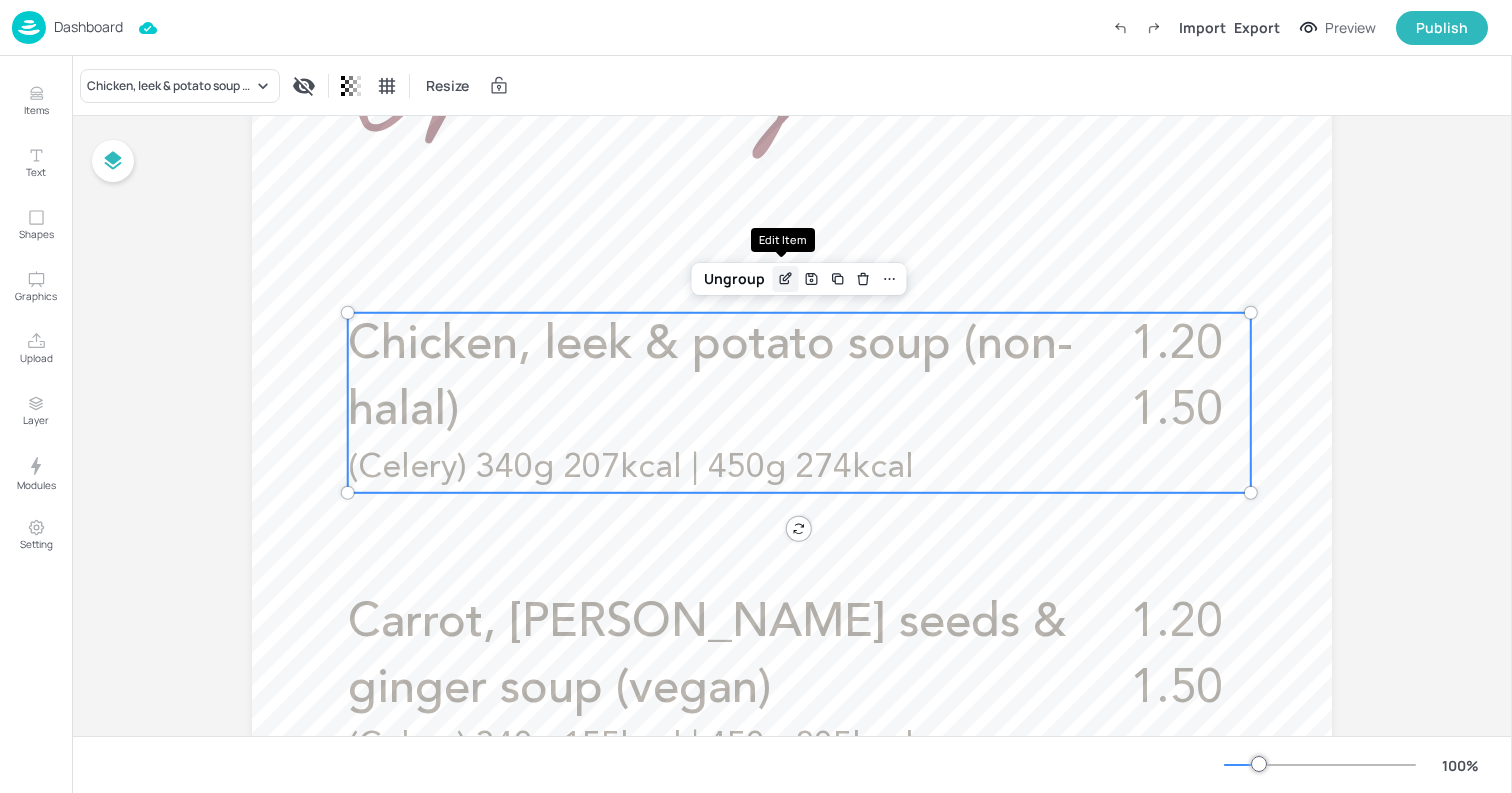 click 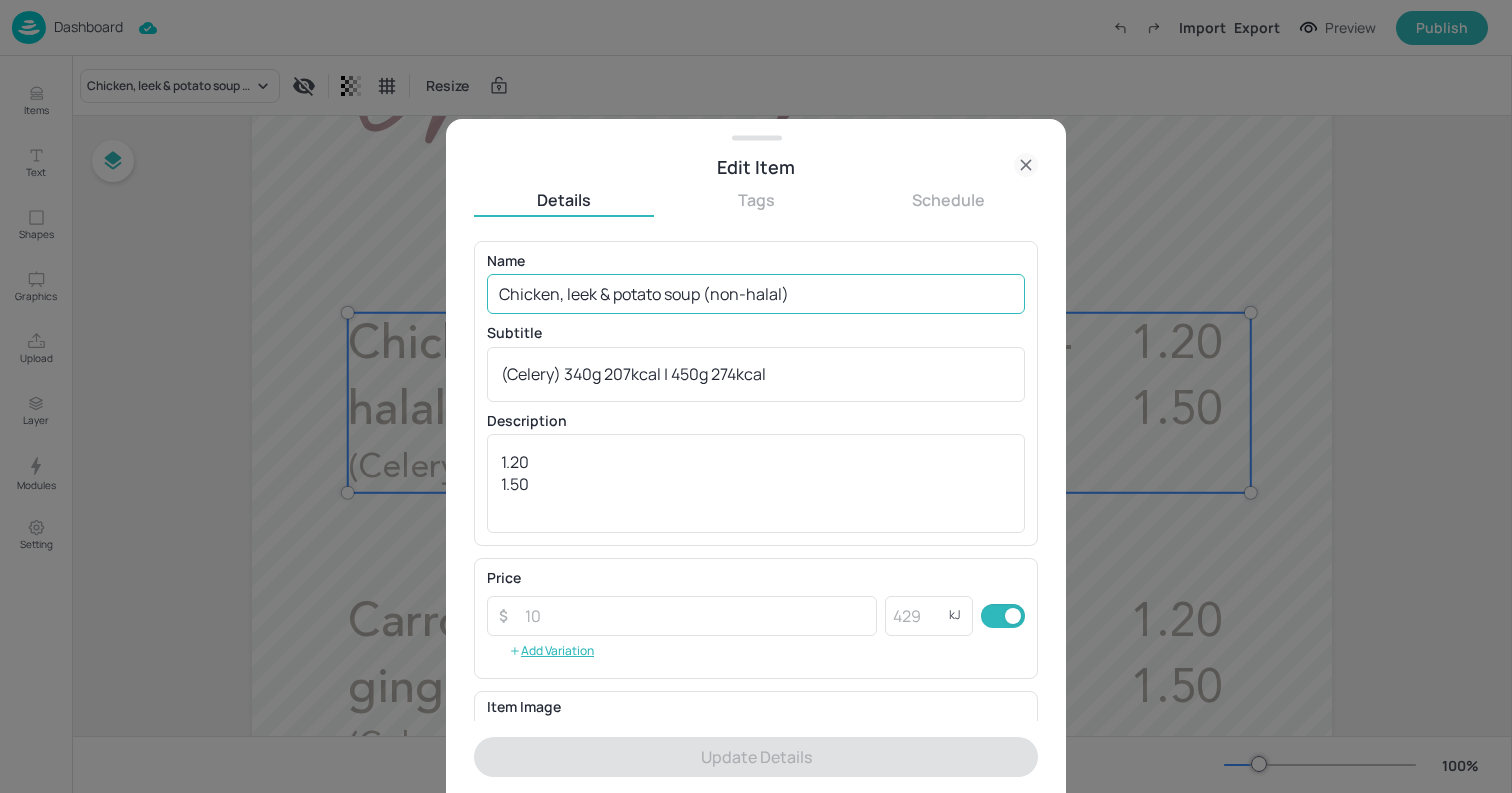 click on "Chicken, leek & potato soup (non-halal)" at bounding box center (756, 294) 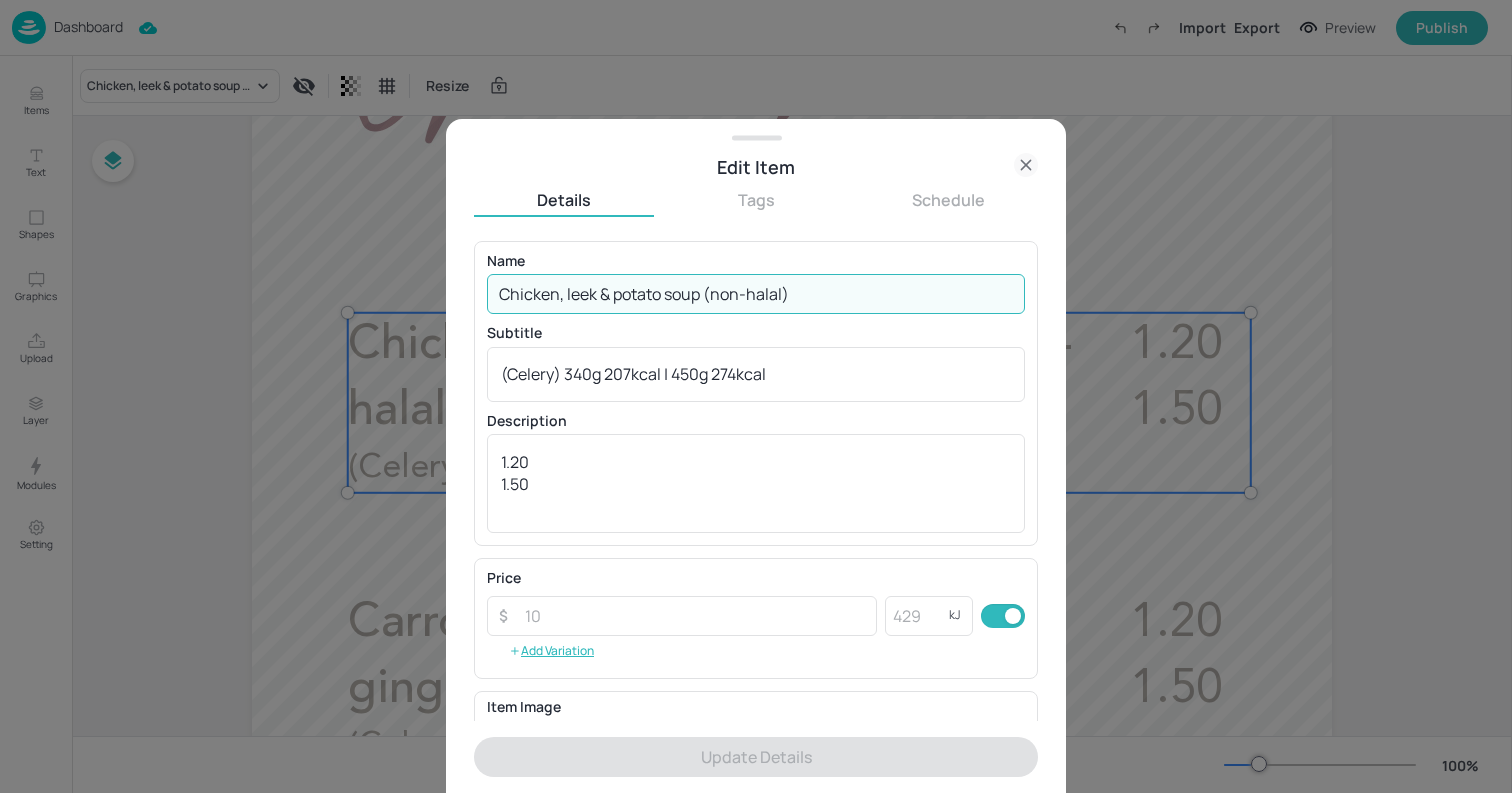 click on "Chicken, leek & potato soup (non-halal)" at bounding box center (756, 294) 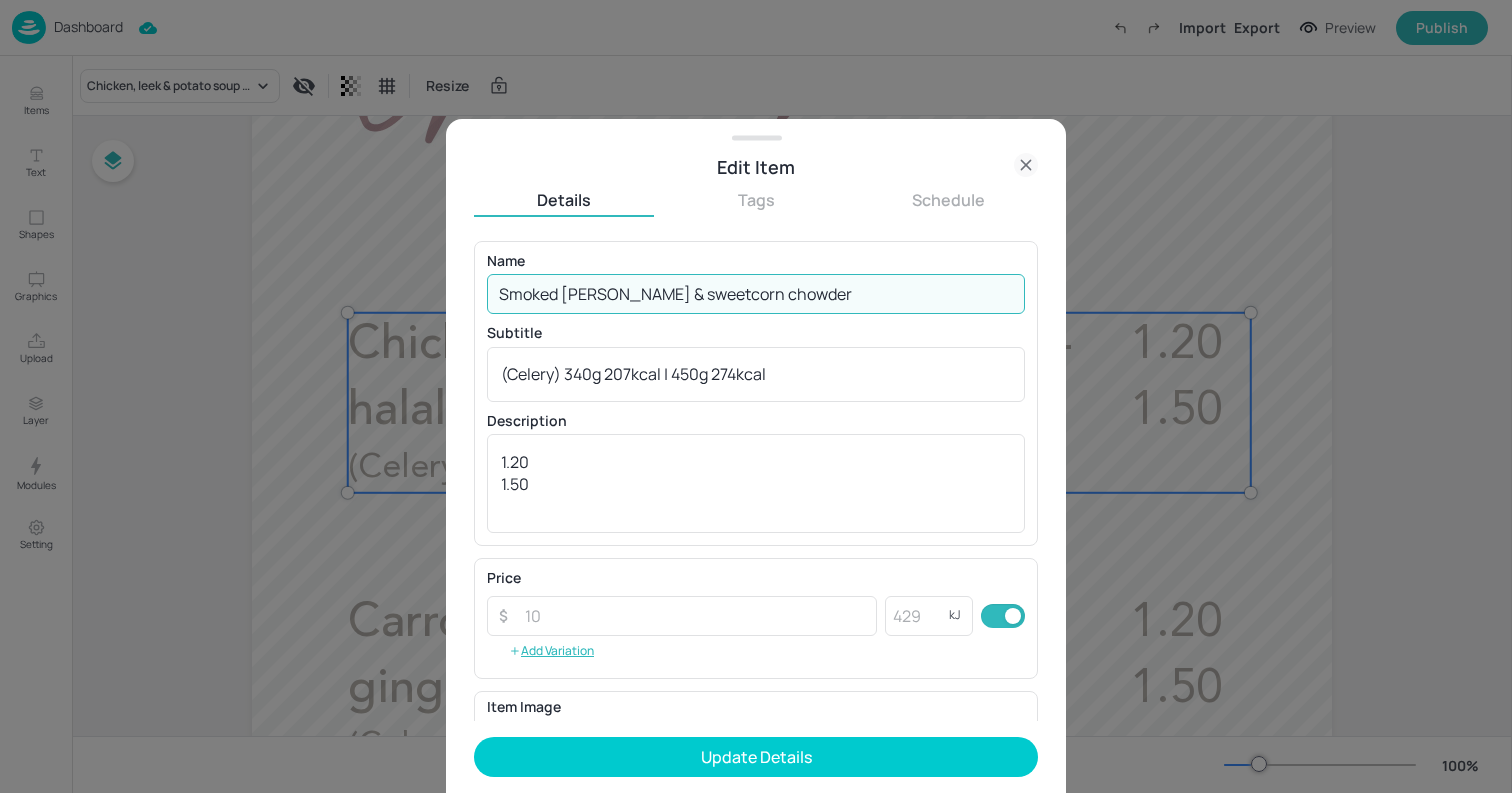 type on "Smoked haddock & sweetcorn chowder" 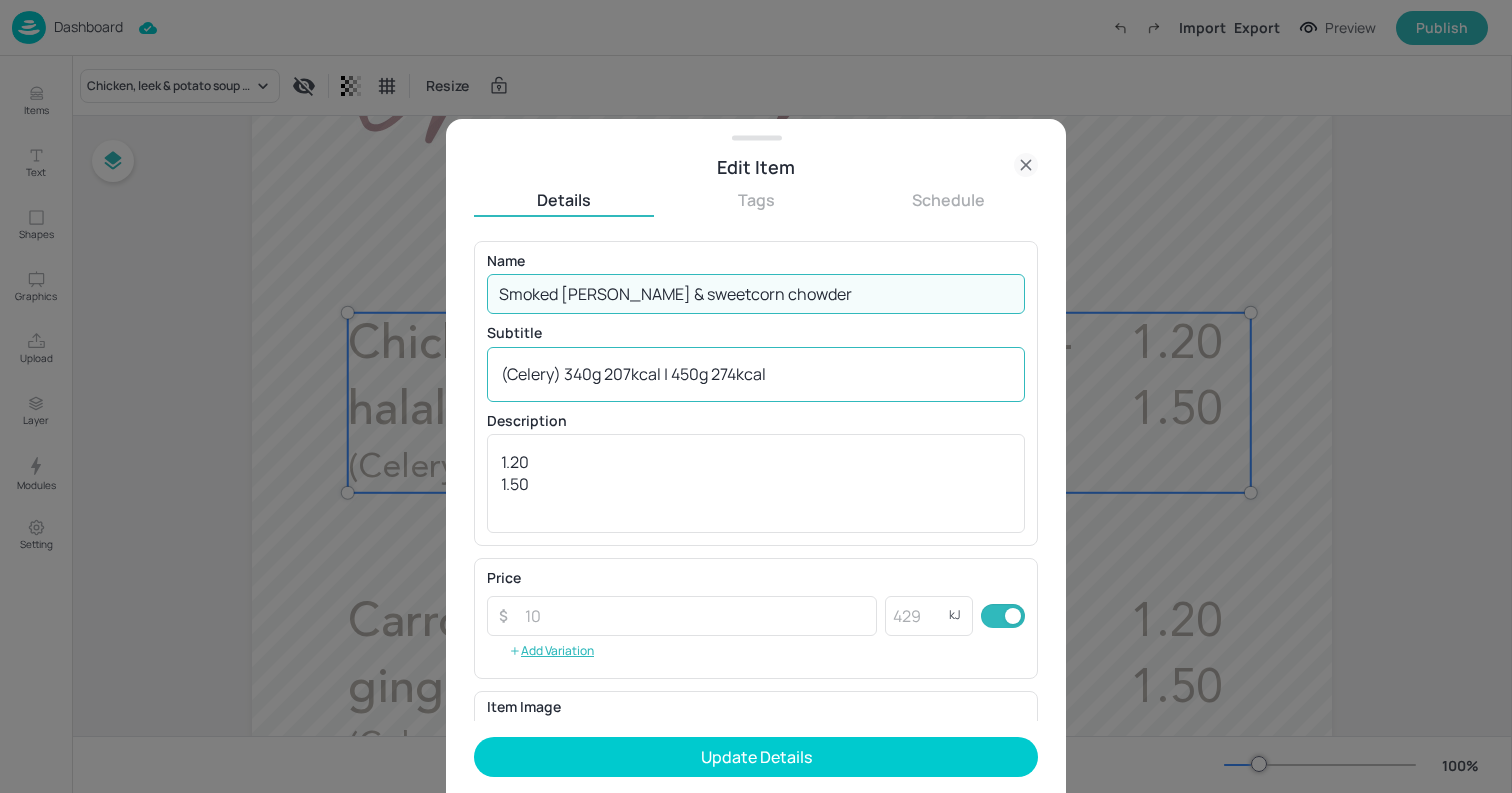 click on "(Celery) 340g 207kcal | 450g 274kcal" at bounding box center (756, 374) 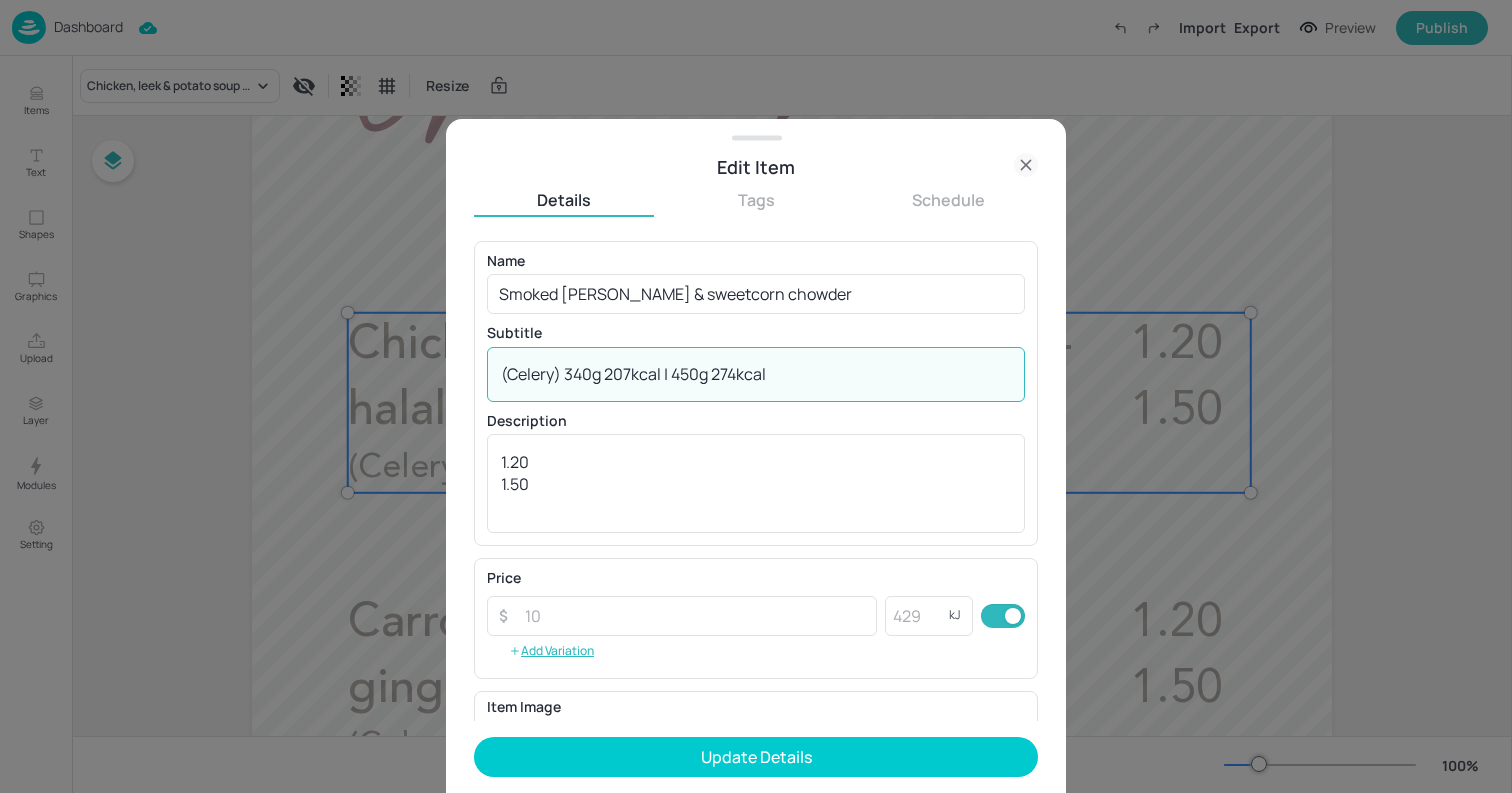 click on "(Celery) 340g 207kcal | 450g 274kcal" at bounding box center [756, 374] 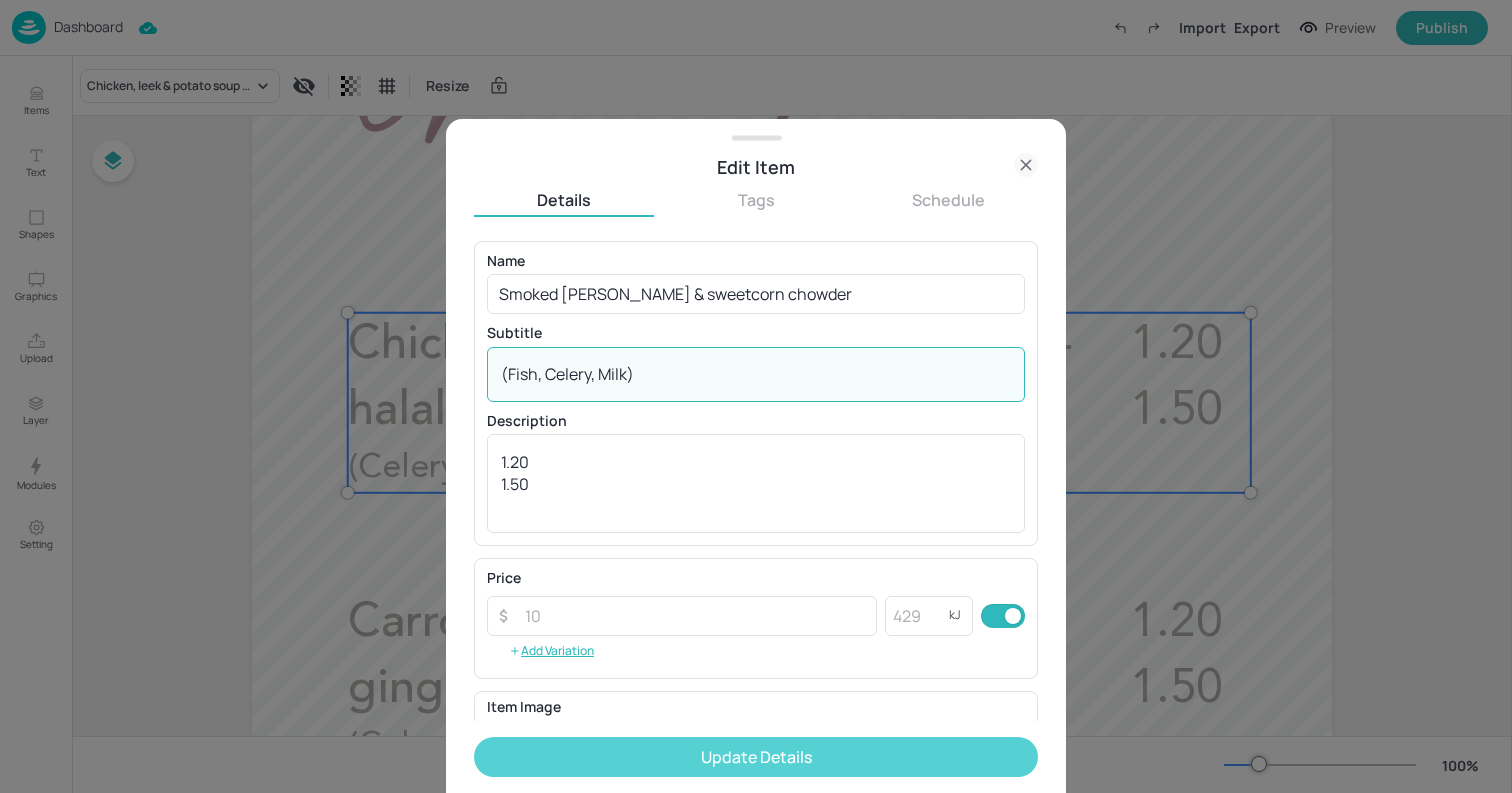 type on "(Fish, Celery, Milk)" 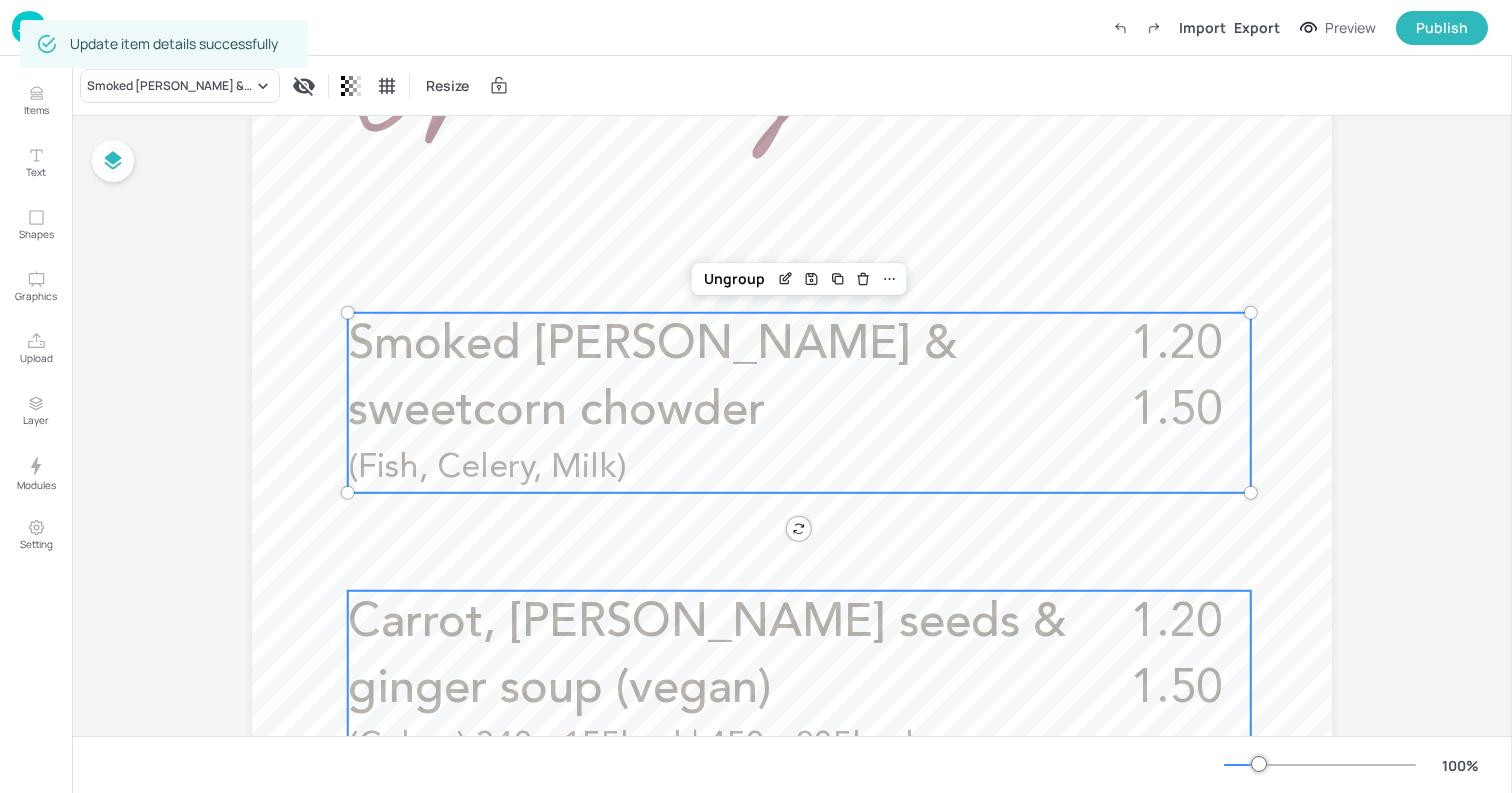 click on "Carrot, caraway seeds & ginger soup (vegan)" at bounding box center (707, 656) 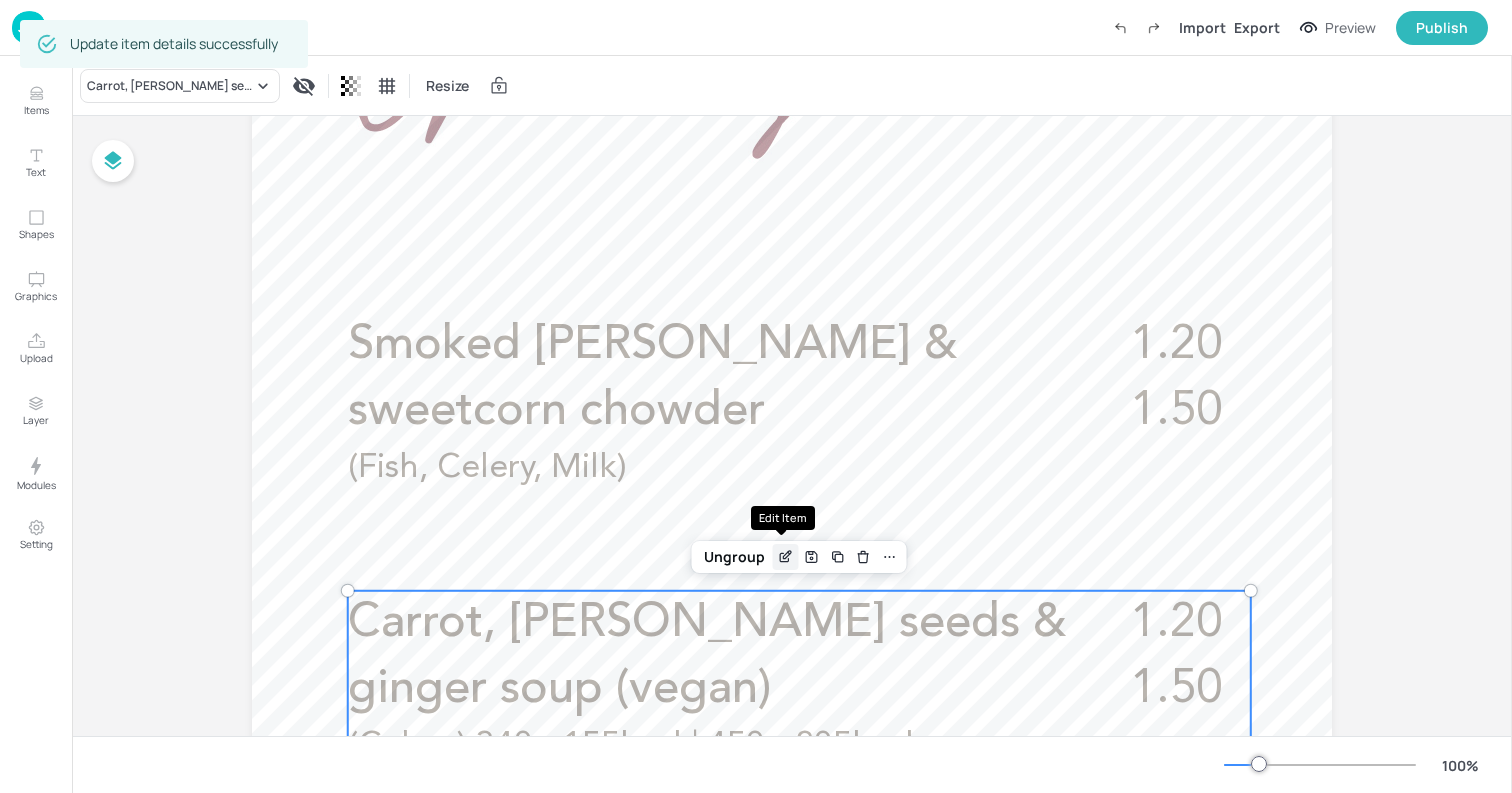 click at bounding box center [786, 557] 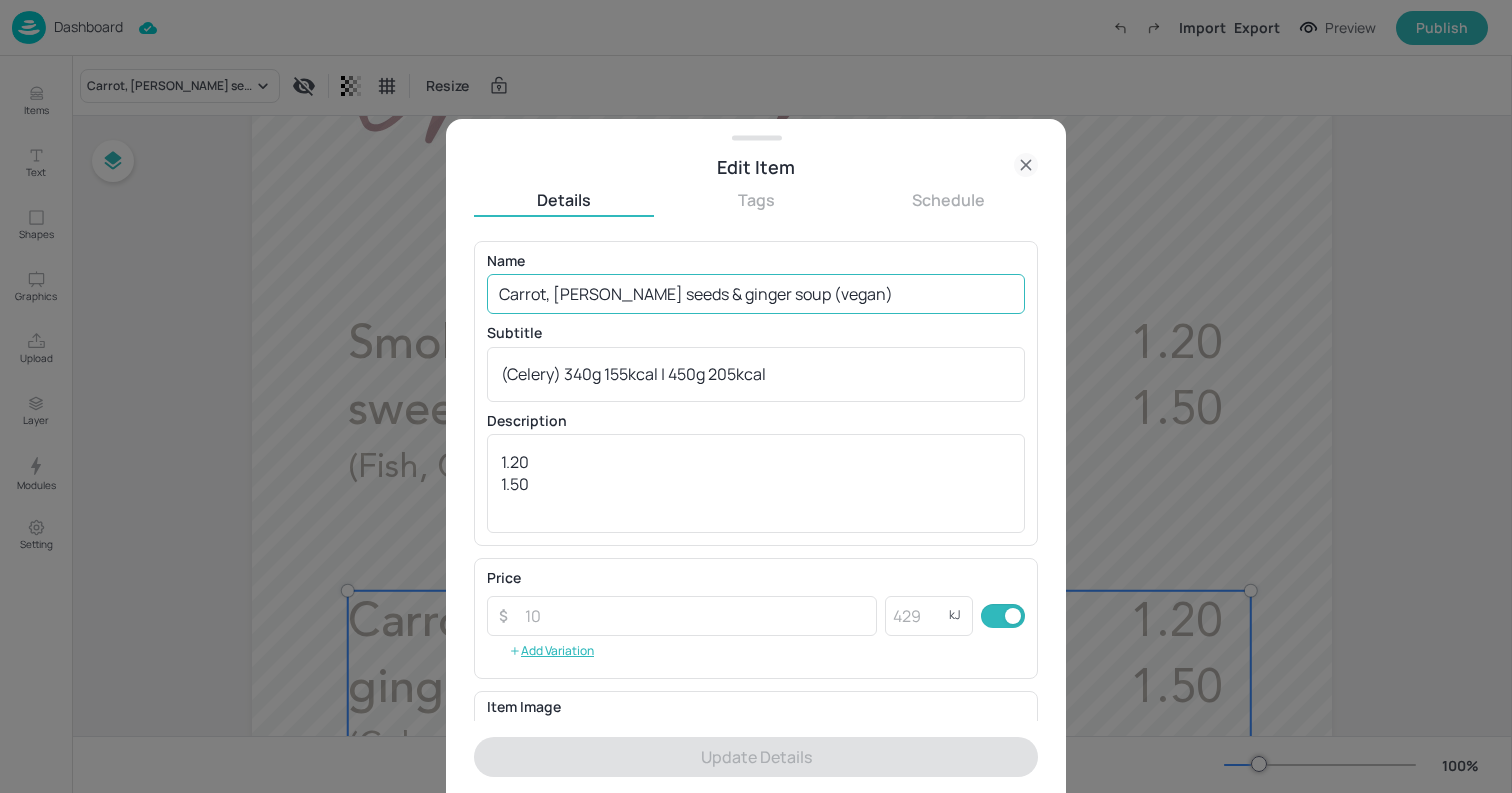 click on "Carrot, caraway seeds & ginger soup (vegan)" at bounding box center (756, 294) 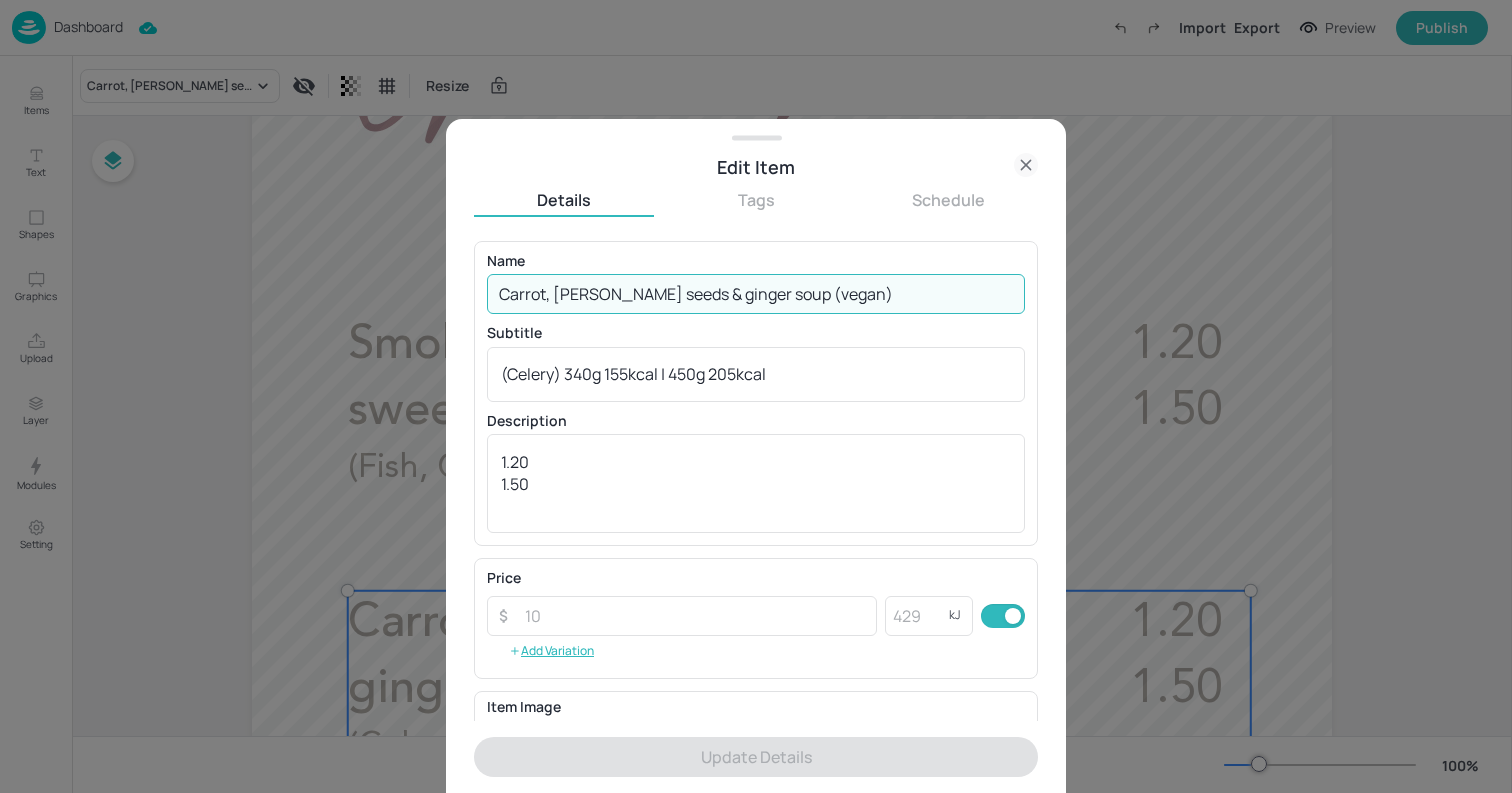 click on "Carrot, caraway seeds & ginger soup (vegan)" at bounding box center [756, 294] 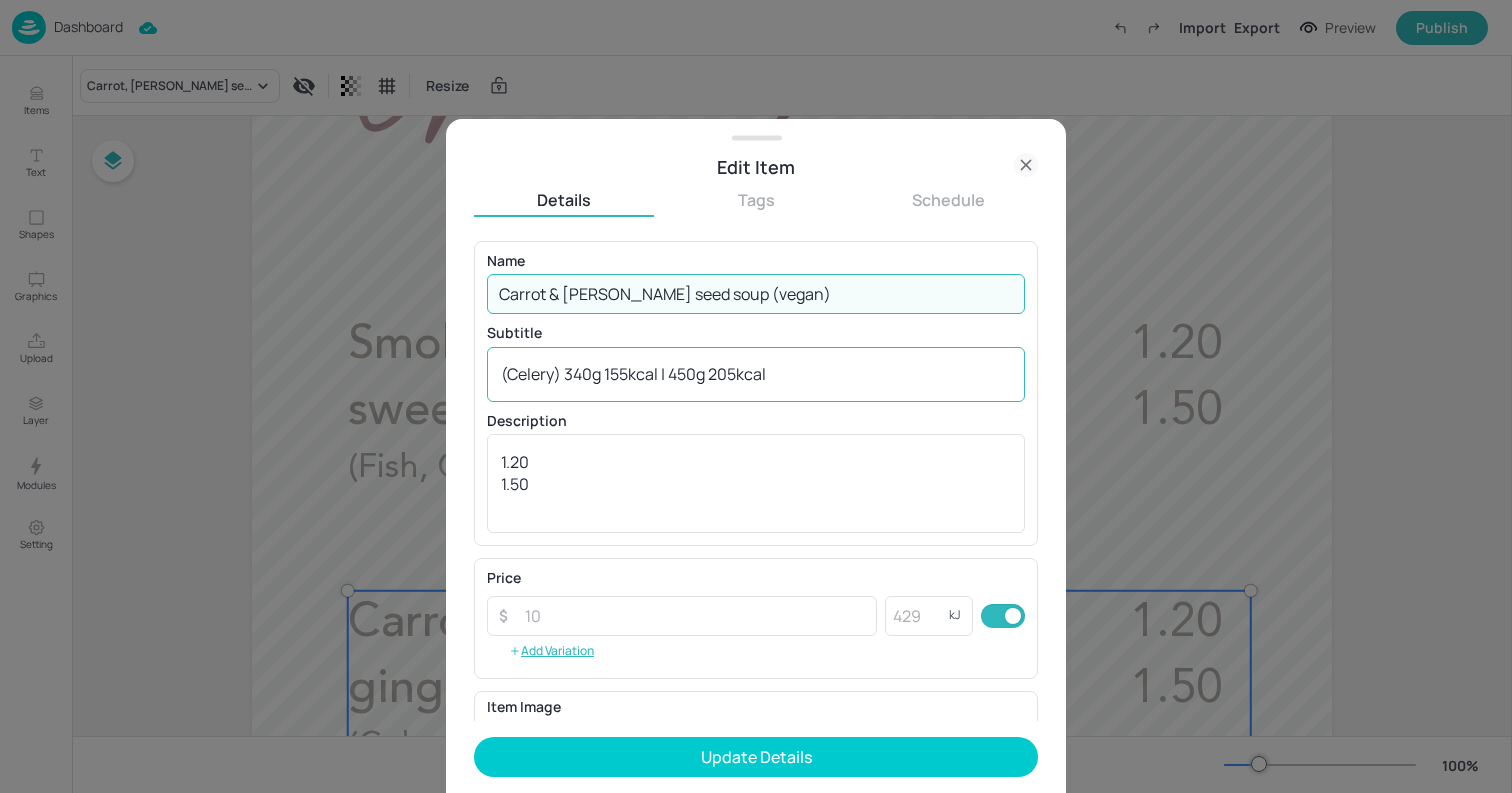 type on "Carrot & caraway seed soup (vegan)" 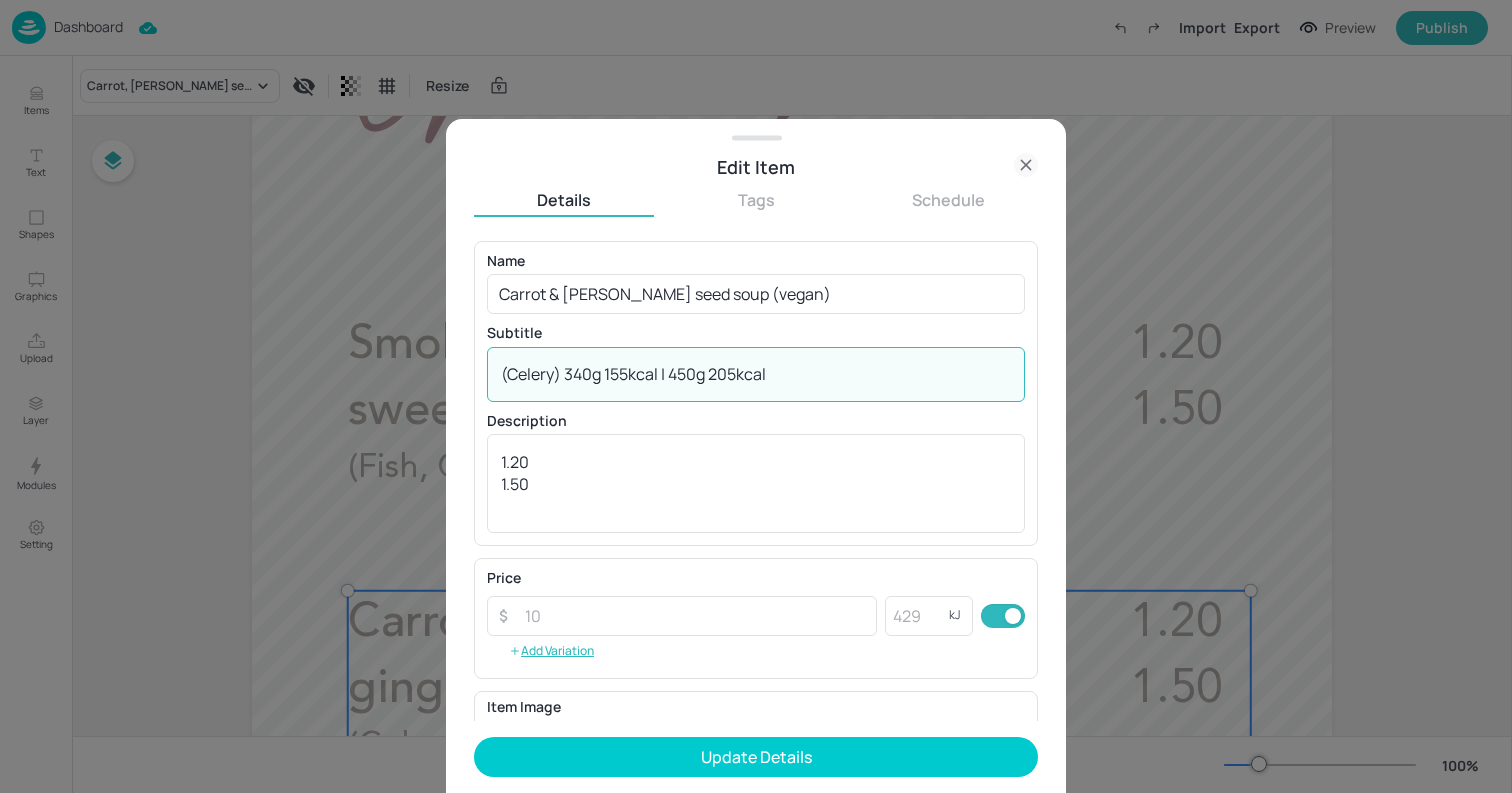 drag, startPoint x: 564, startPoint y: 367, endPoint x: 861, endPoint y: 369, distance: 297.00674 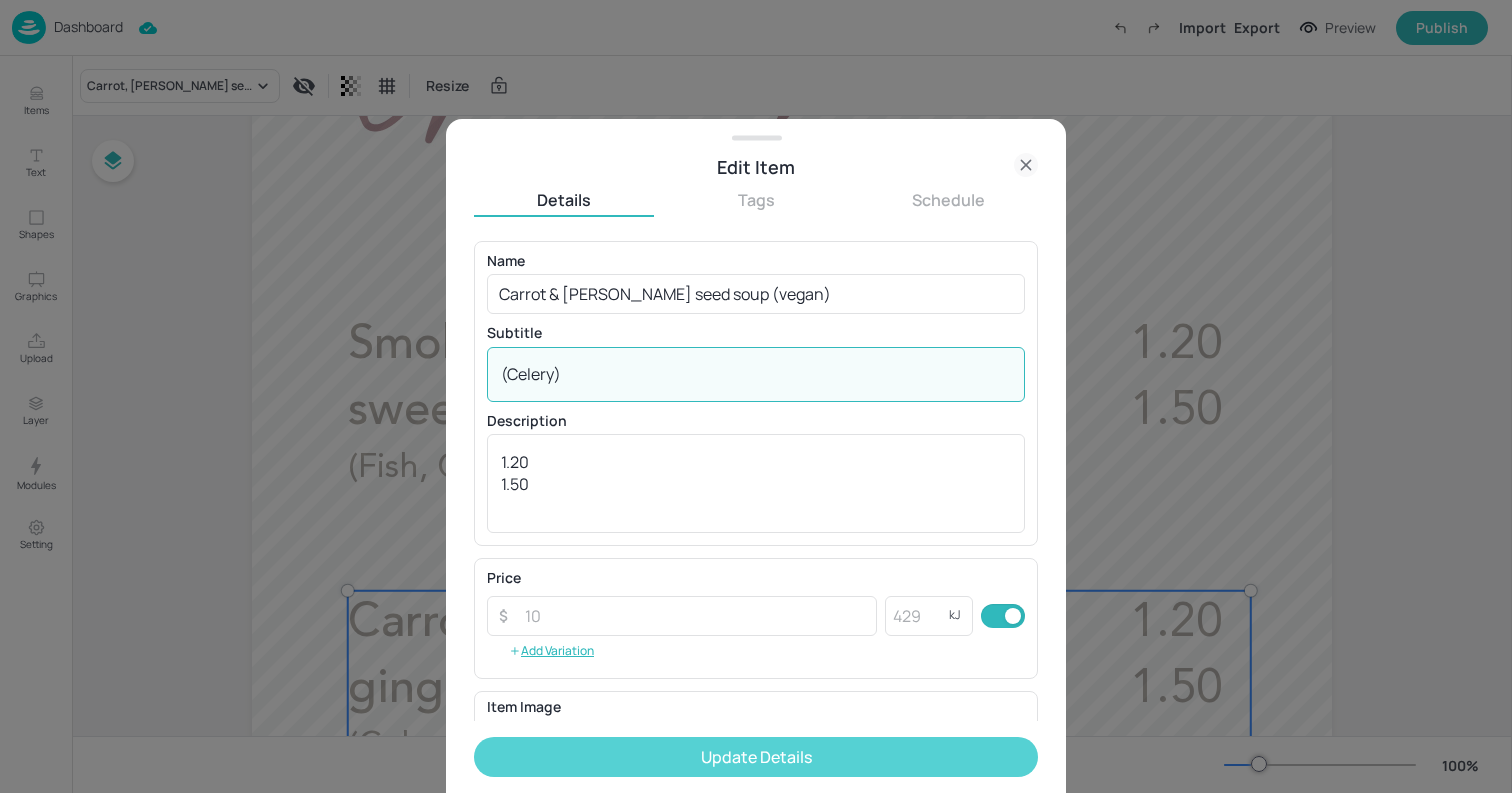 type on "(Celery)" 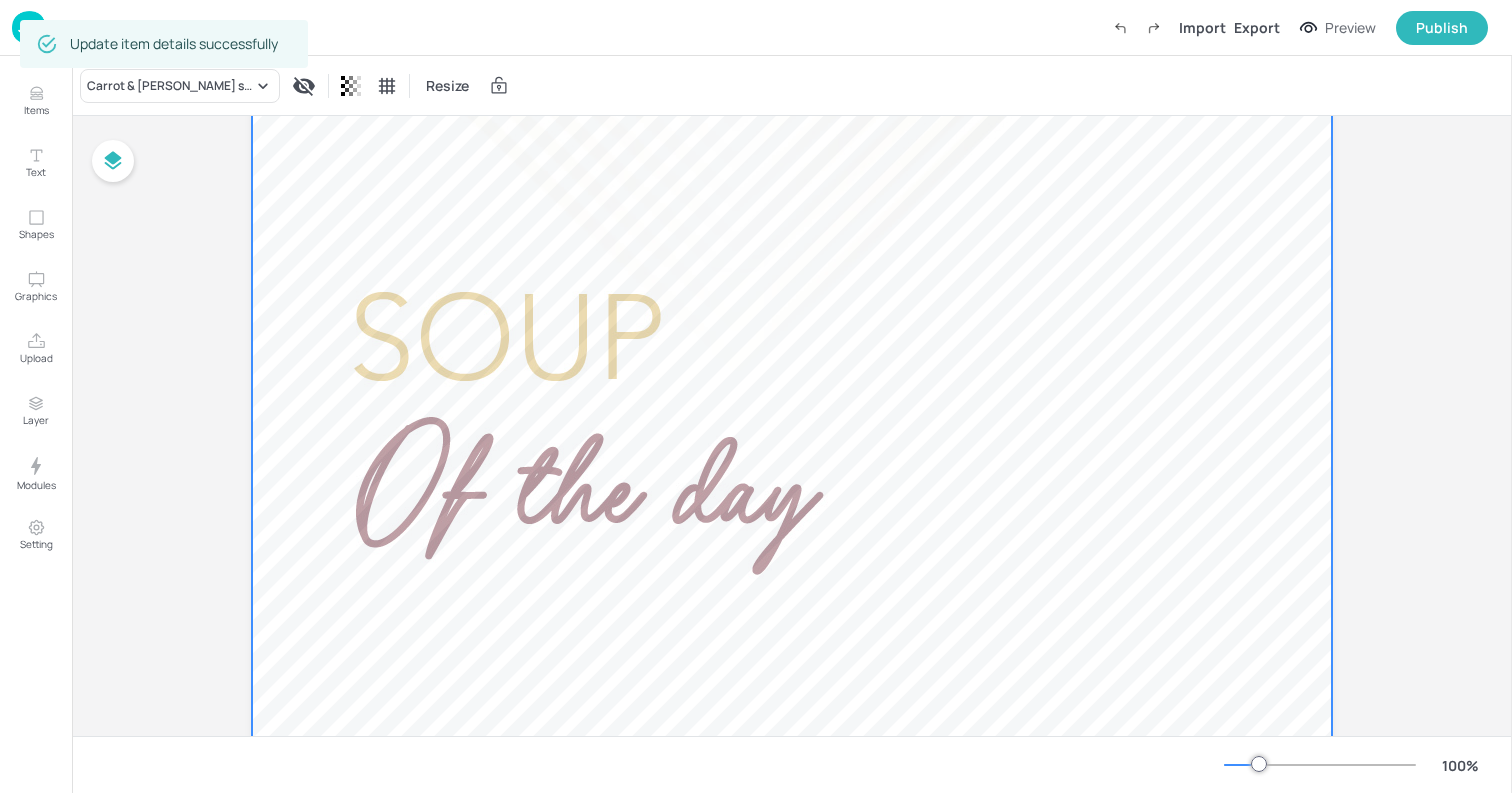 scroll, scrollTop: 0, scrollLeft: 0, axis: both 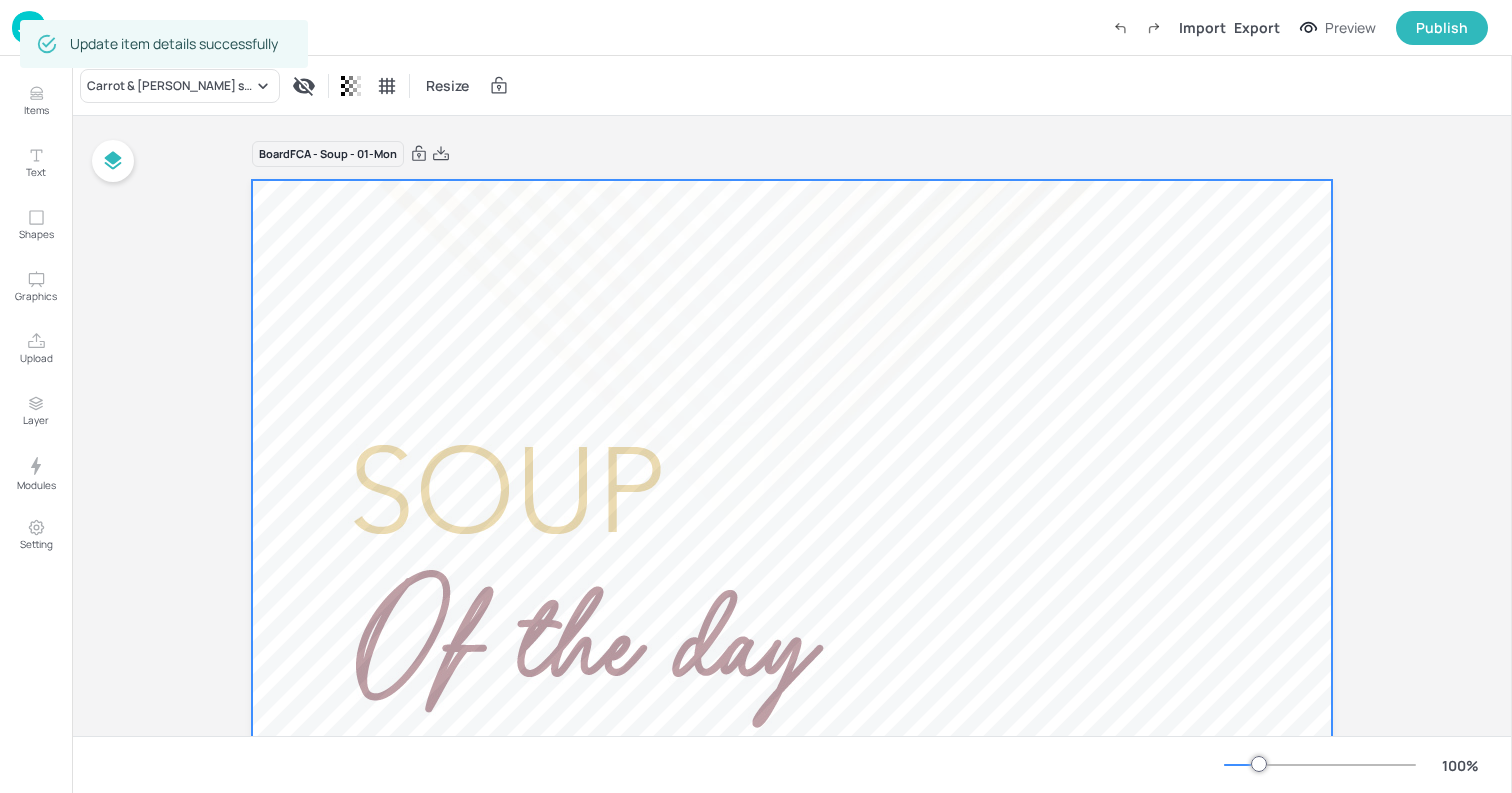 click at bounding box center (792, 1140) 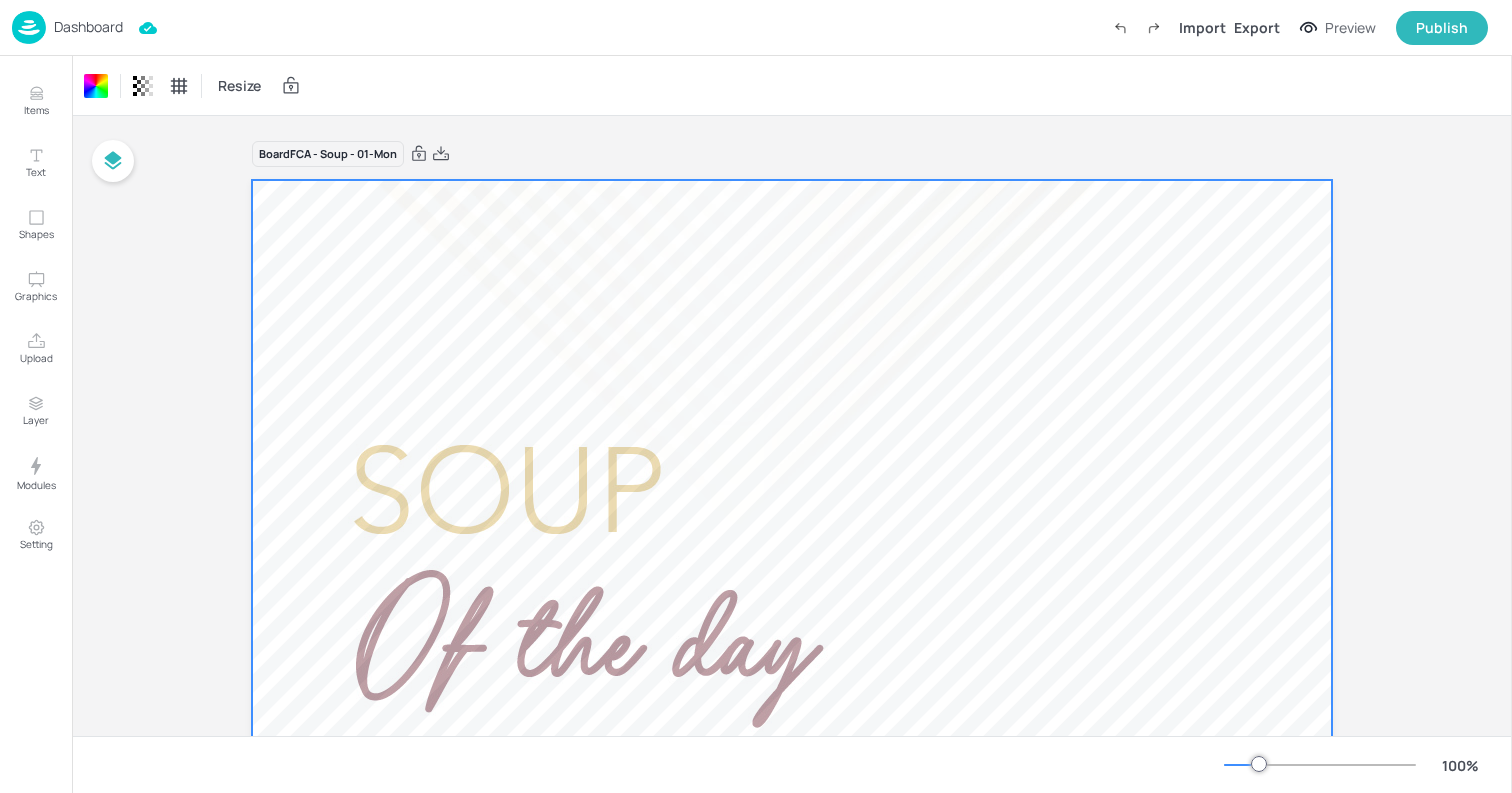 click on "Dashboard" at bounding box center [88, 27] 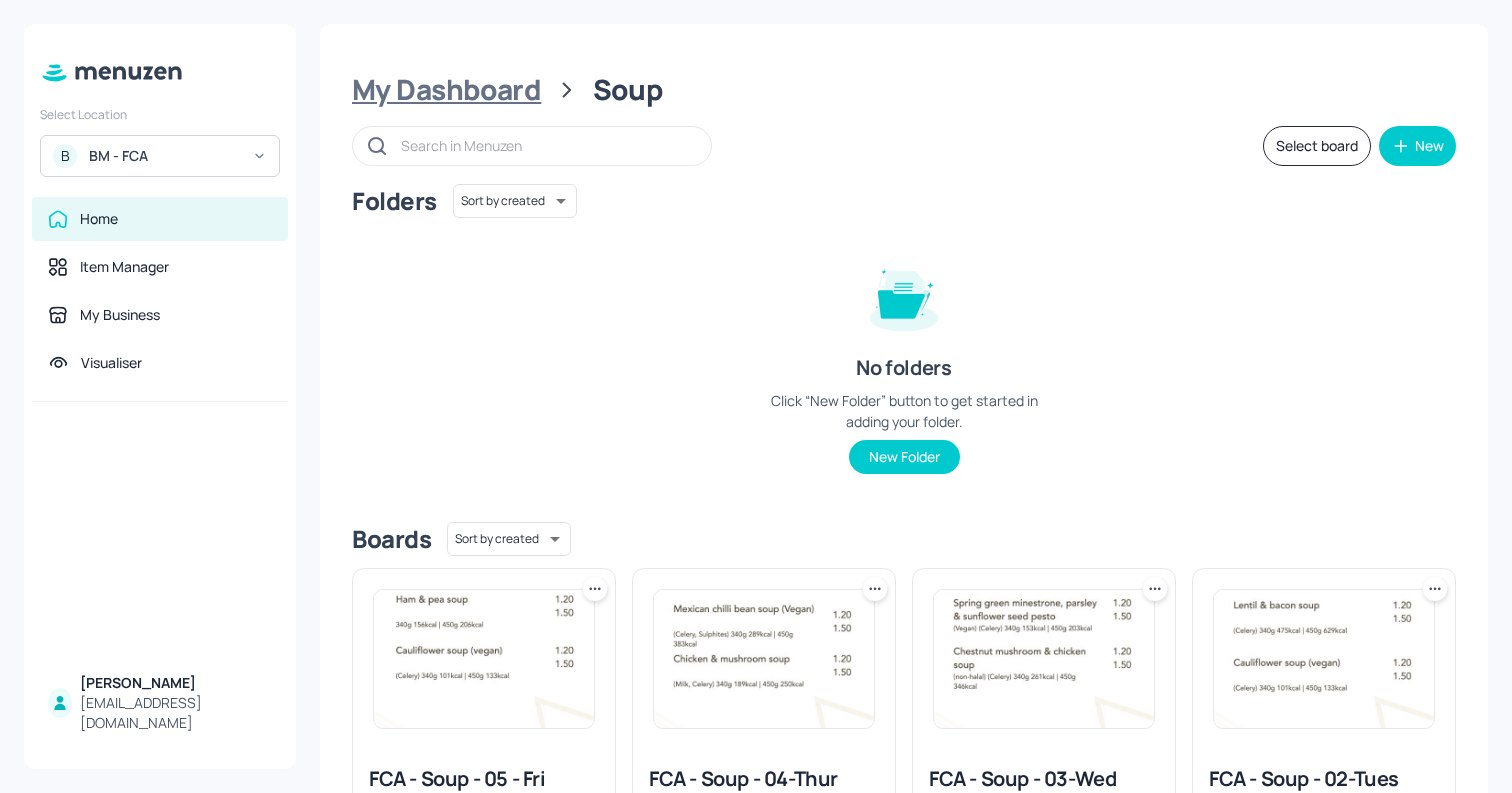 click on "My Dashboard" at bounding box center [446, 90] 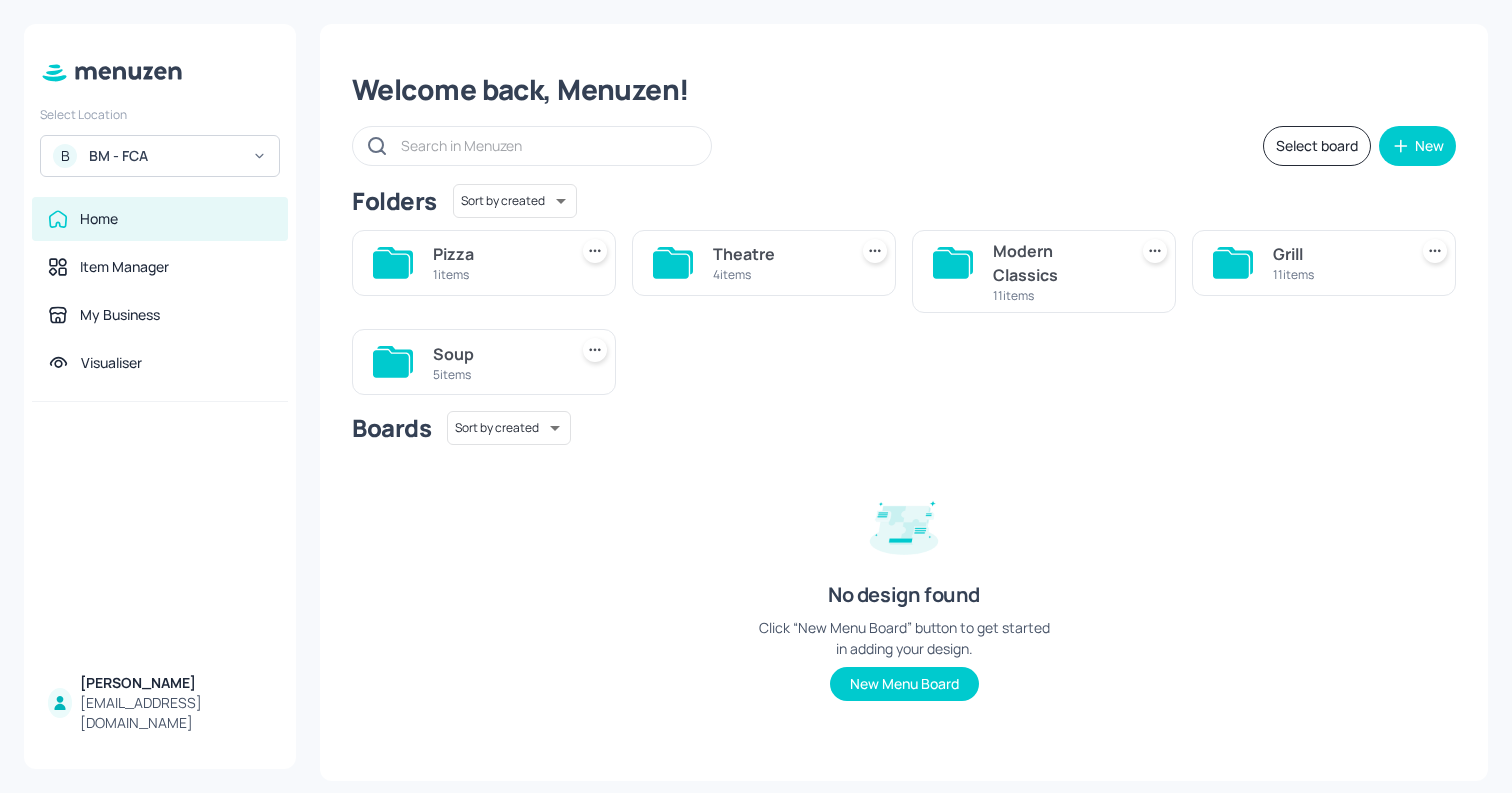 click on "Modern Classics" at bounding box center (1056, 263) 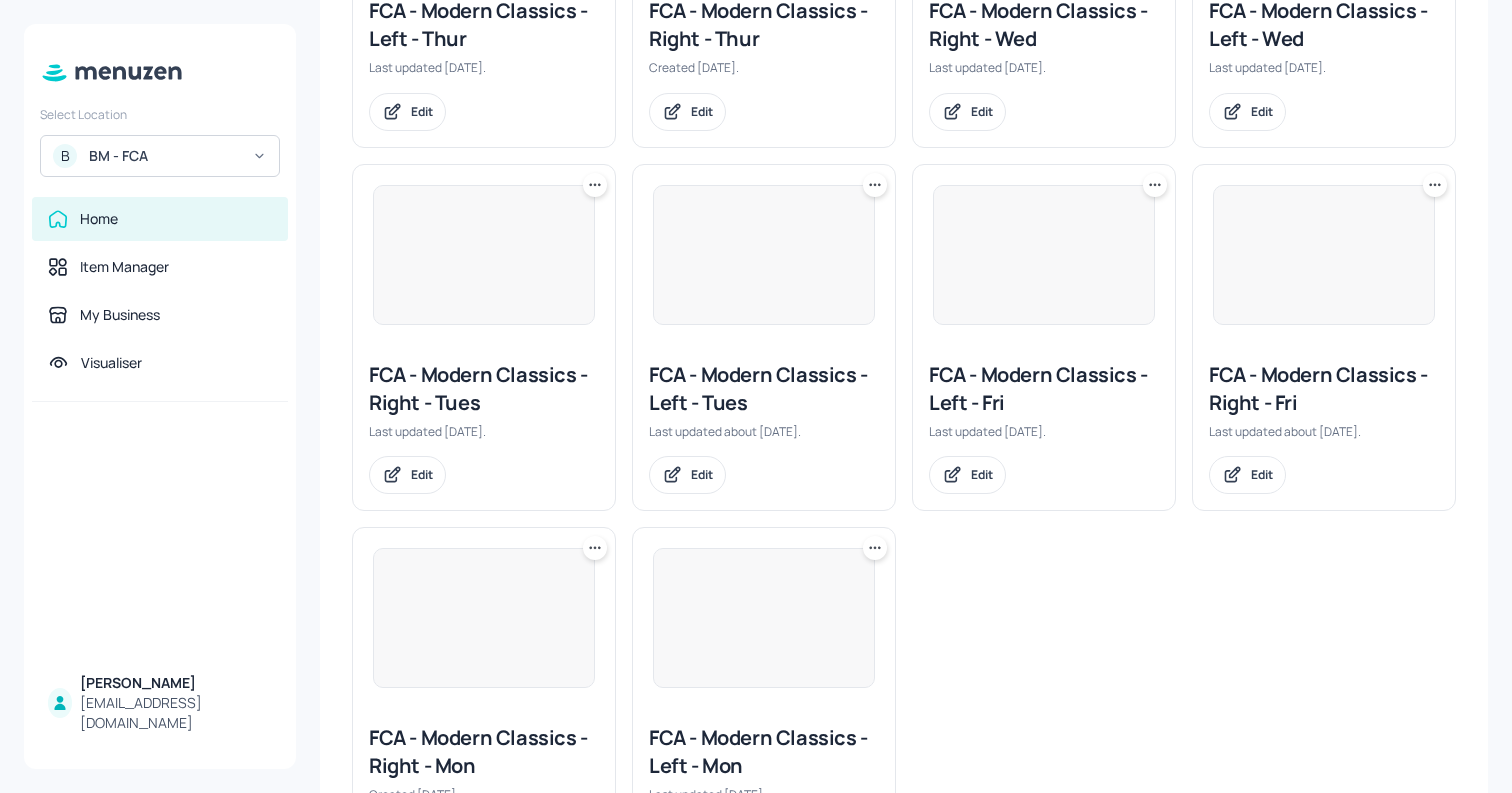 scroll, scrollTop: 704, scrollLeft: 0, axis: vertical 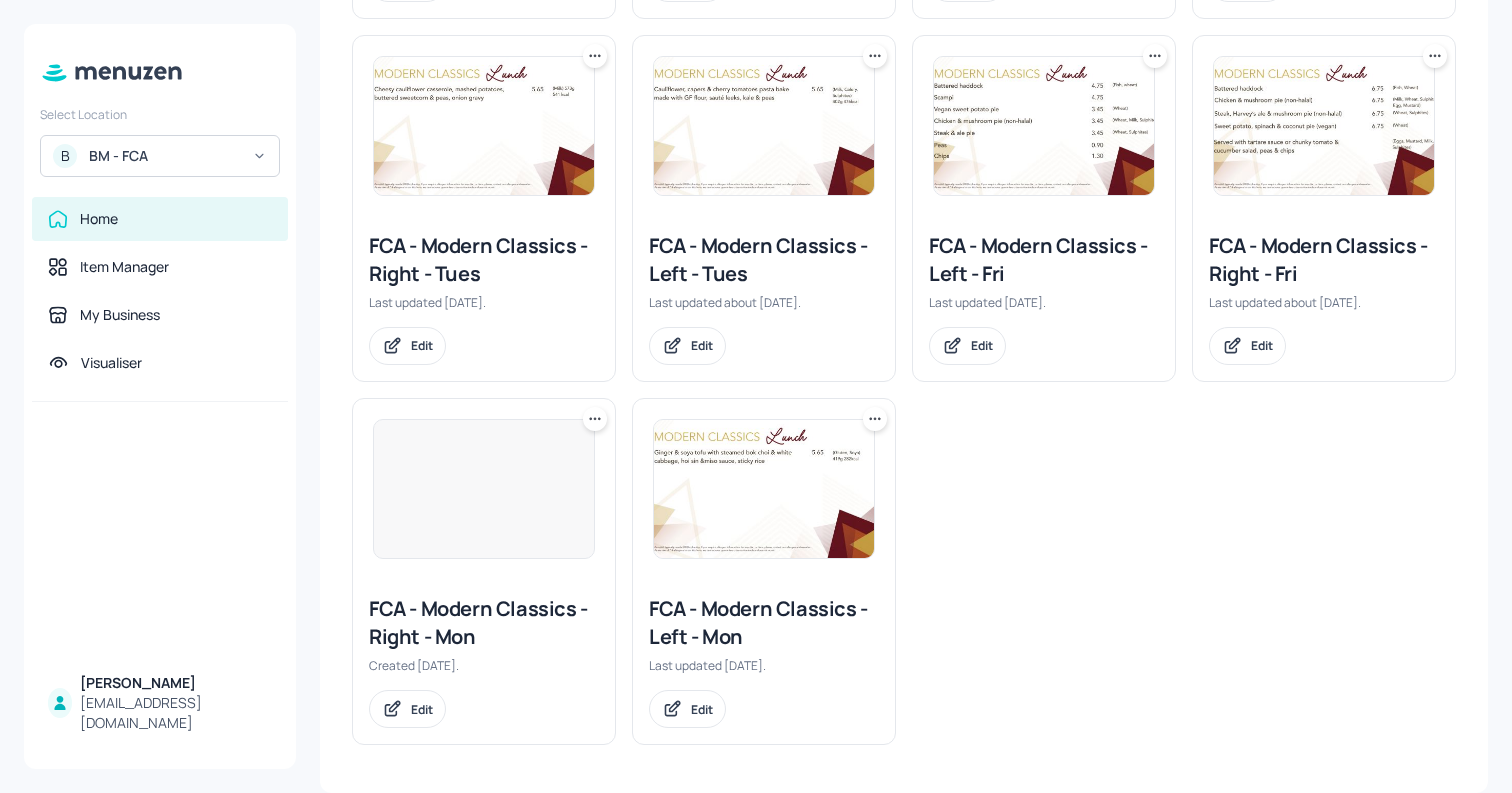 click at bounding box center [484, 489] 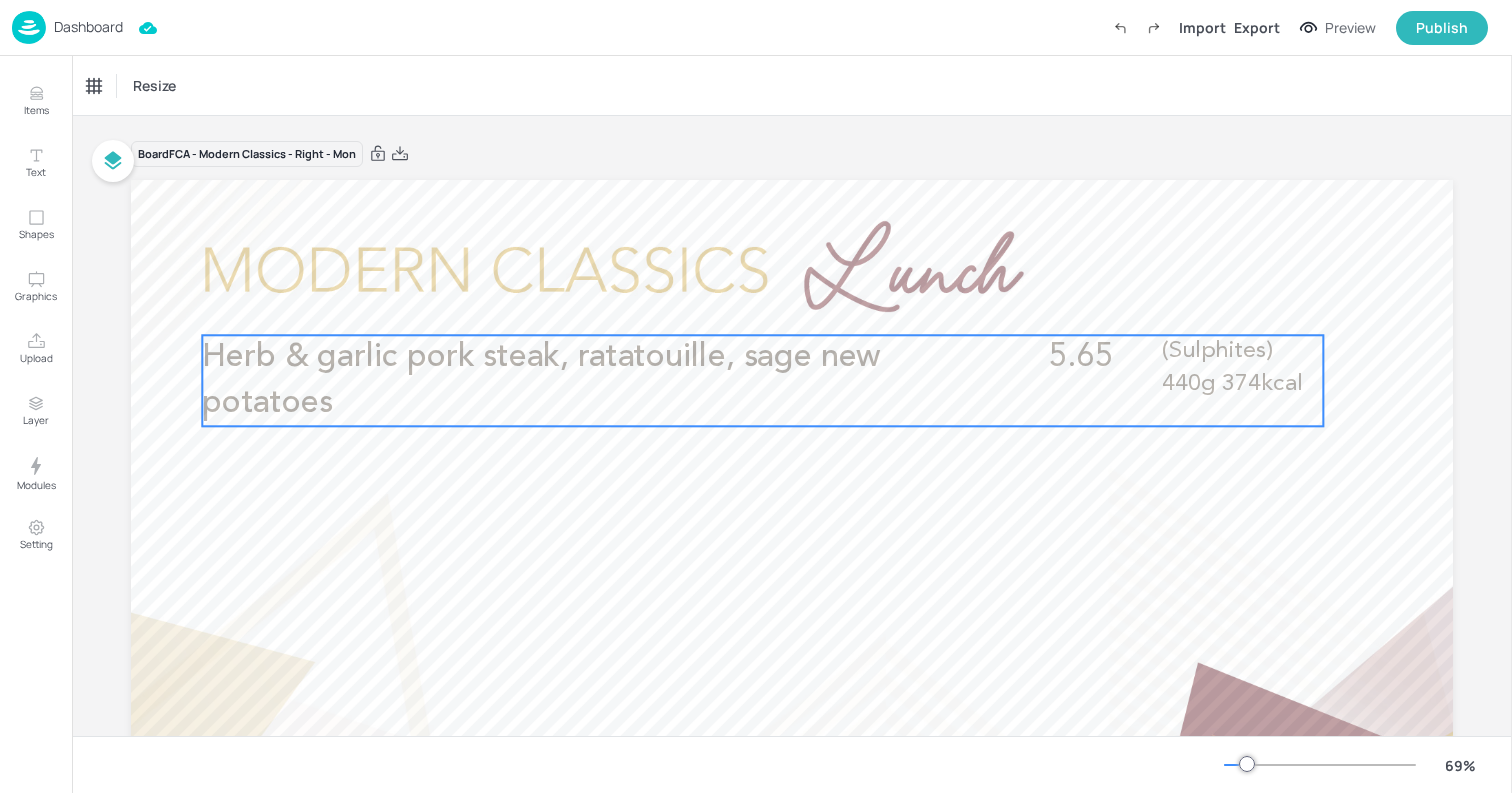 click on "Herb & garlic pork steak, ratatouille, sage new potatoes" at bounding box center [541, 380] 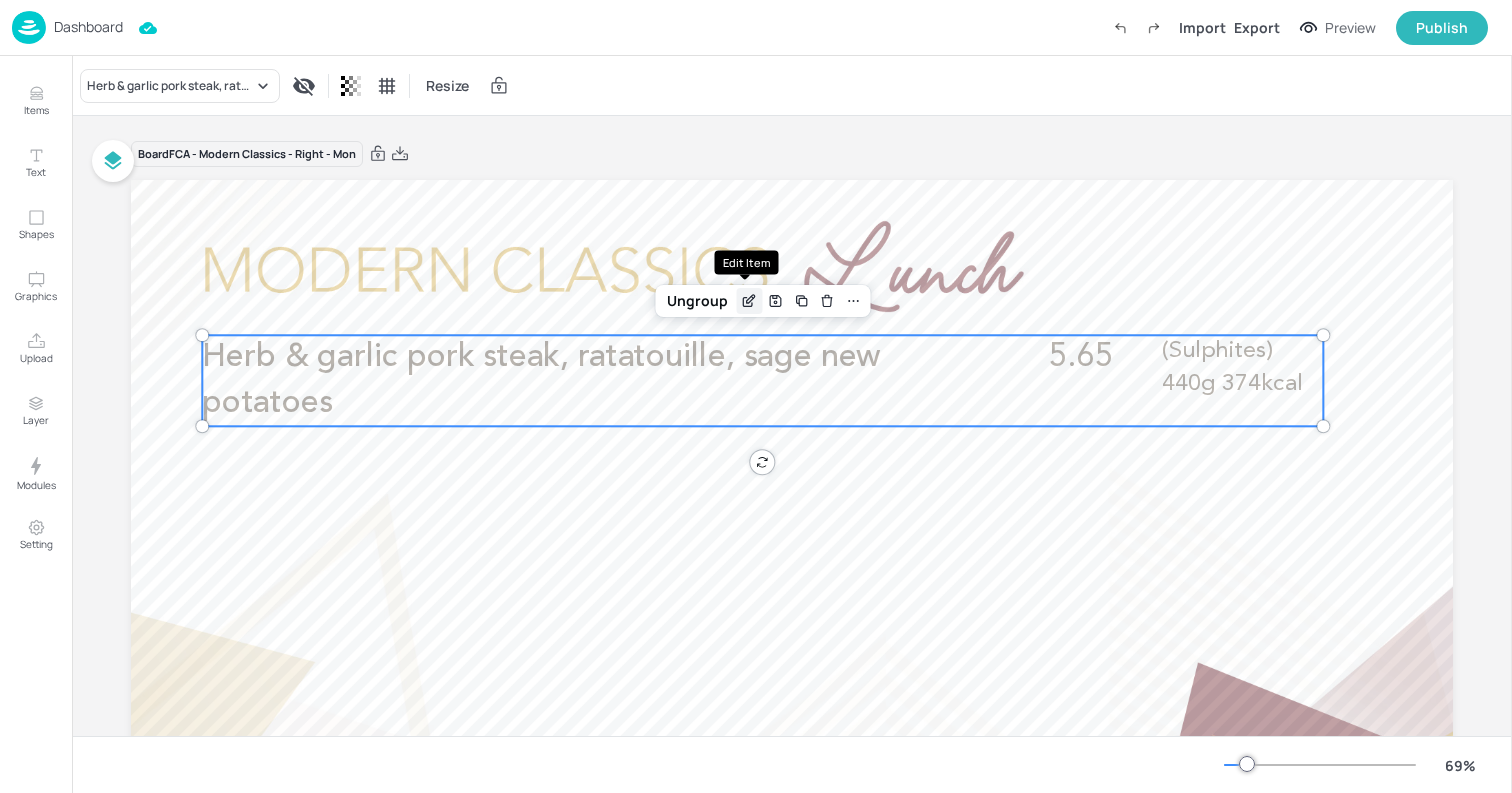 click 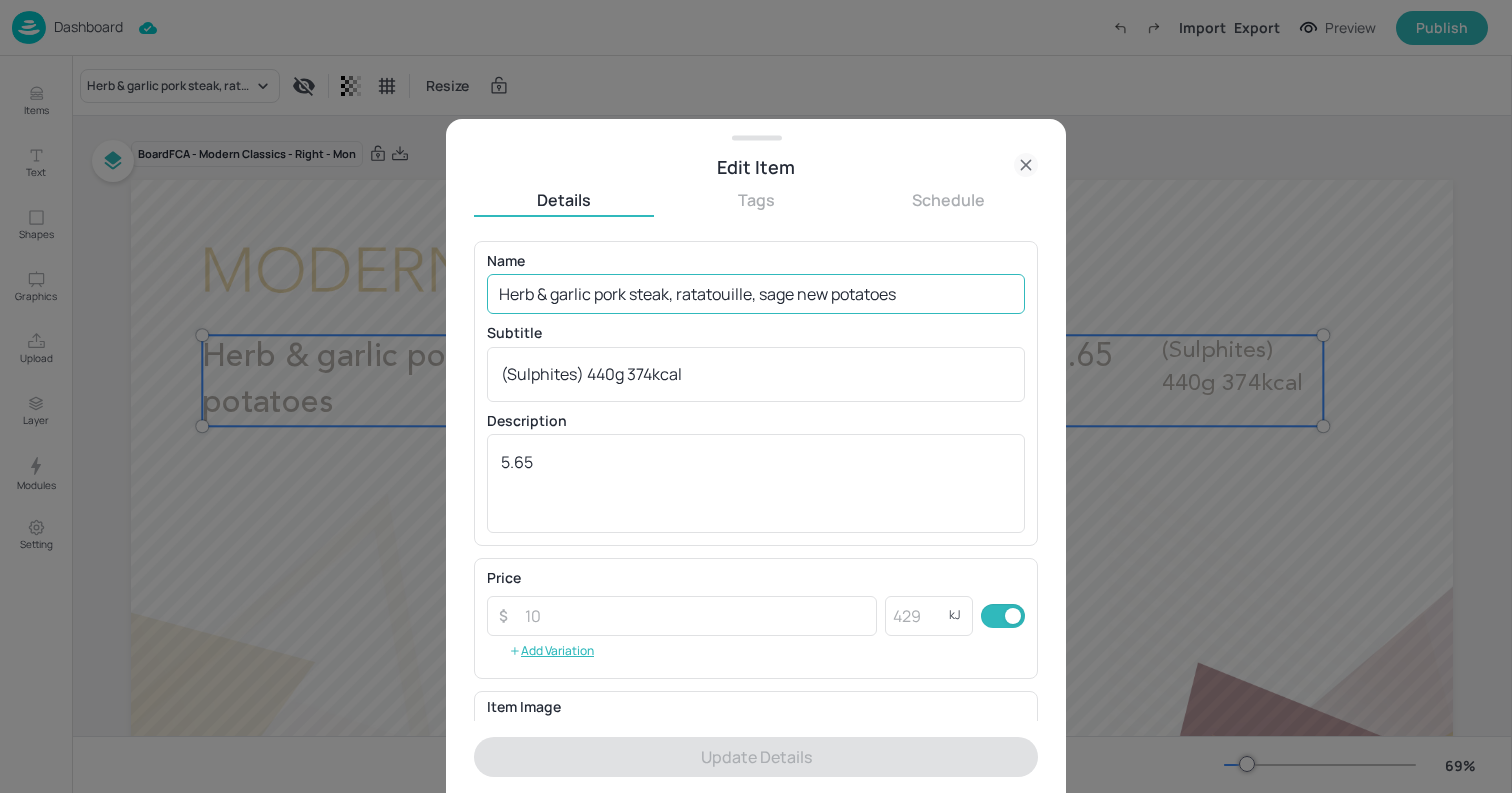 click on "Herb & garlic pork steak, ratatouille, sage new potatoes" at bounding box center (756, 294) 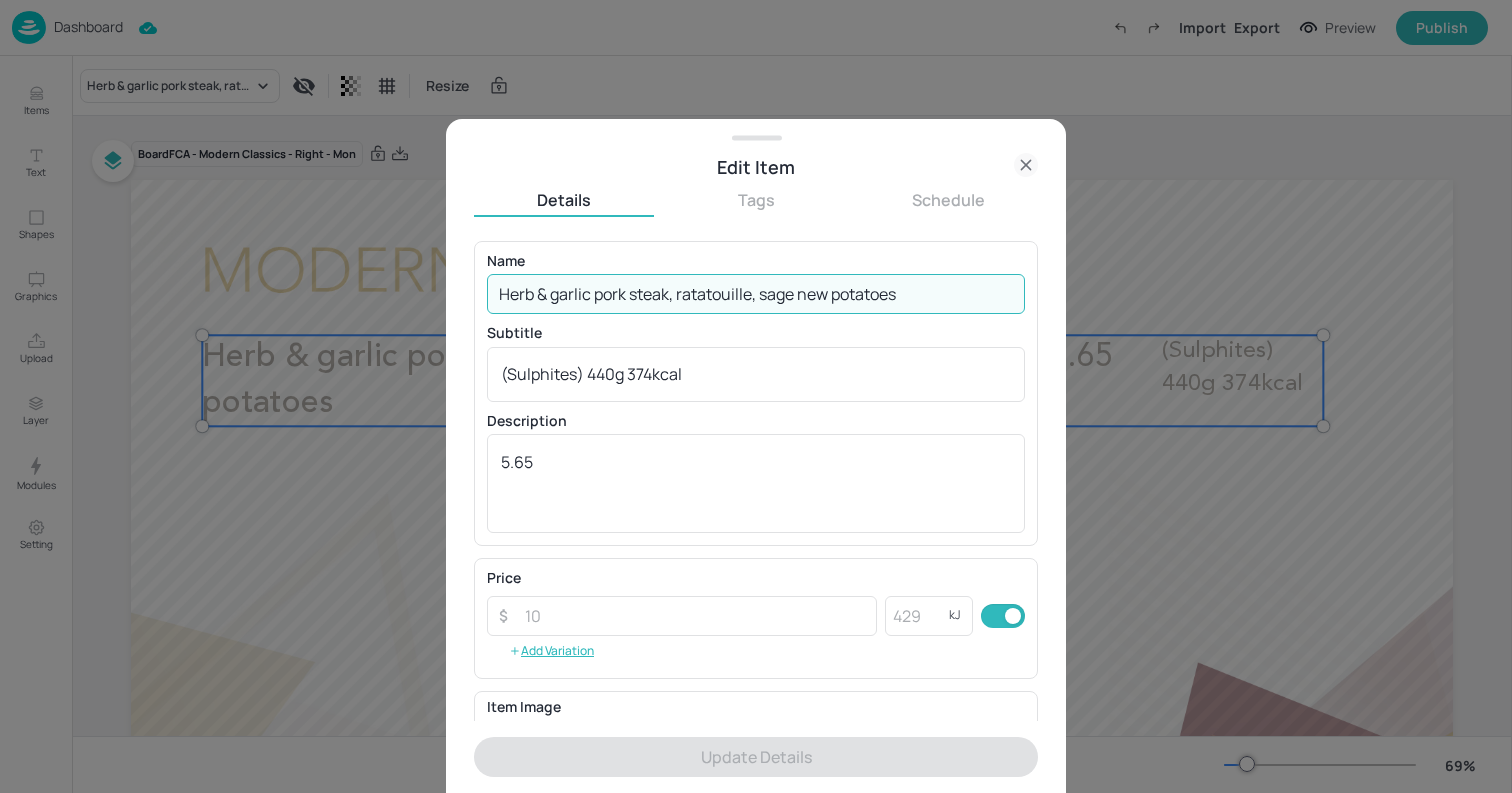 click on "Herb & garlic pork steak, ratatouille, sage new potatoes" at bounding box center (756, 294) 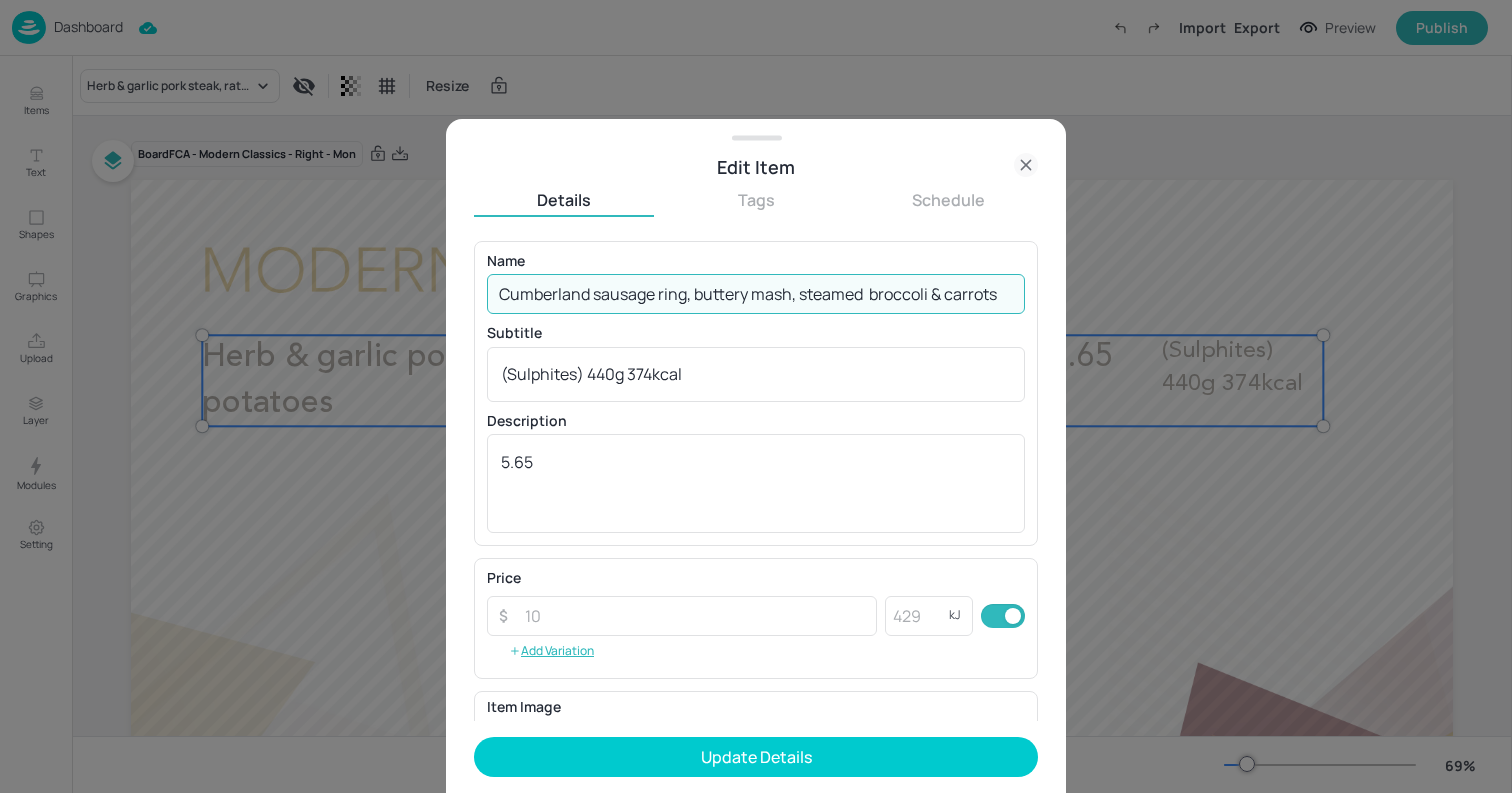 type on "Cumberland sausage ring, buttery mash, steamed  broccoli & carrots" 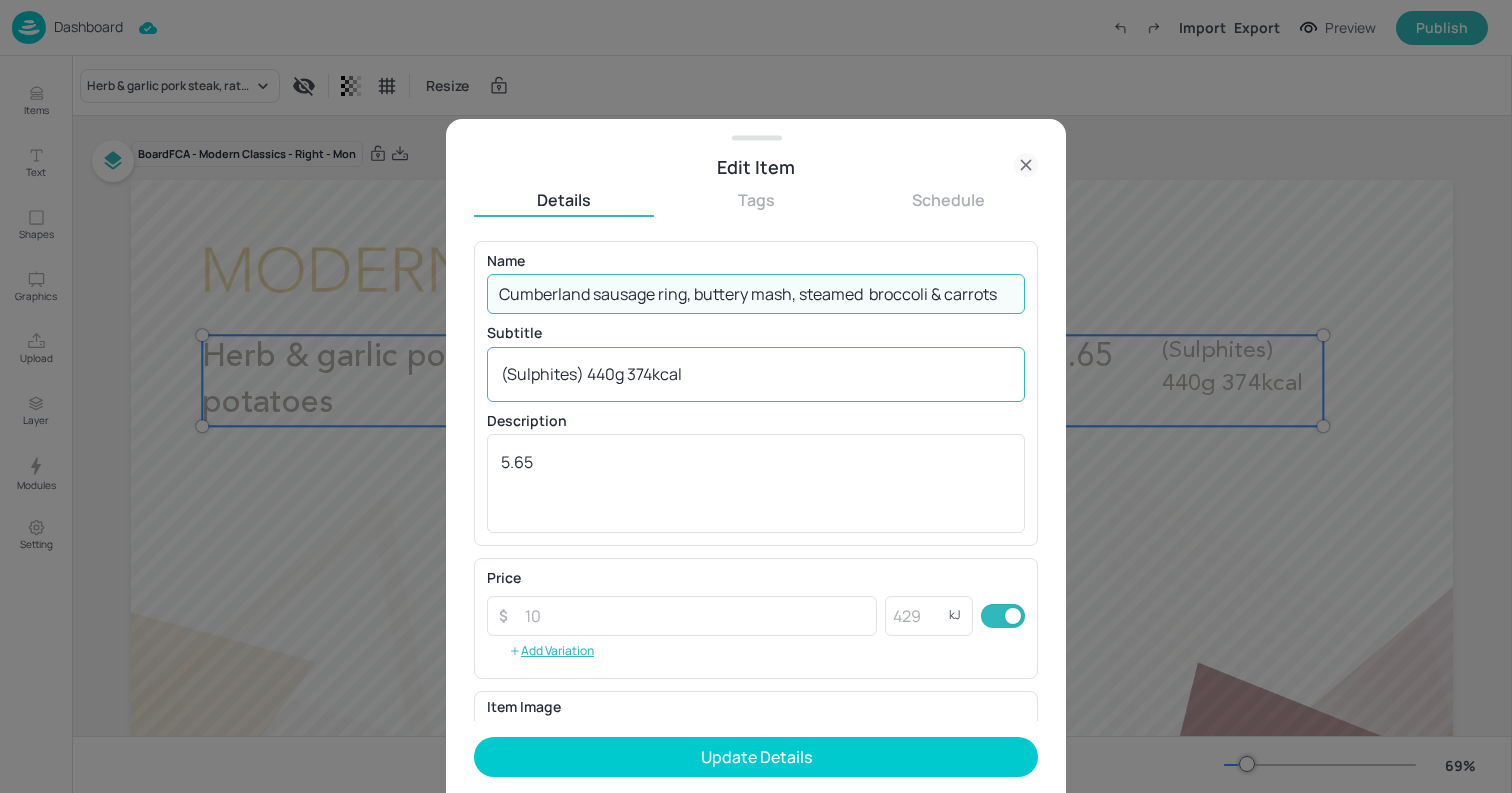 click on "(Sulphites) 440g 374kcal" at bounding box center (756, 374) 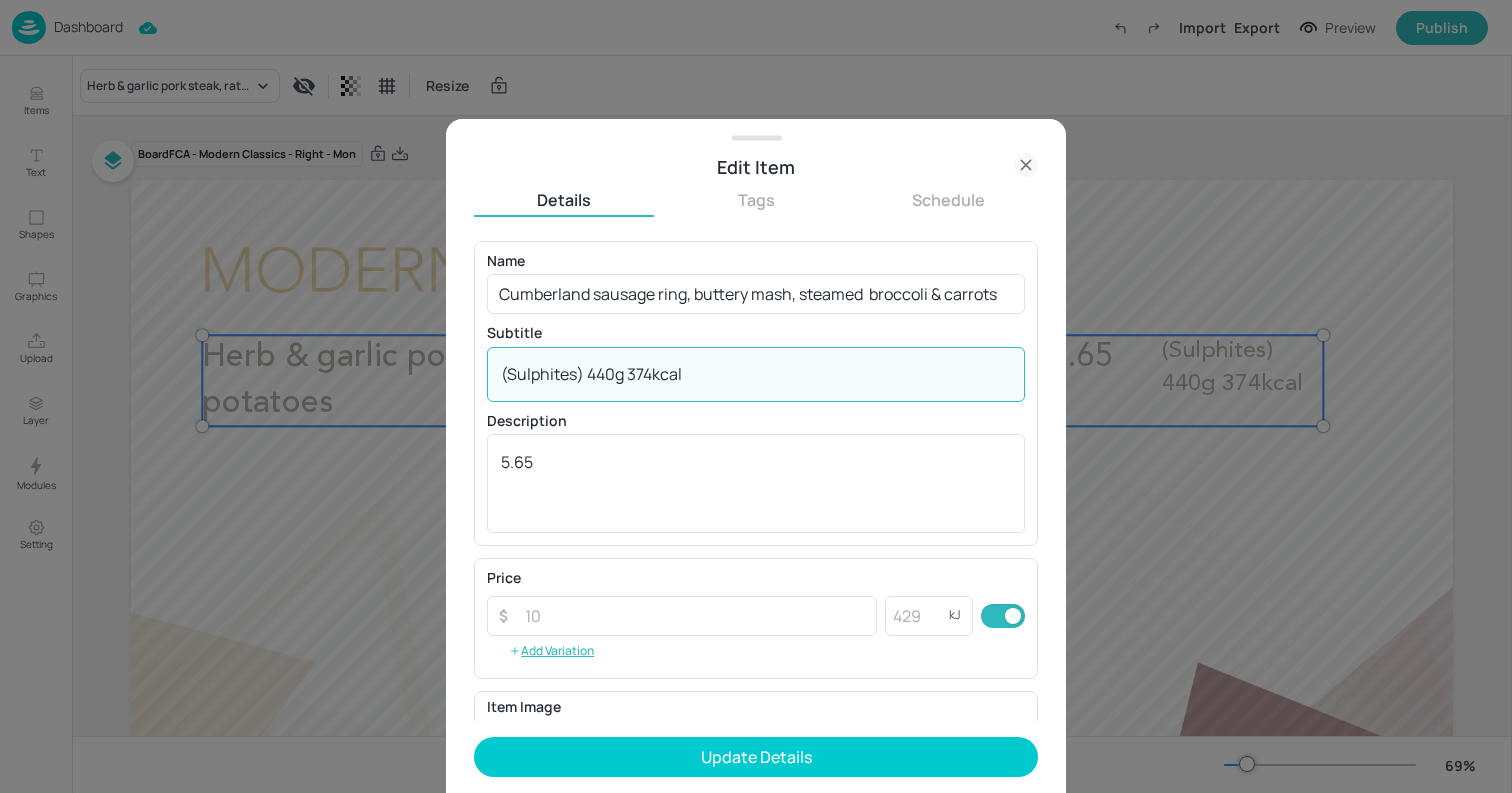 click on "(Sulphites) 440g 374kcal" at bounding box center (756, 374) 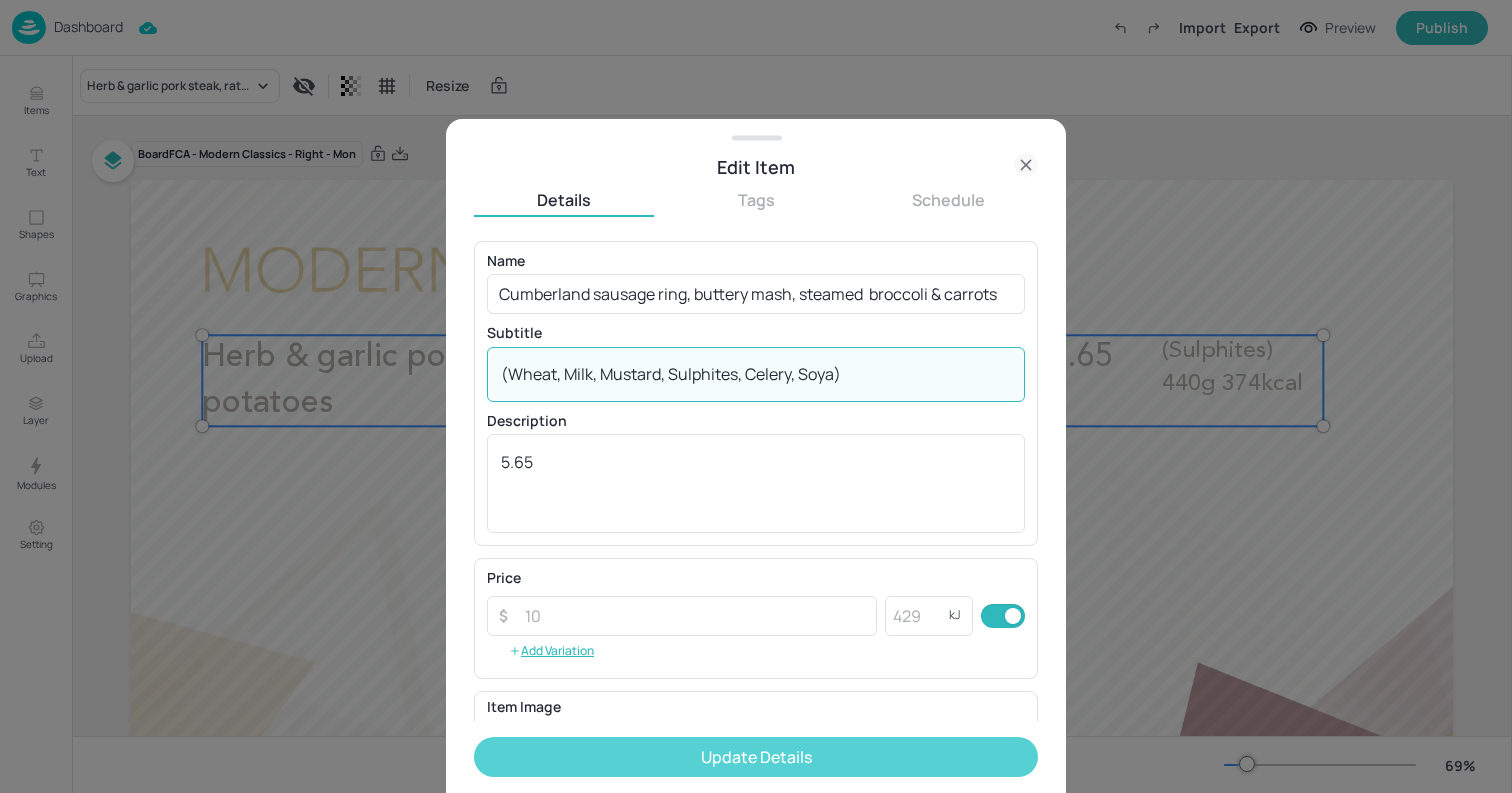 type on "(Wheat, Milk, Mustard, Sulphites, Celery, Soya)" 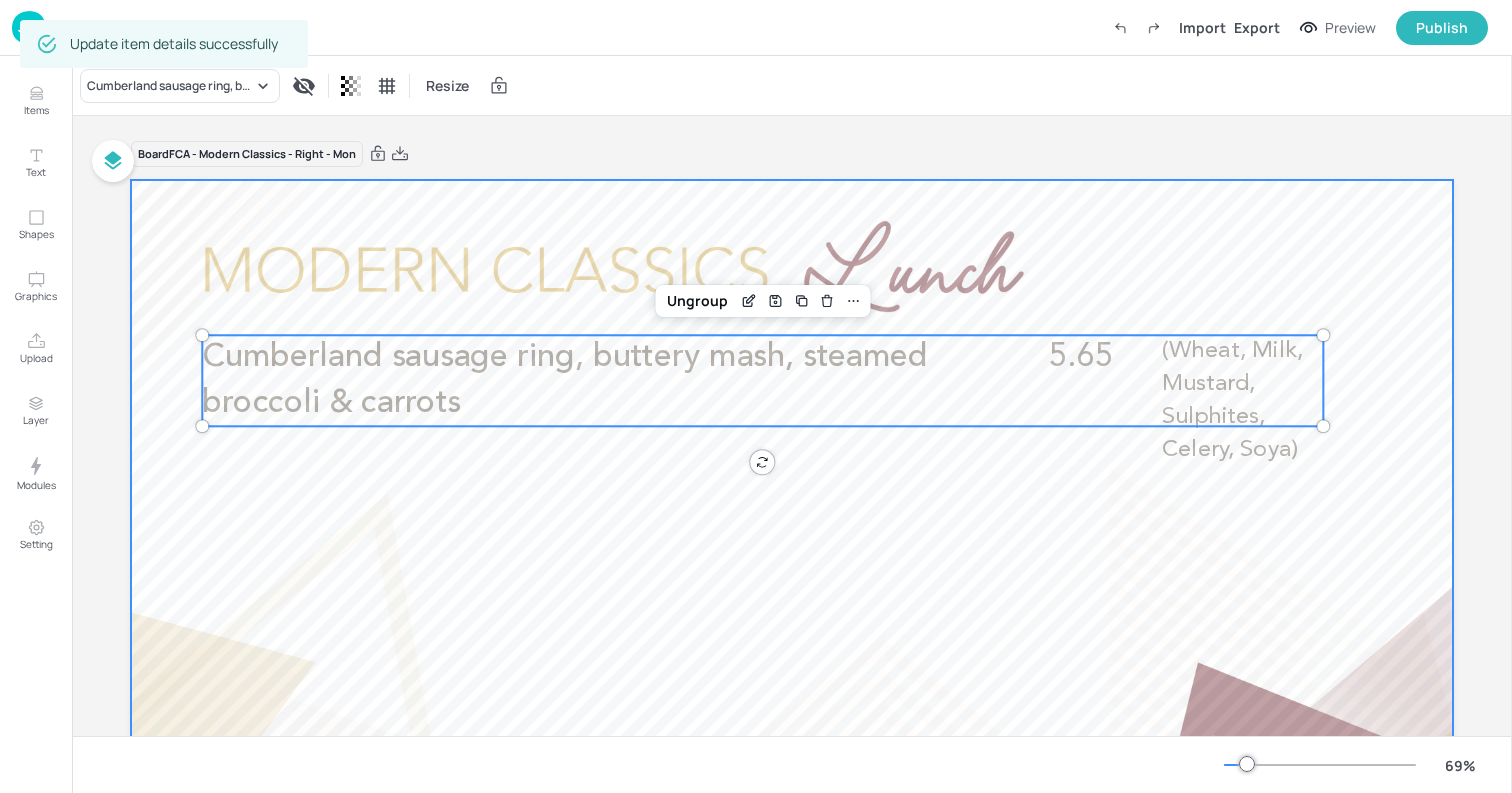 click at bounding box center (792, 552) 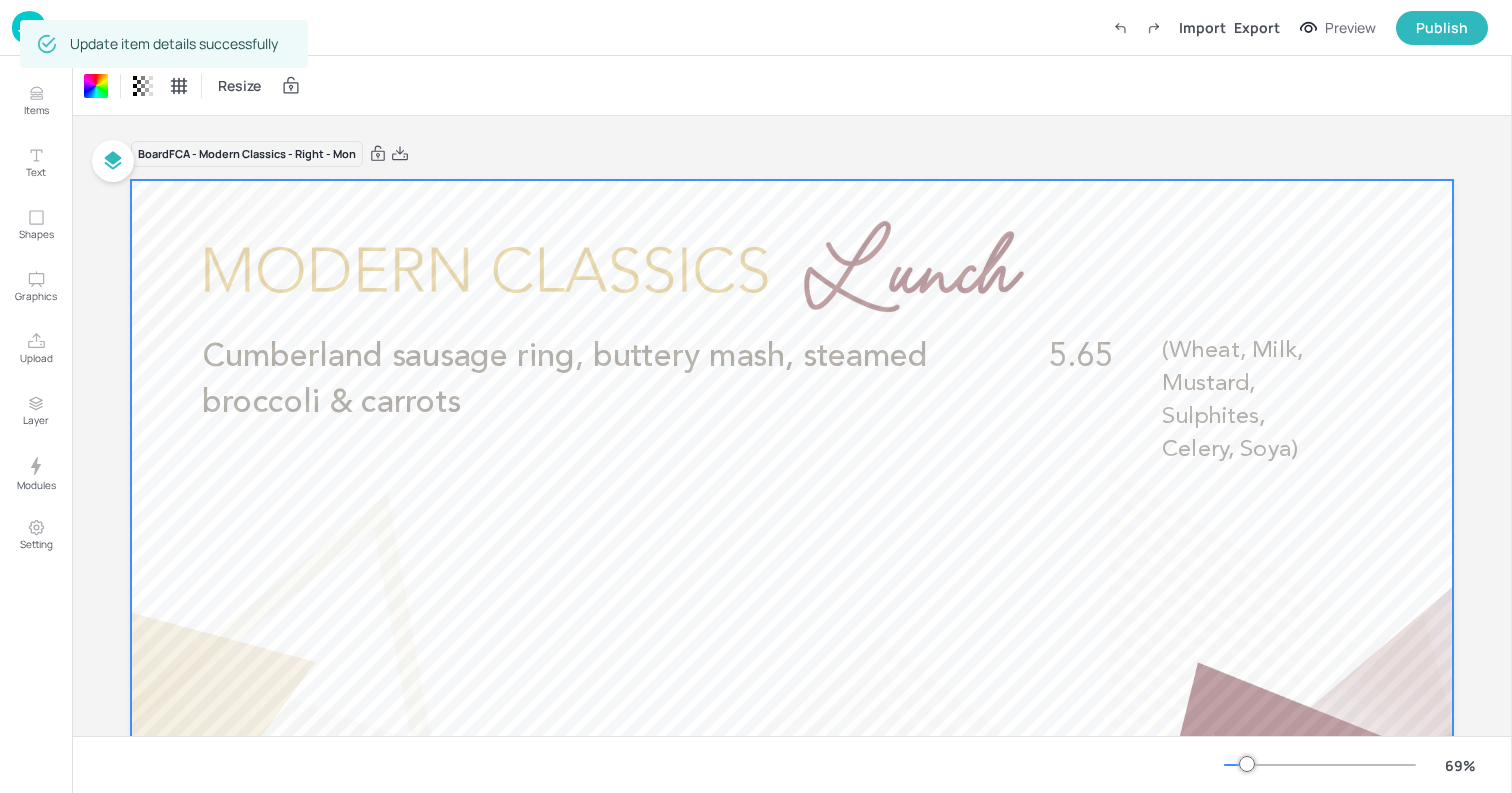 click at bounding box center [29, 27] 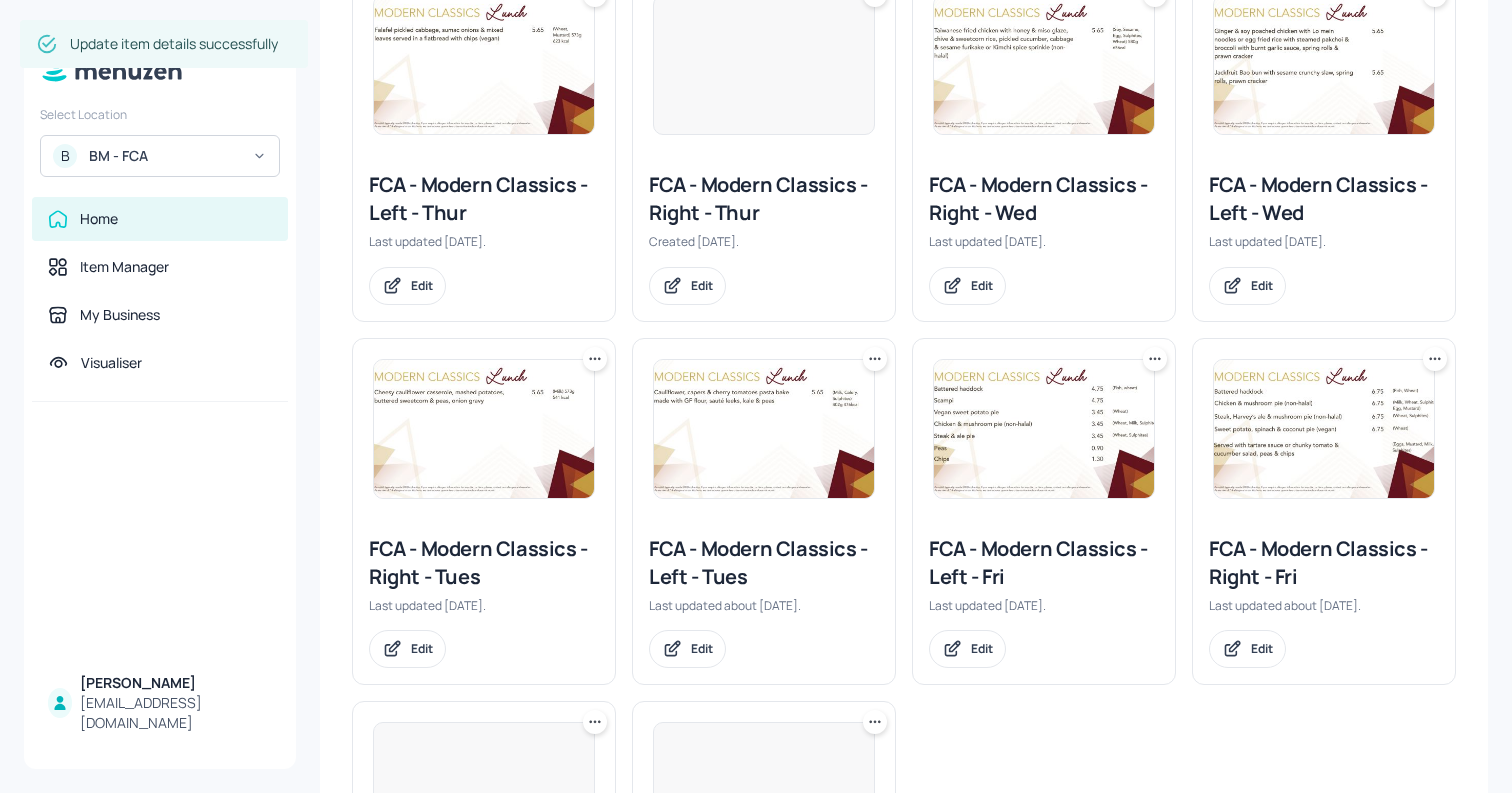 scroll, scrollTop: 704, scrollLeft: 0, axis: vertical 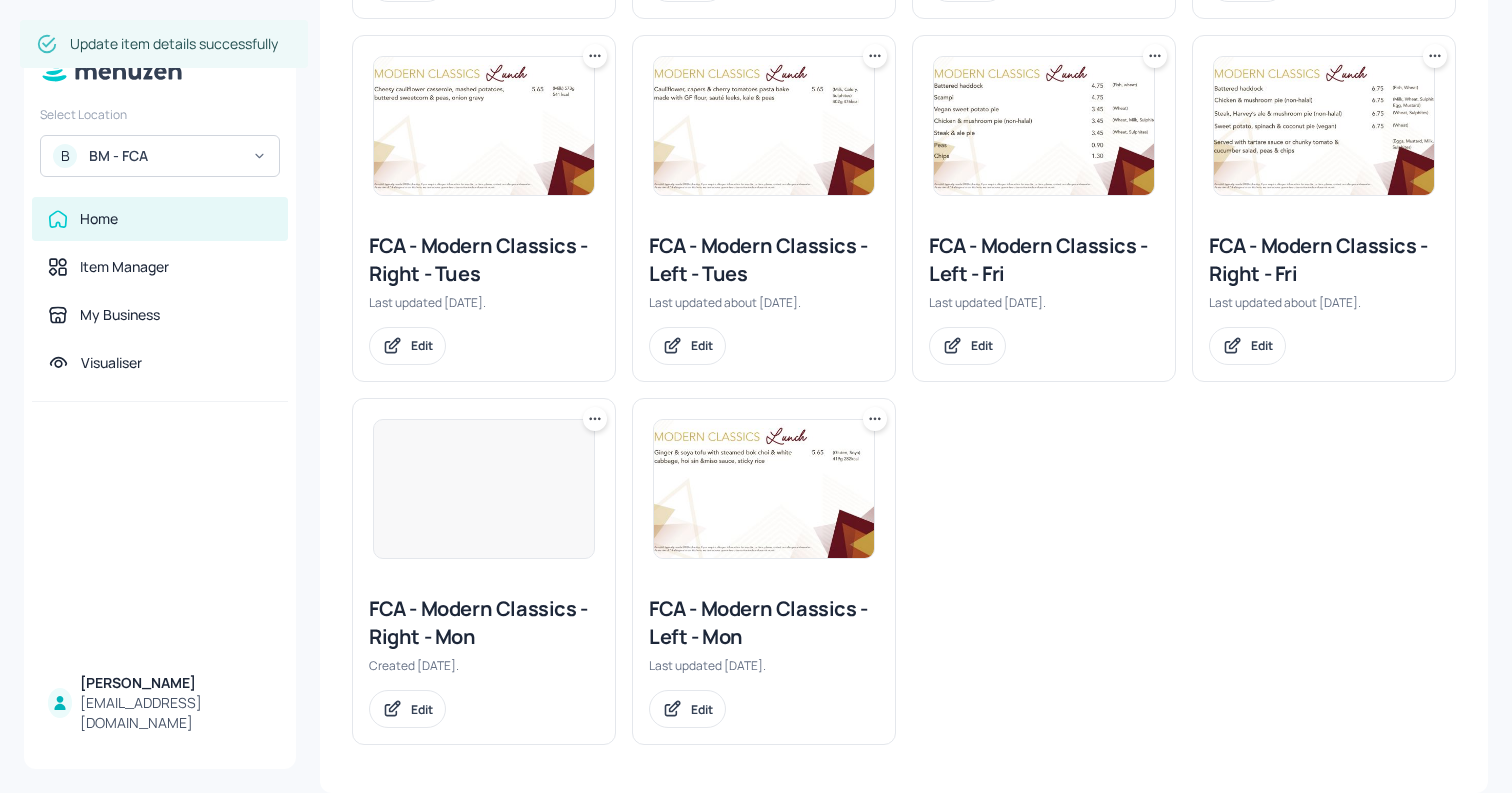 click at bounding box center [764, 489] 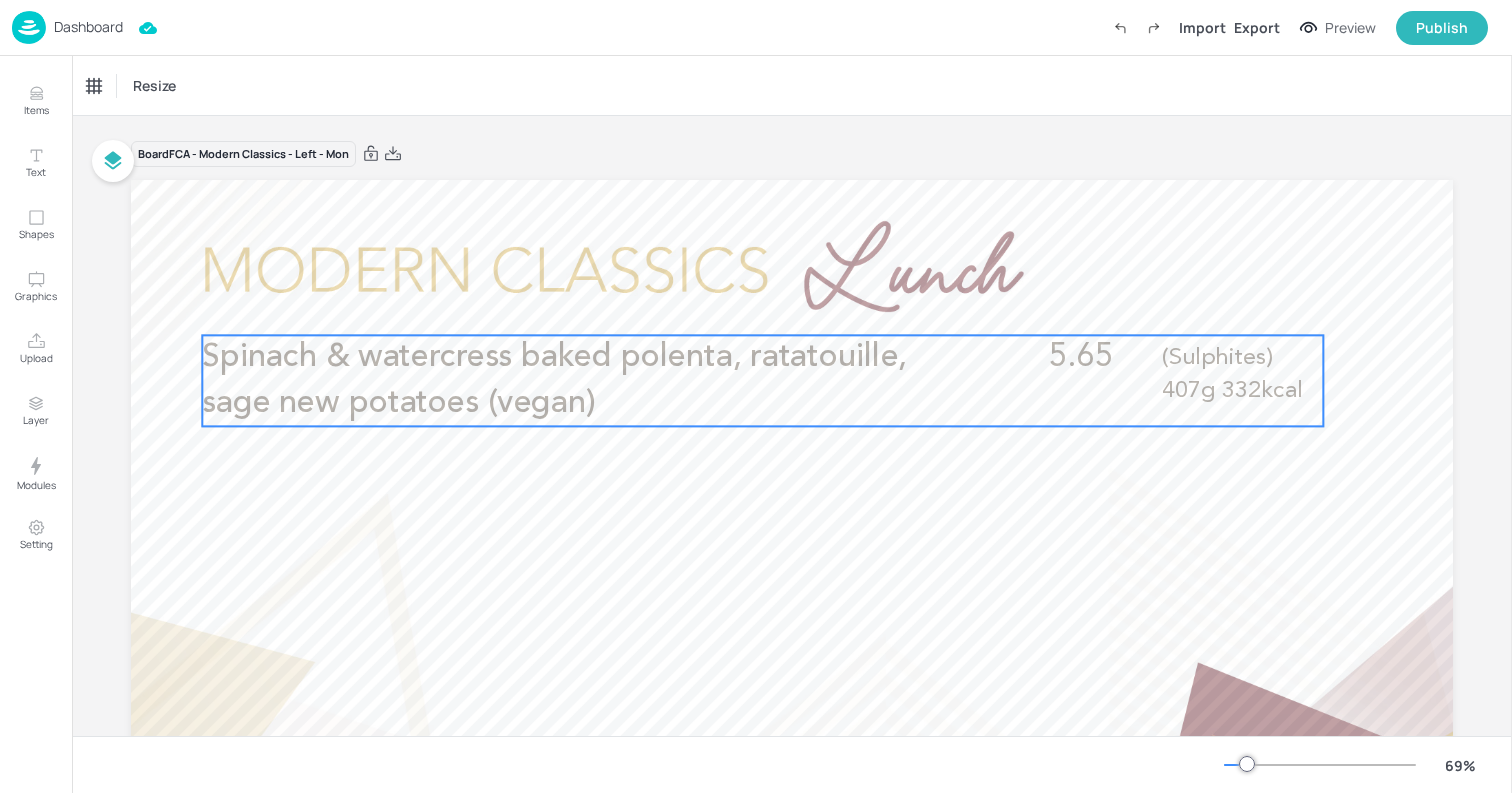 click on "Spinach & watercress baked polenta, ratatouille, sage new potatoes (vegan)" at bounding box center [554, 381] 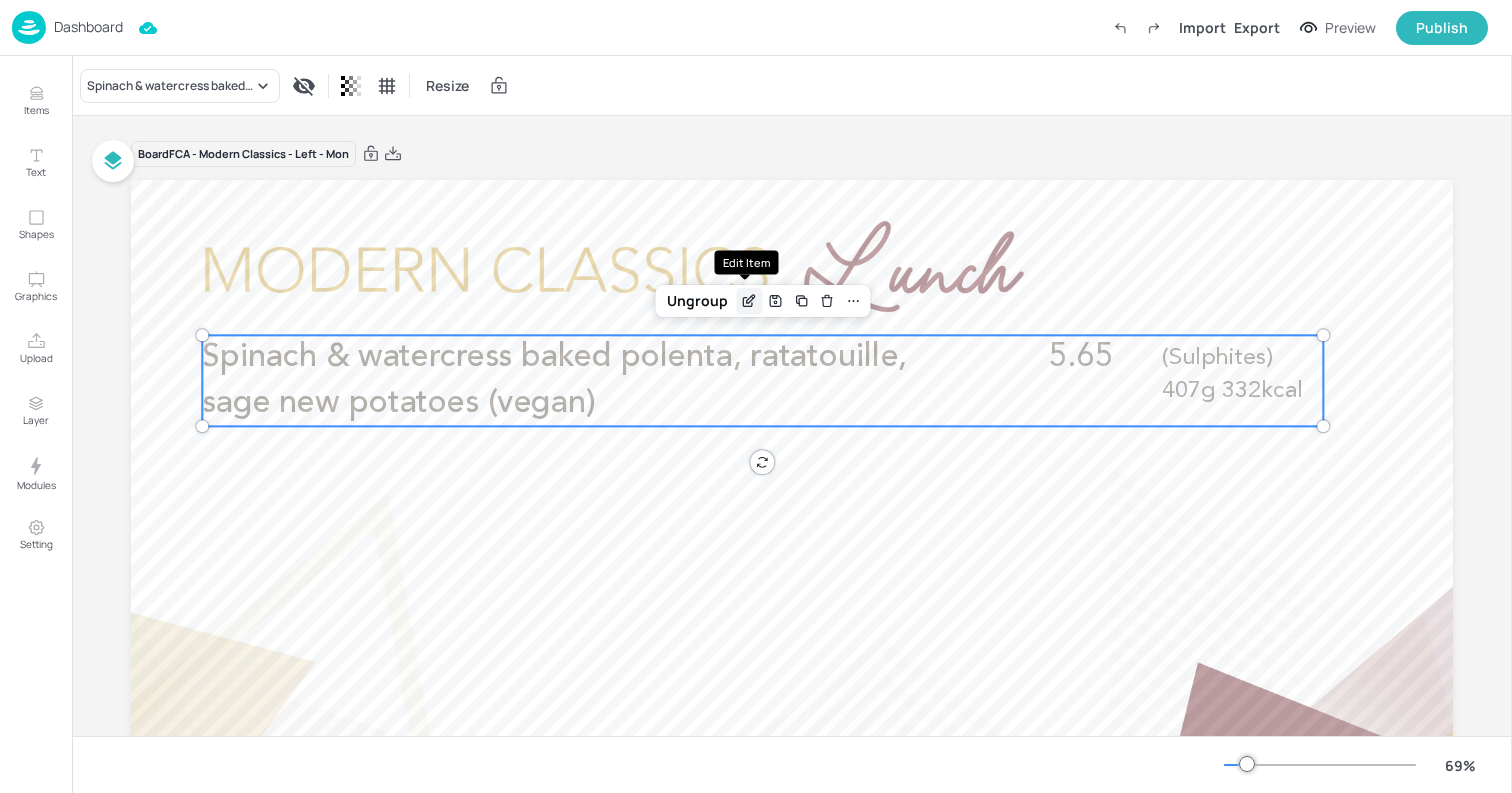 click at bounding box center (749, 301) 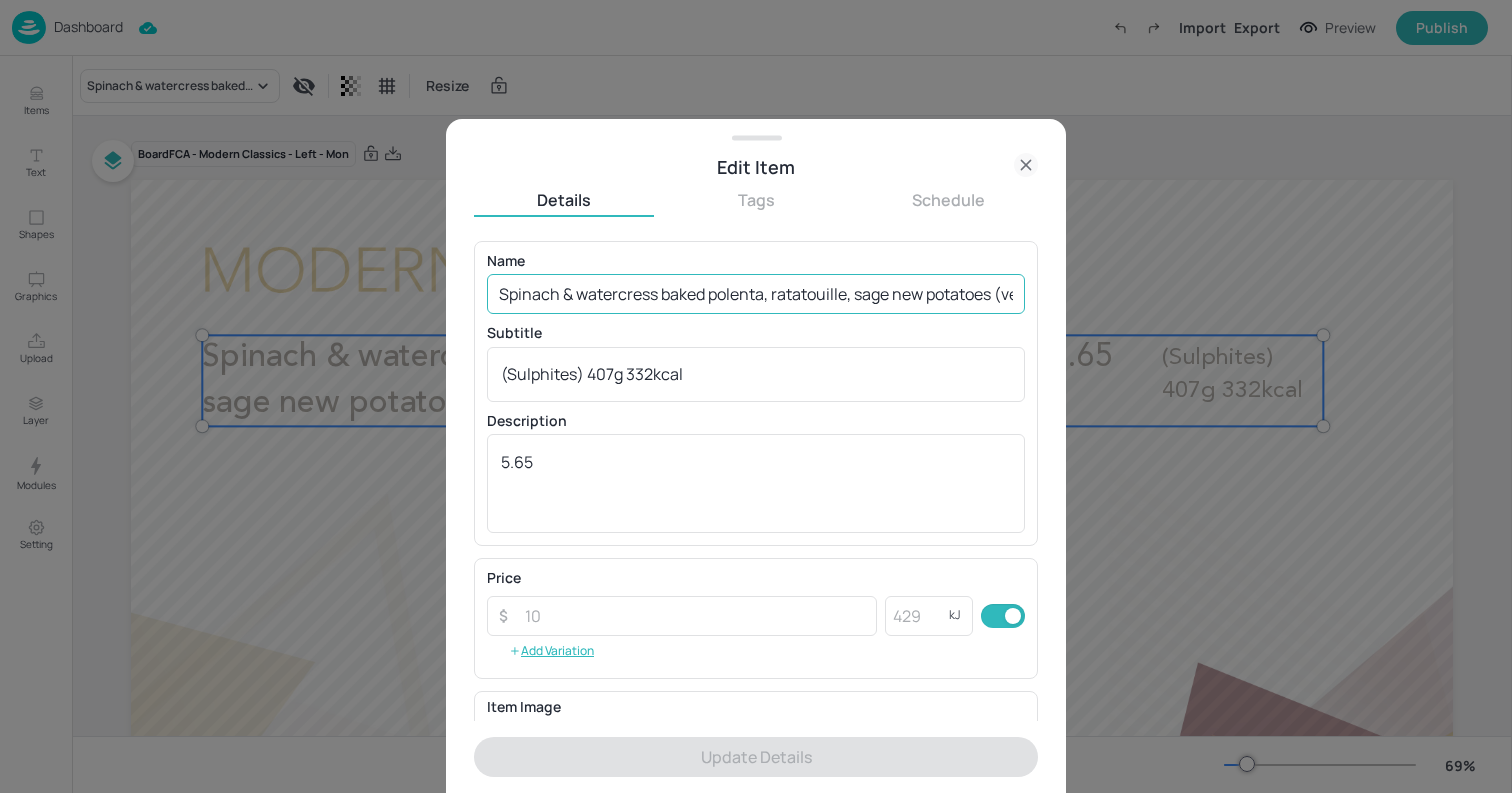 click on "Spinach & watercress baked polenta, ratatouille, sage new potatoes (vegan)" at bounding box center [756, 294] 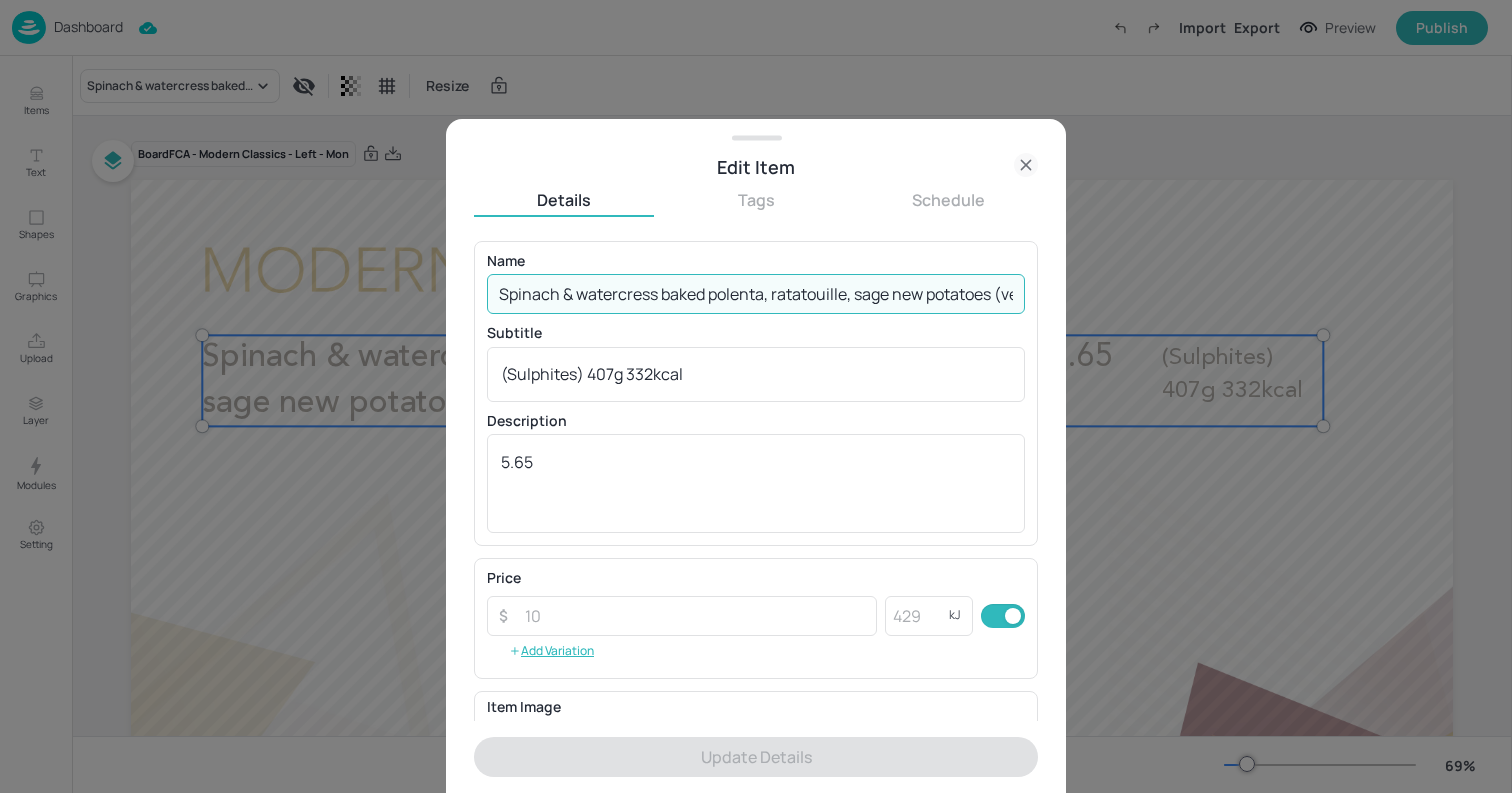 click on "Spinach & watercress baked polenta, ratatouille, sage new potatoes (vegan)" at bounding box center (756, 294) 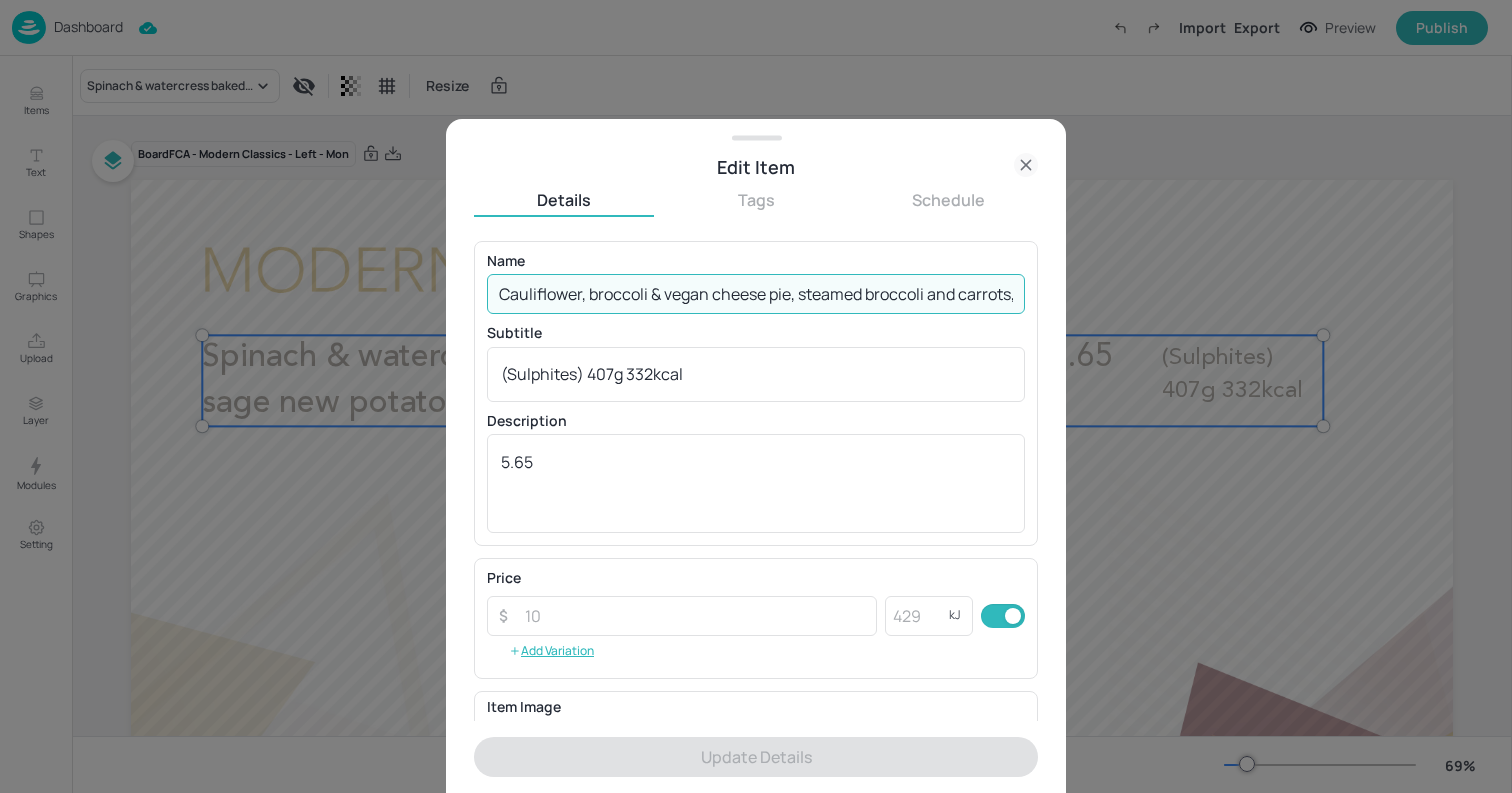 scroll, scrollTop: 0, scrollLeft: 205, axis: horizontal 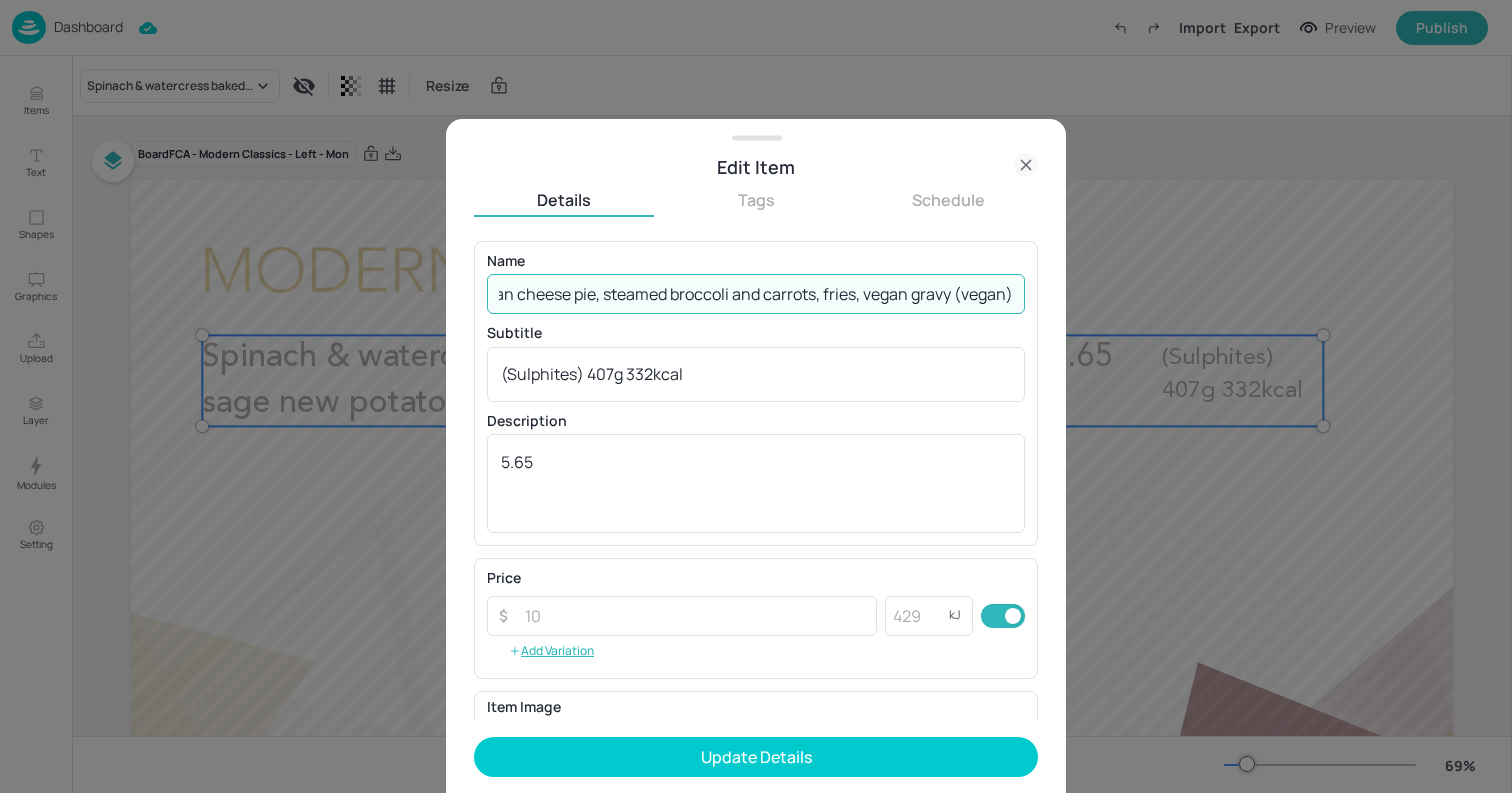 type on "Cauliflower, broccoli & vegan cheese pie, steamed broccoli and carrots, fries, vegan gravy (vegan)" 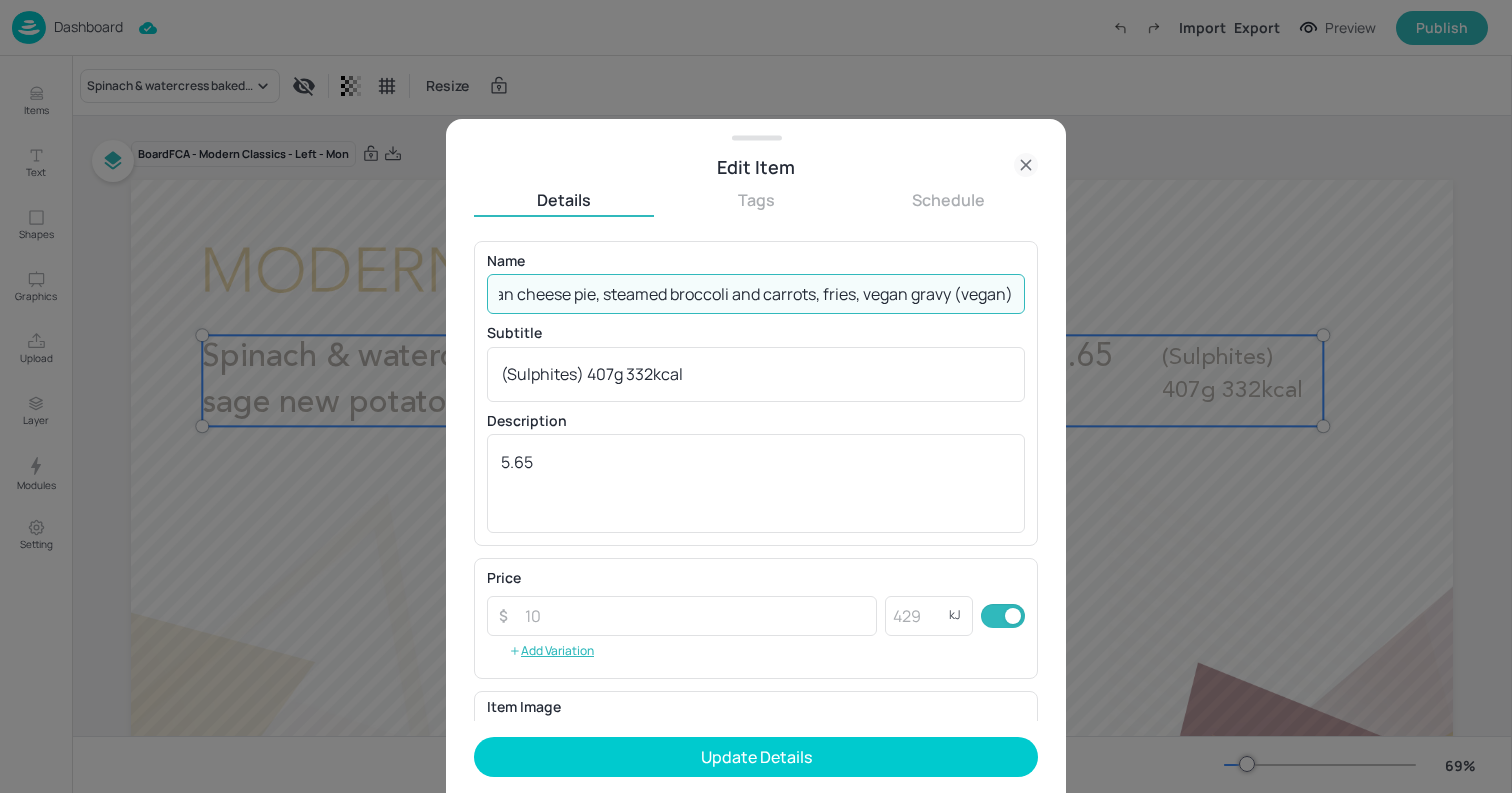 scroll, scrollTop: 0, scrollLeft: 0, axis: both 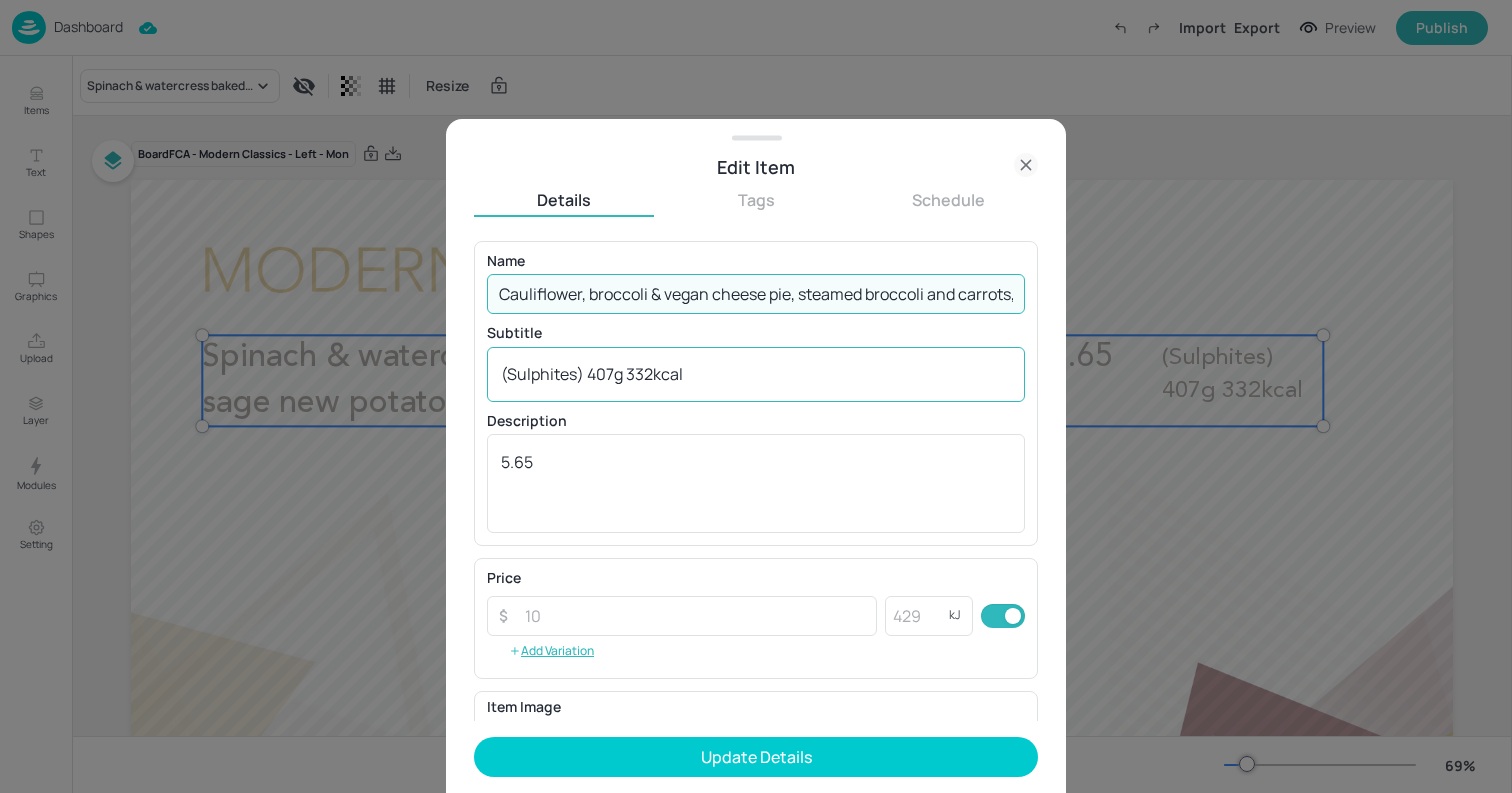 click on "(Sulphites) 407g 332kcal" at bounding box center (756, 374) 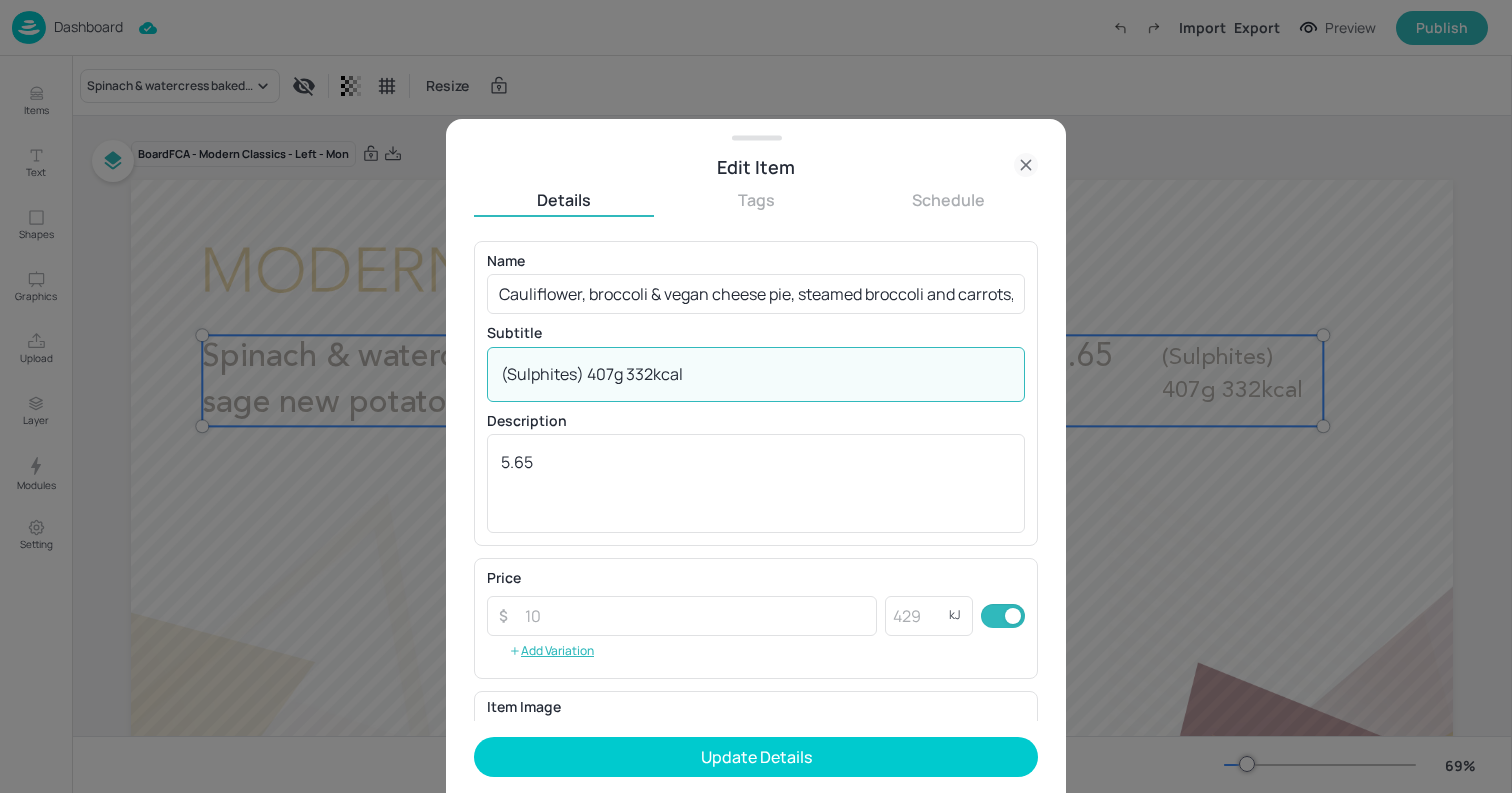 click on "(Sulphites) 407g 332kcal" at bounding box center (756, 374) 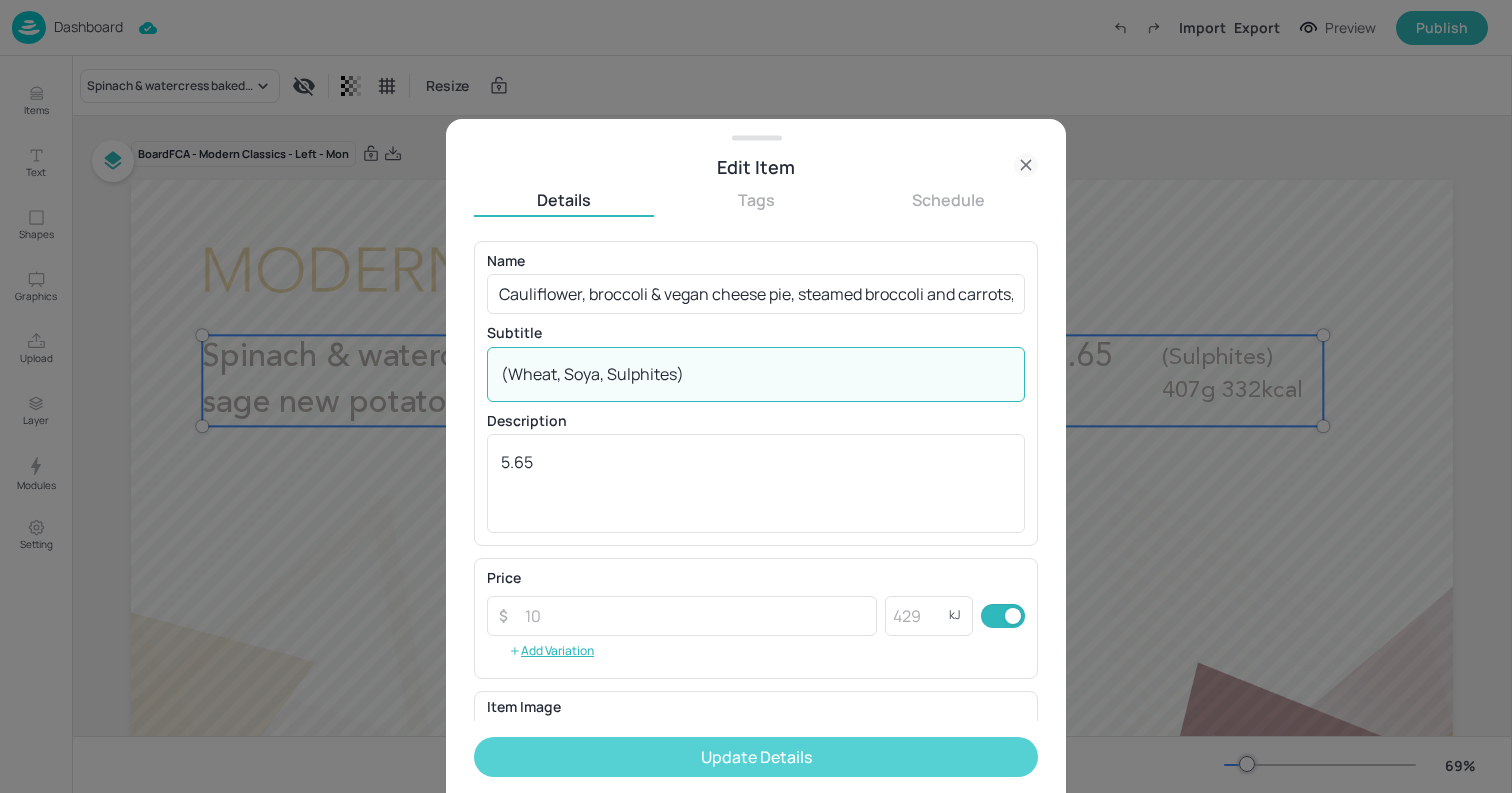 type on "(Wheat, Soya, Sulphites)" 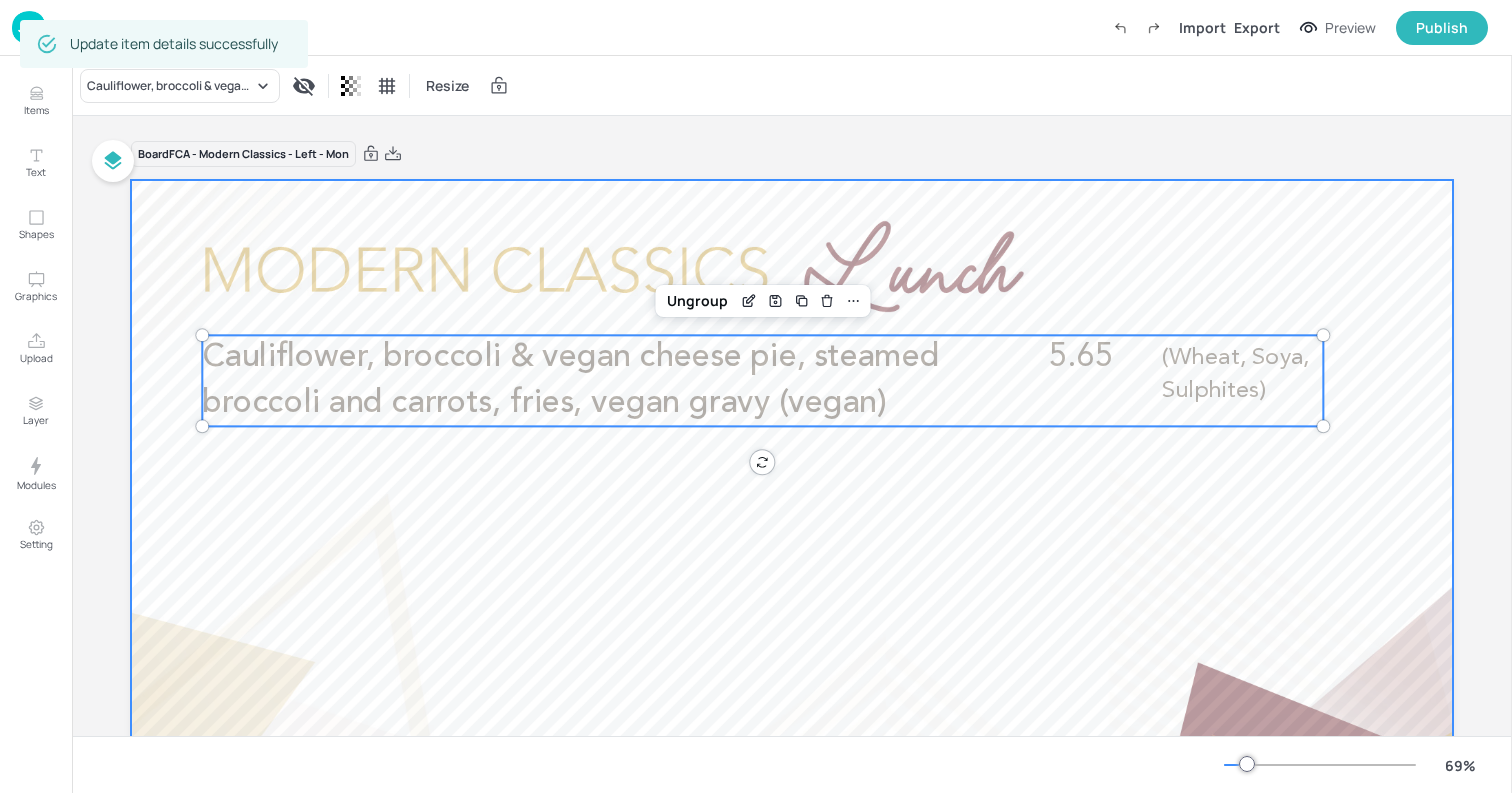 click at bounding box center (792, 552) 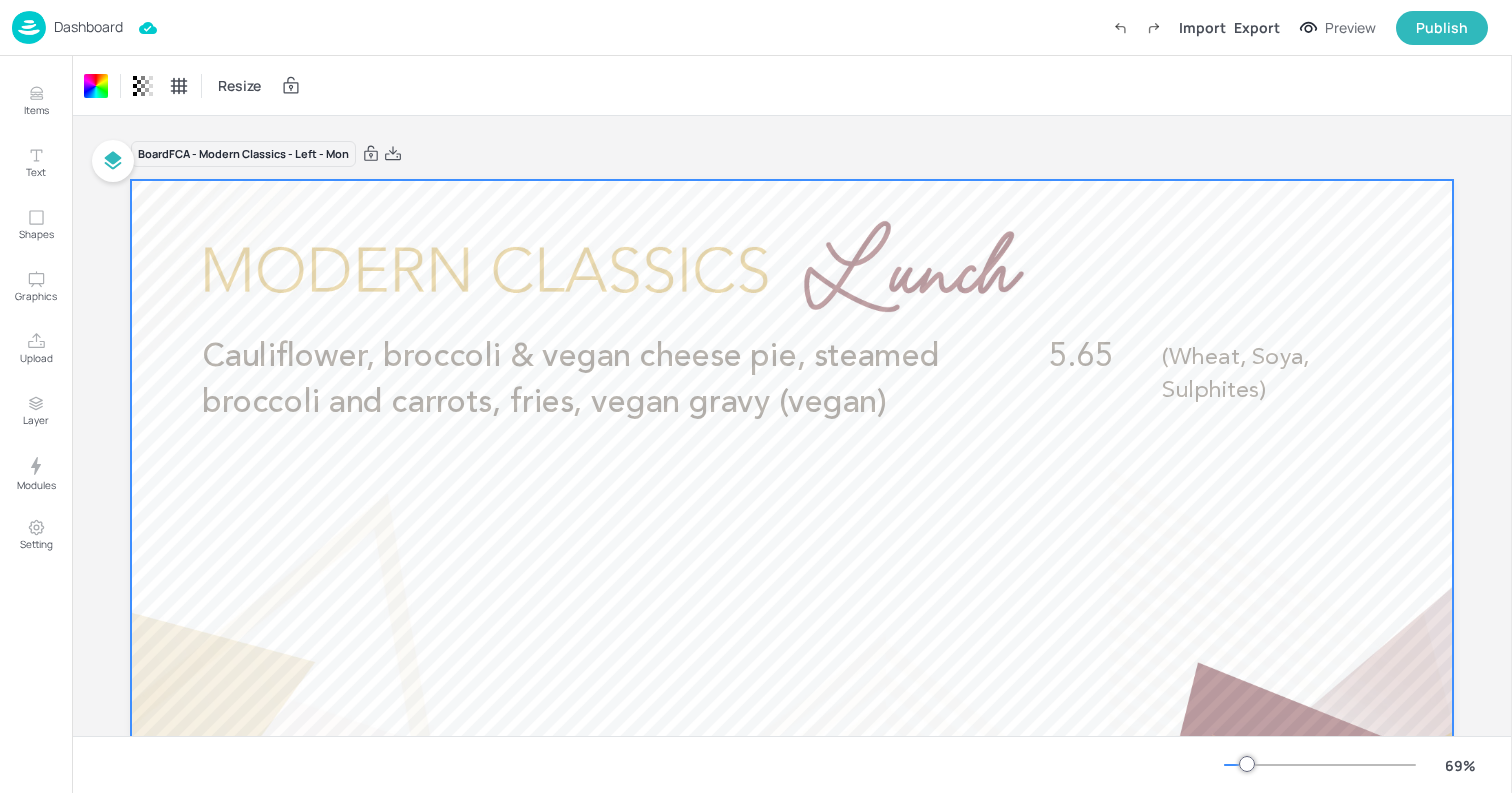 click on "Dashboard" at bounding box center (88, 27) 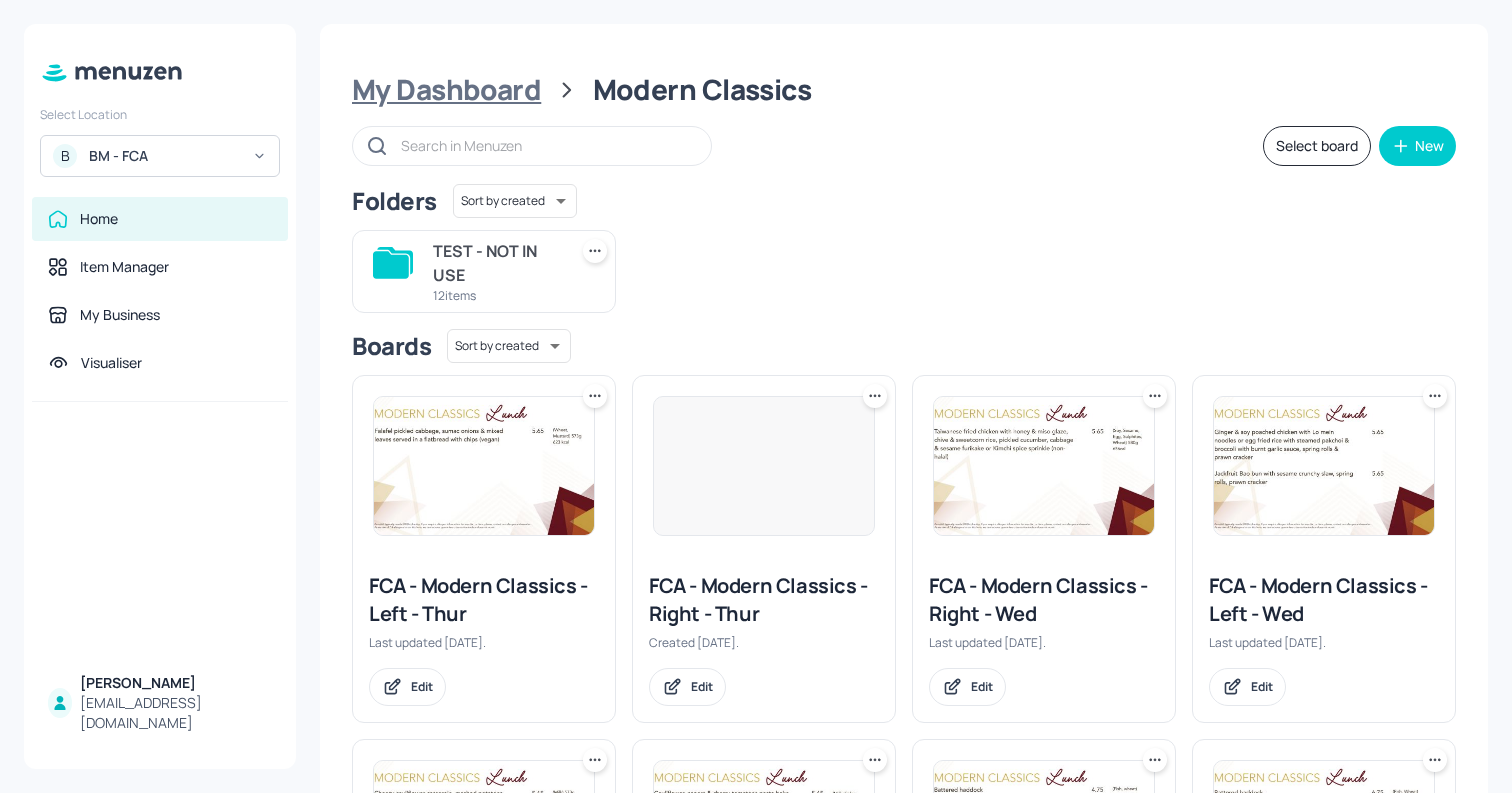 click on "My Dashboard" at bounding box center [446, 90] 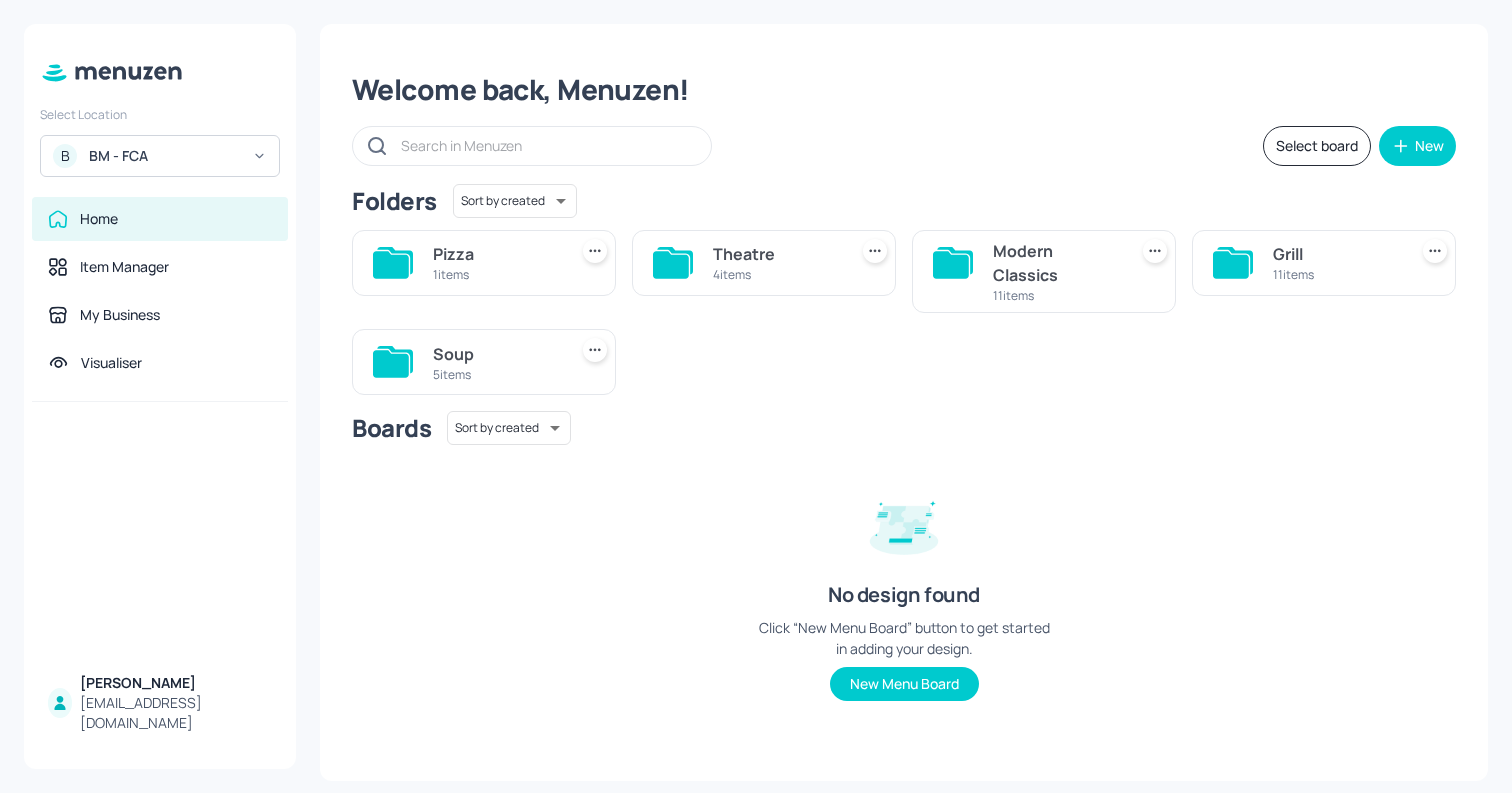 click 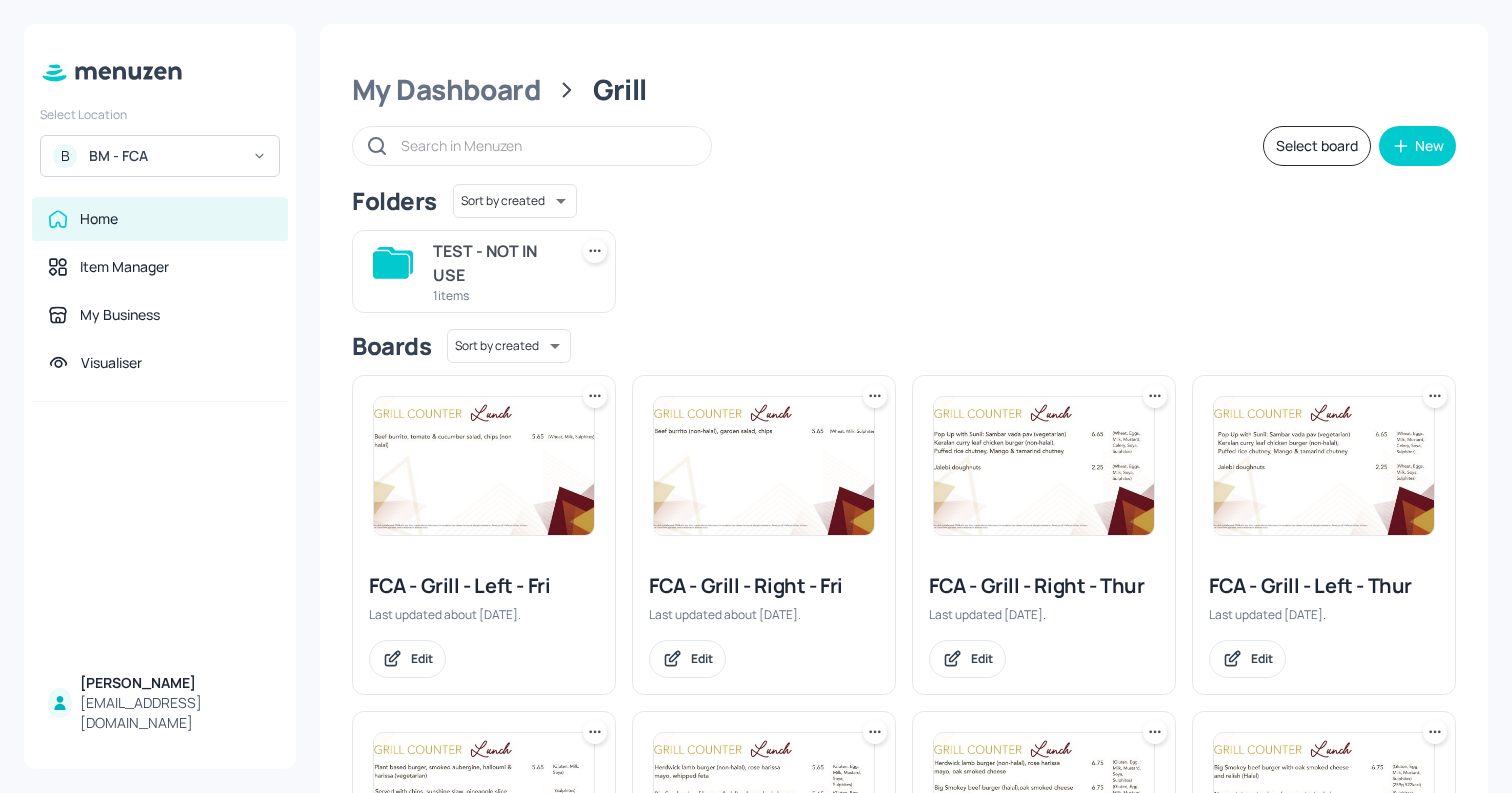 scroll, scrollTop: 620, scrollLeft: 0, axis: vertical 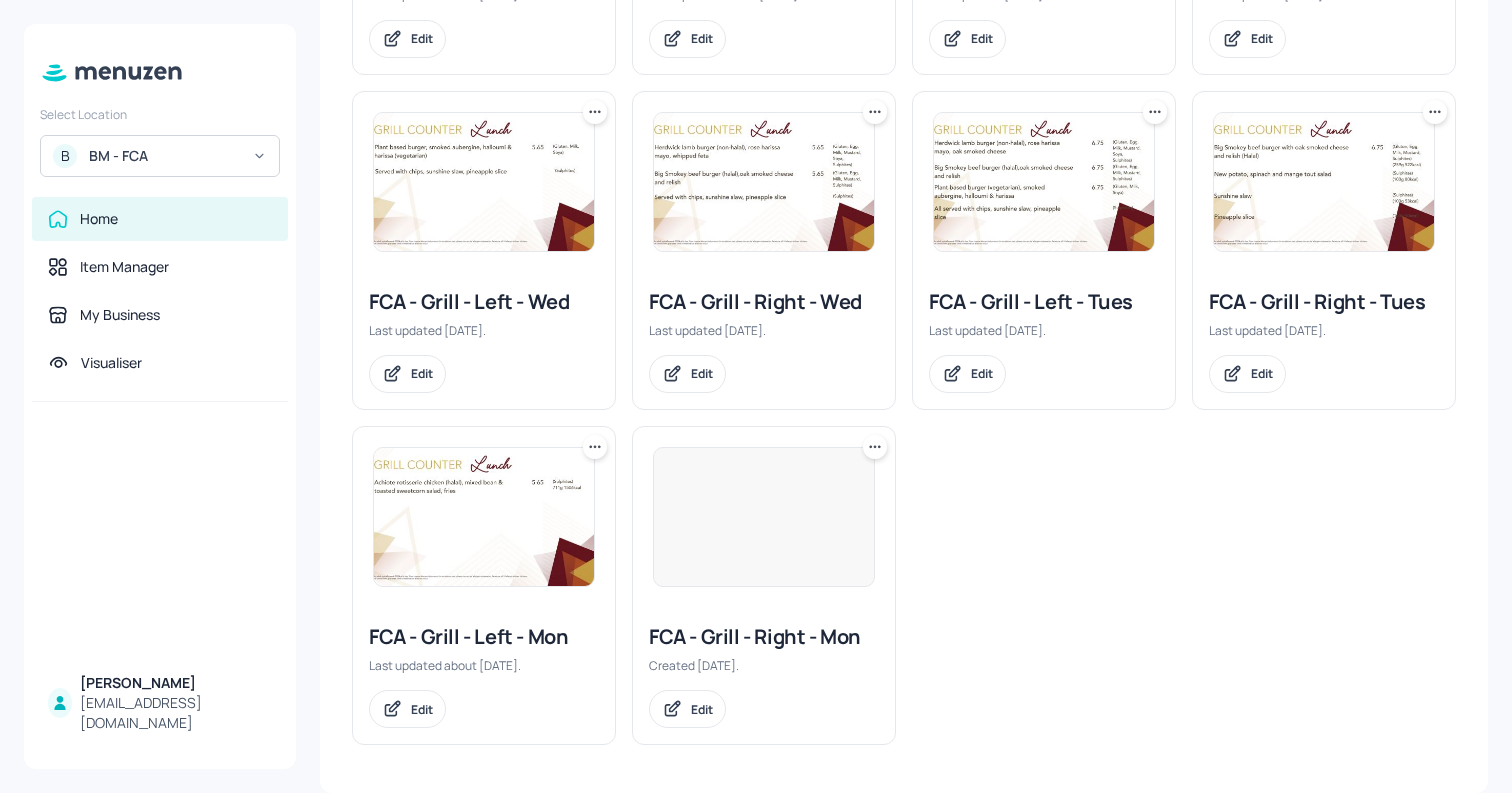 click at bounding box center (764, 517) 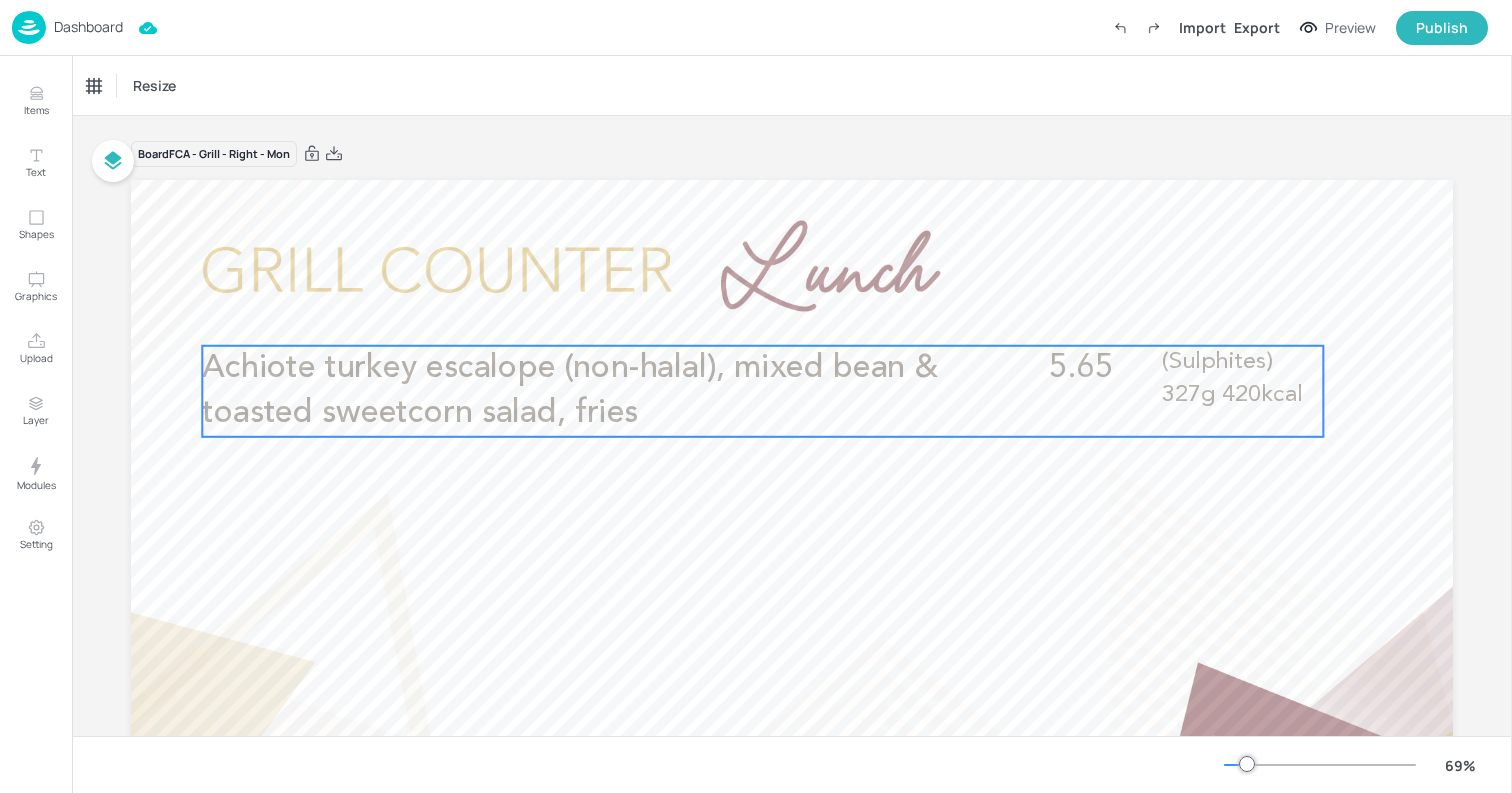 click on "Achiote turkey escalope (non-halal), mixed bean & toasted sweetcorn salad, fries" at bounding box center (576, 391) 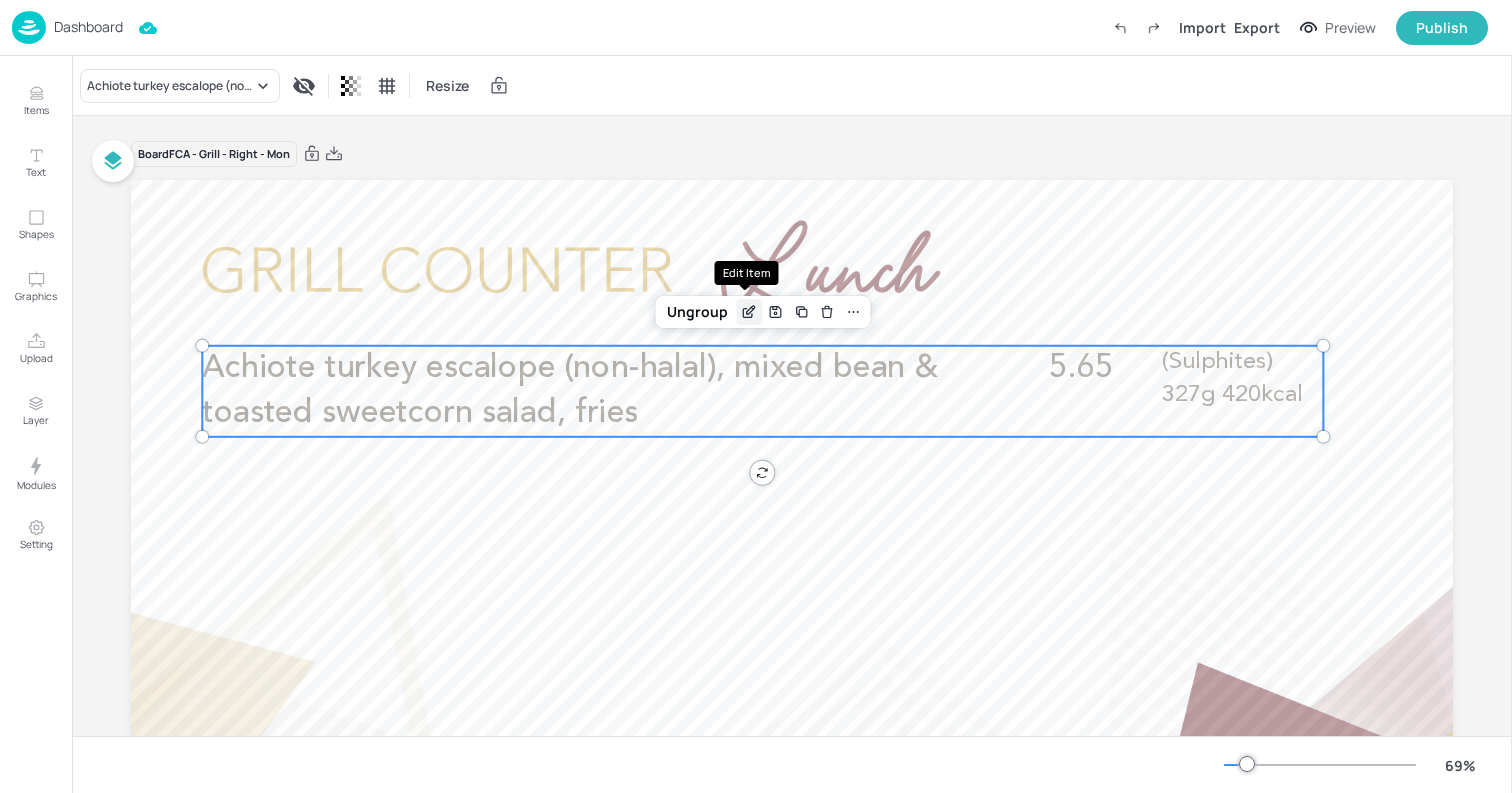 click at bounding box center [749, 312] 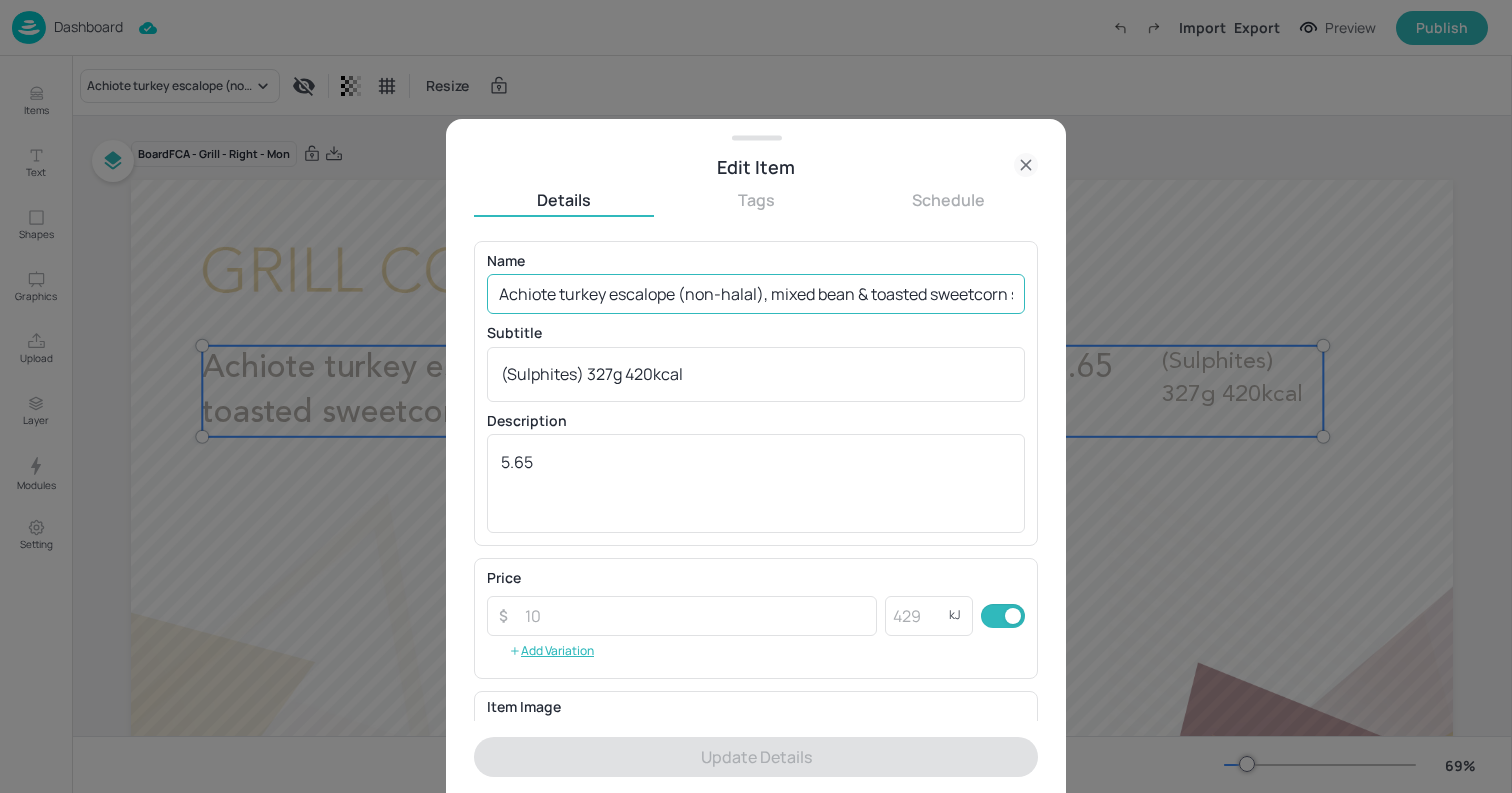 click on "Achiote turkey escalope (non-halal), mixed bean & toasted sweetcorn salad, fries" at bounding box center [756, 294] 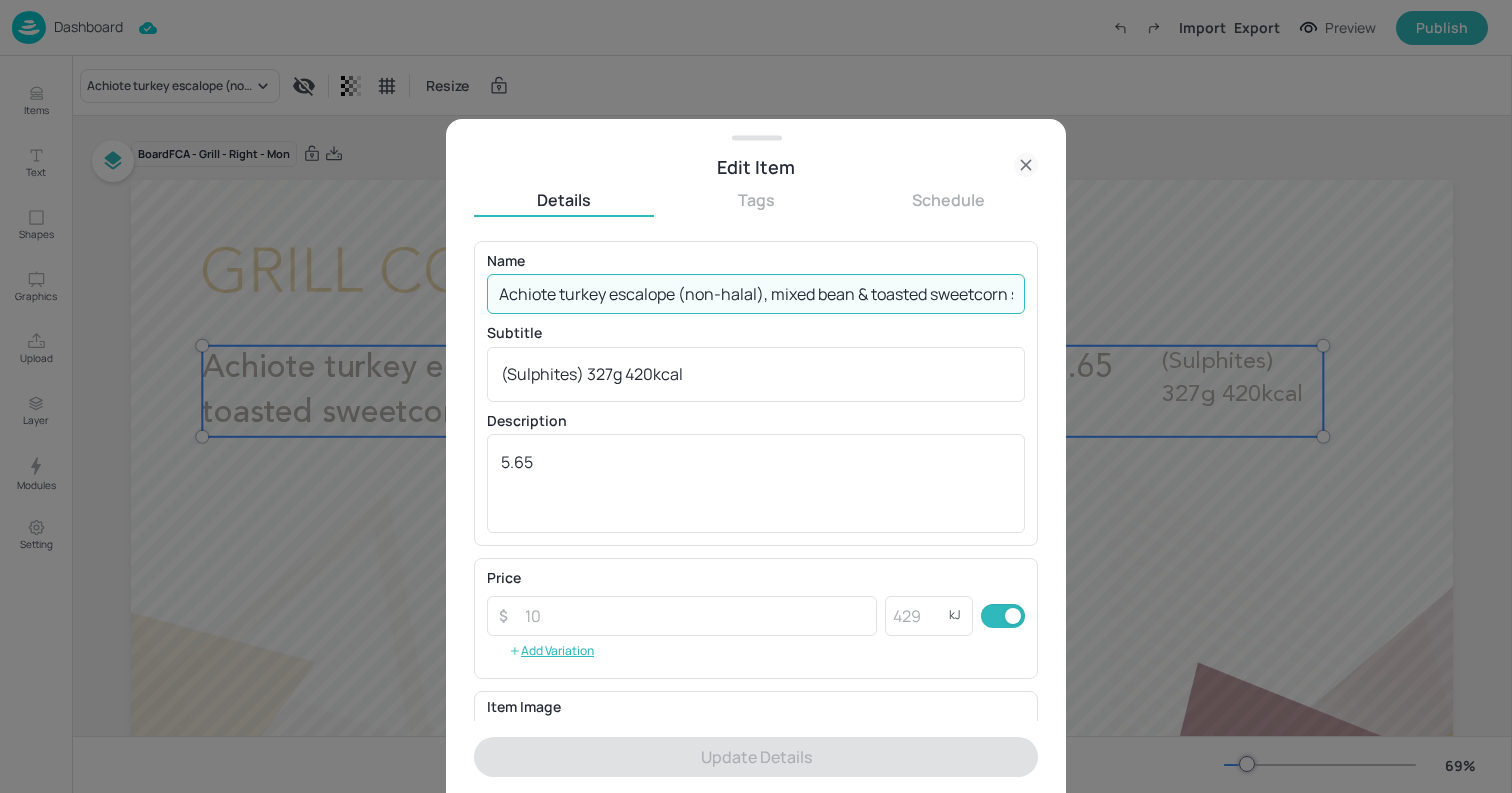 click on "Achiote turkey escalope (non-halal), mixed bean & toasted sweetcorn salad, fries" at bounding box center [756, 294] 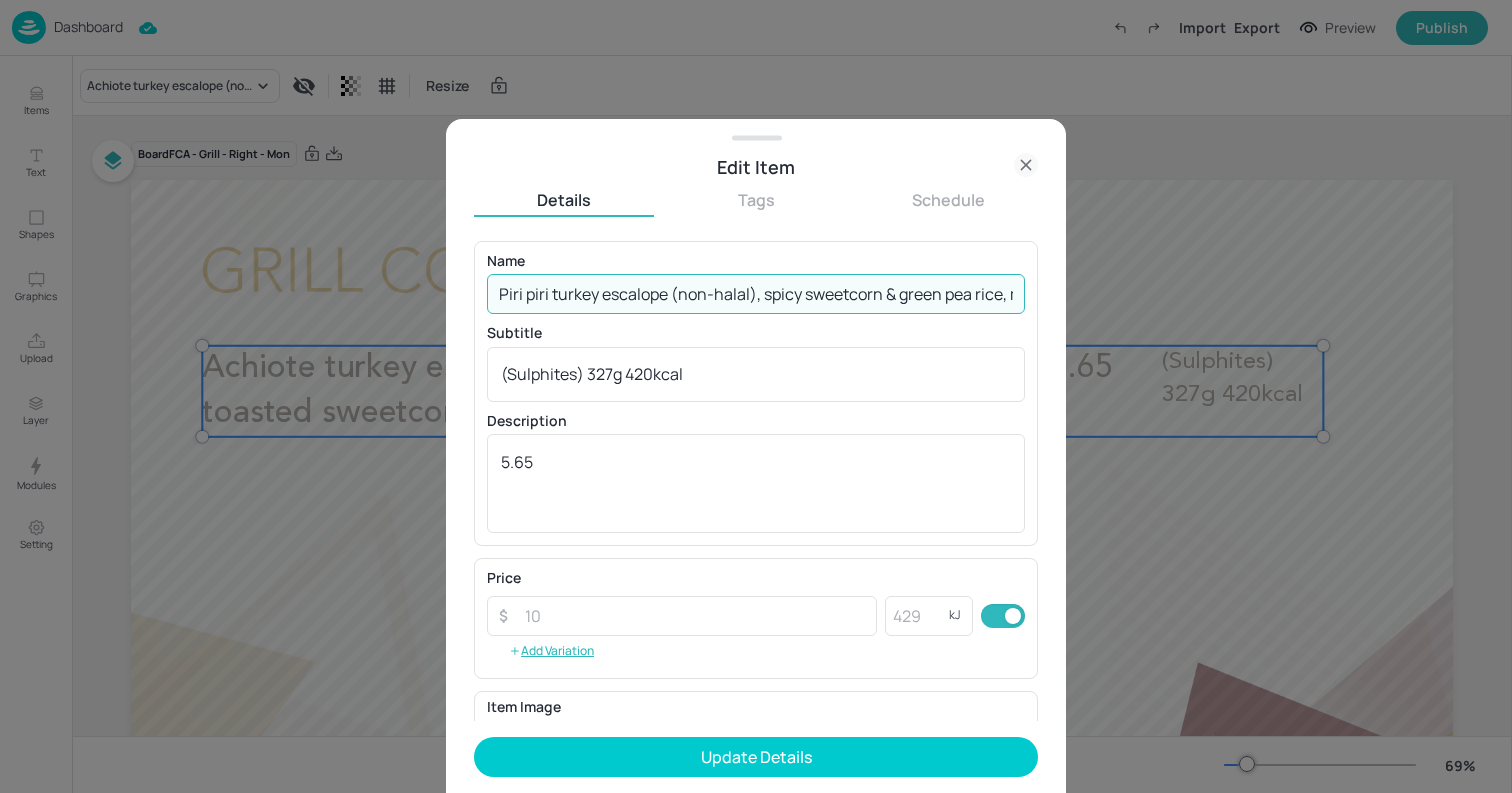 scroll, scrollTop: 0, scrollLeft: 98, axis: horizontal 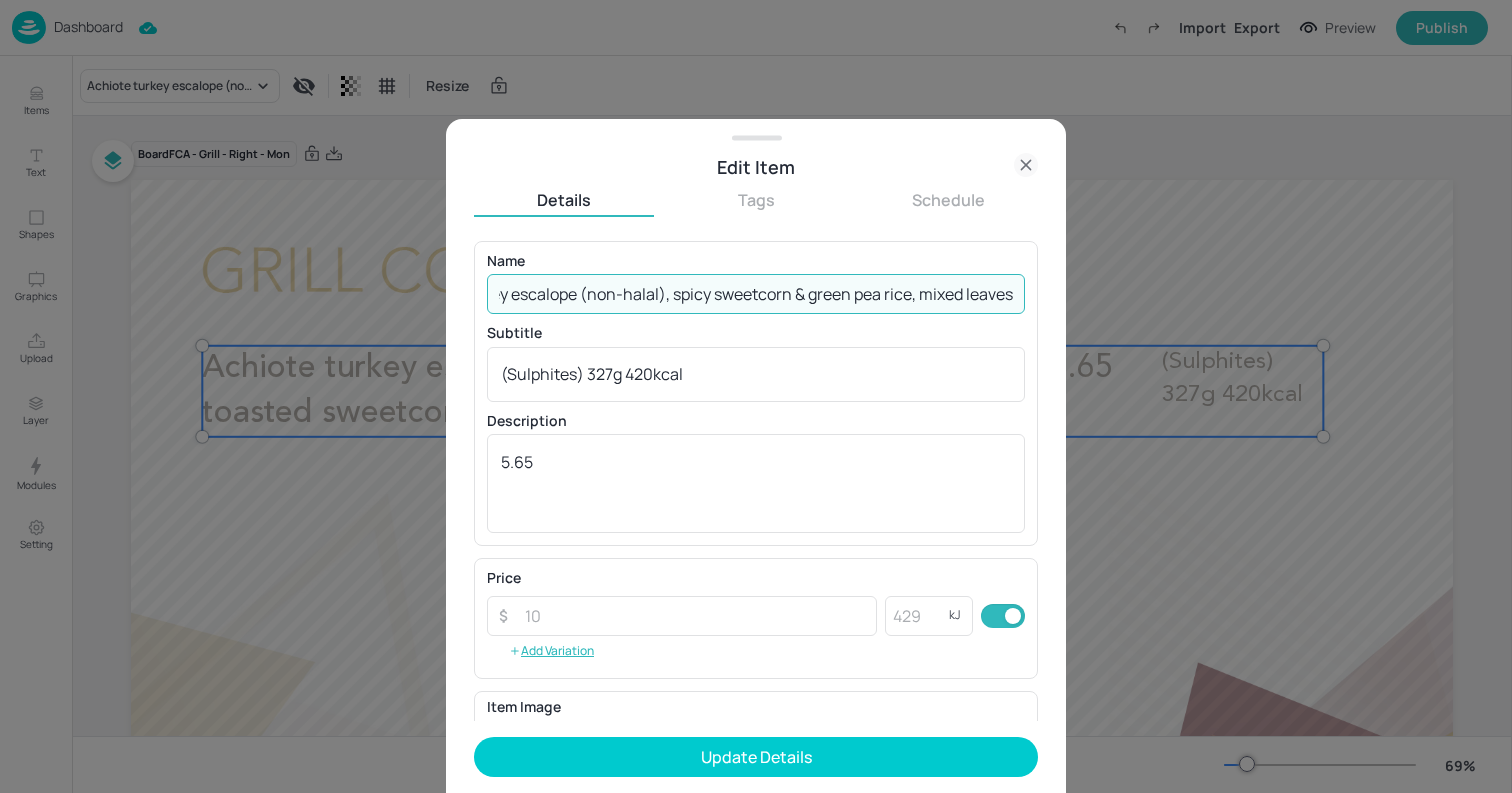type on "Piri piri turkey escalope (non-halal), spicy sweetcorn & green pea rice, mixed leaves" 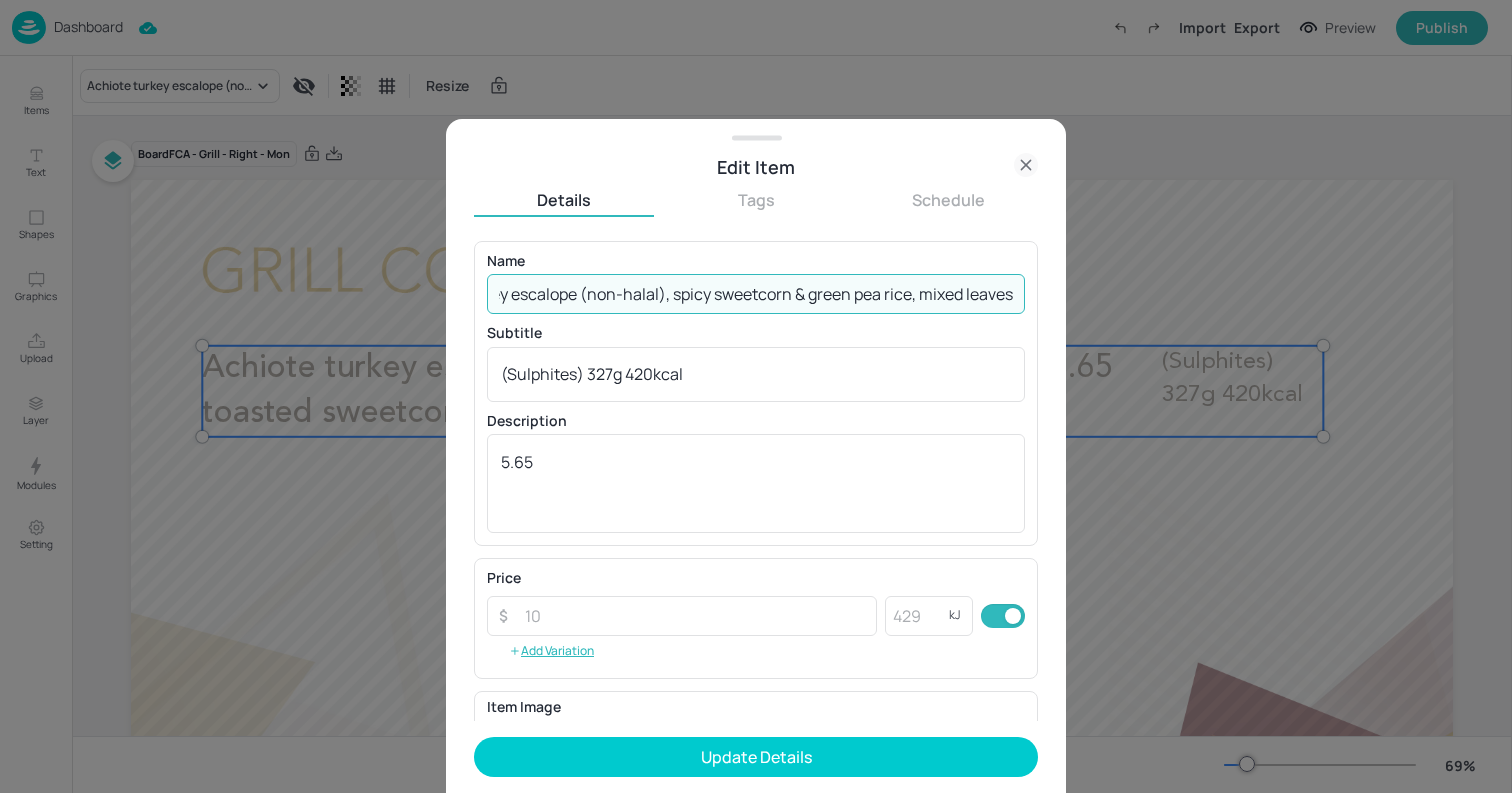 scroll, scrollTop: 0, scrollLeft: 0, axis: both 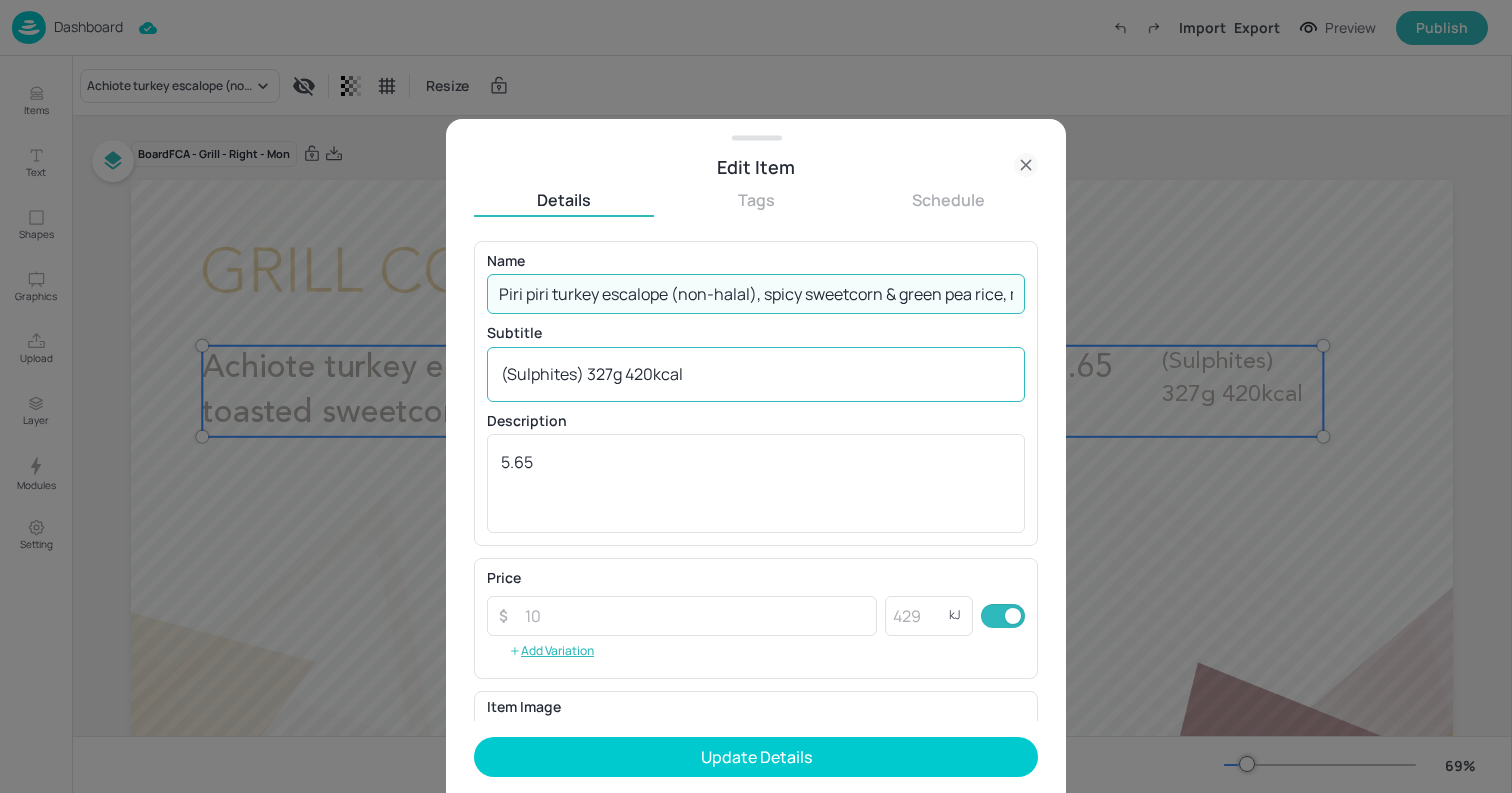 click on "(Sulphites) 327g 420kcal" at bounding box center (756, 374) 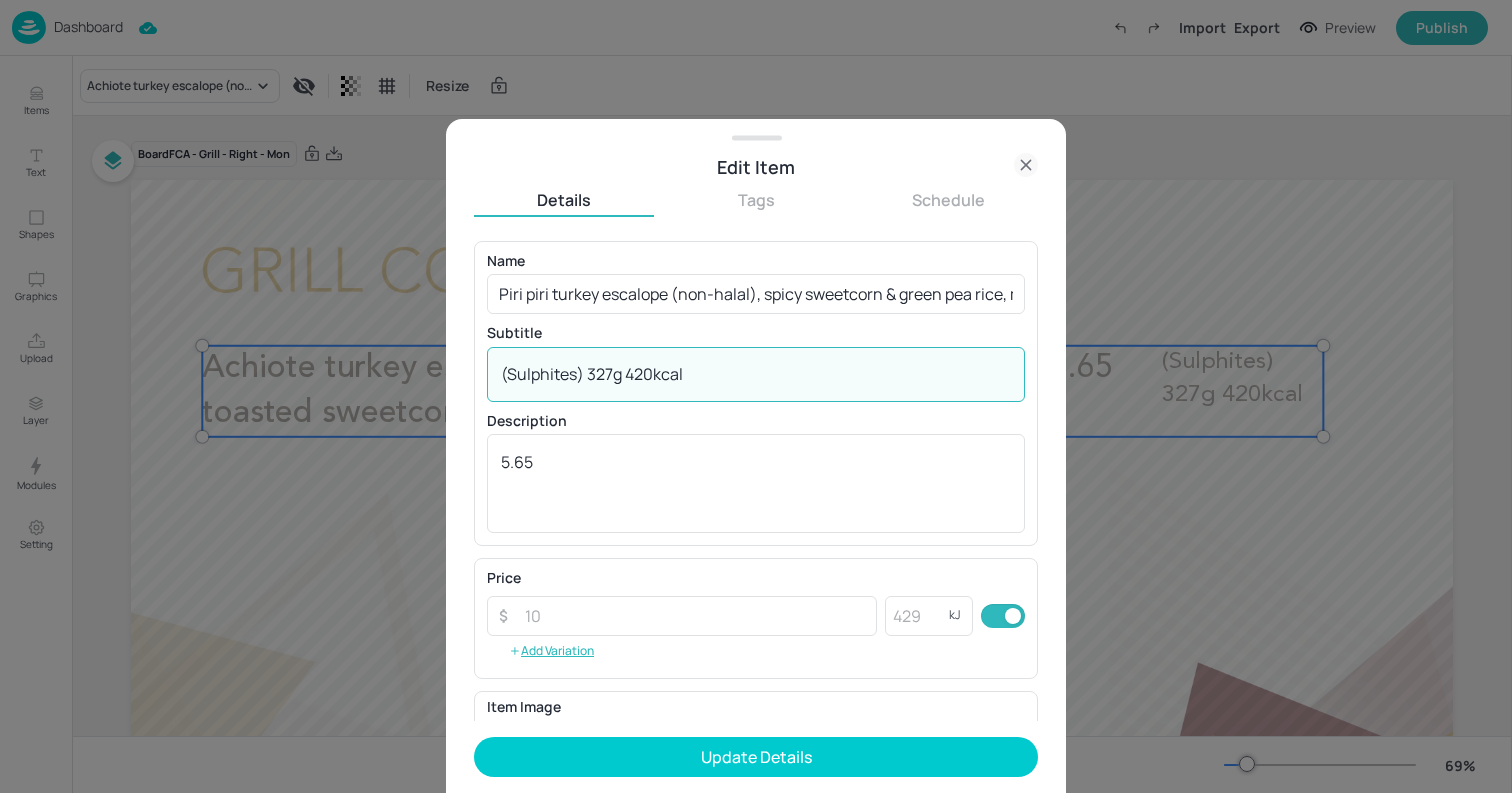 click on "(Sulphites) 327g 420kcal" at bounding box center [756, 374] 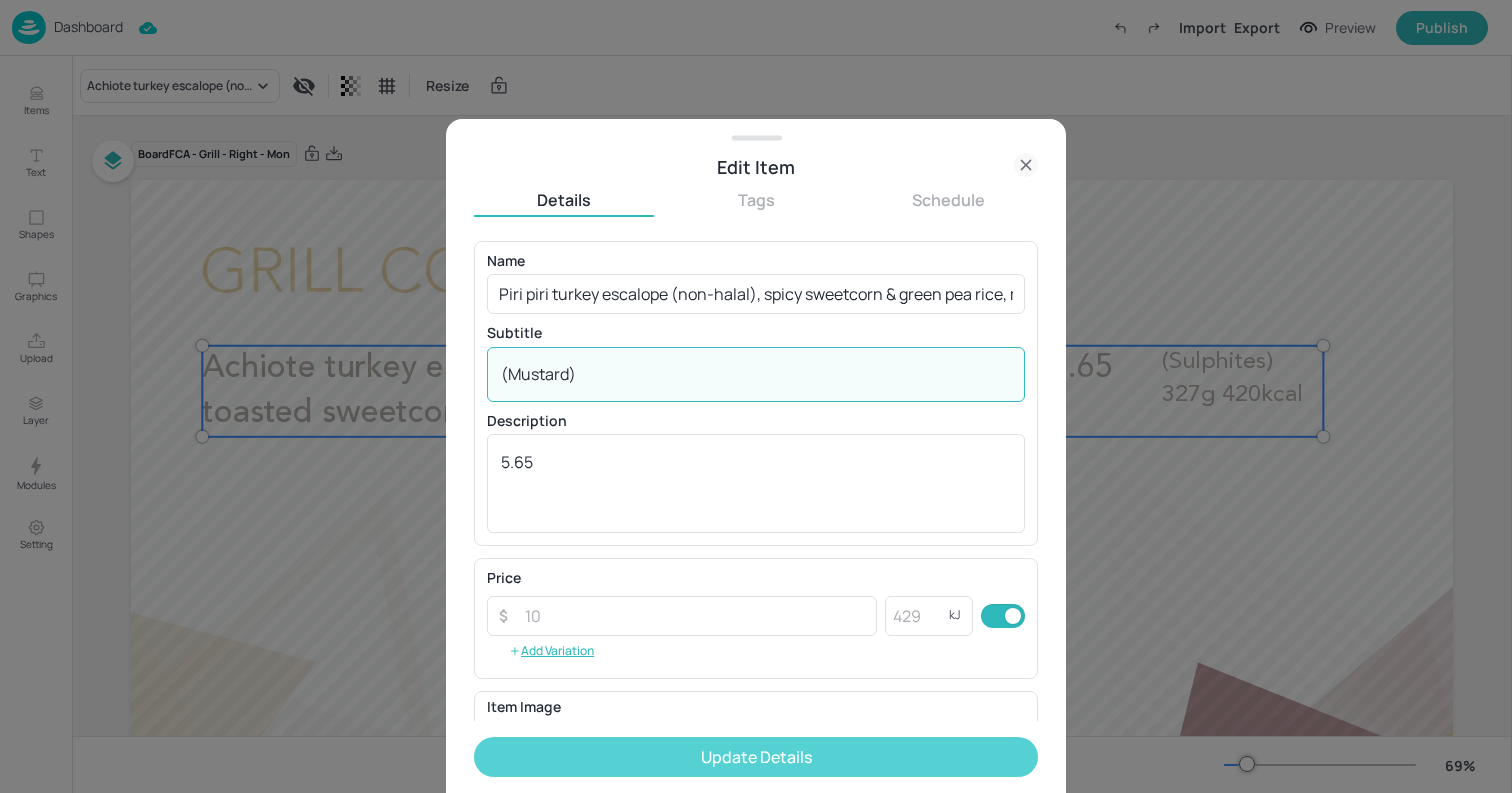 type on "(Mustard)" 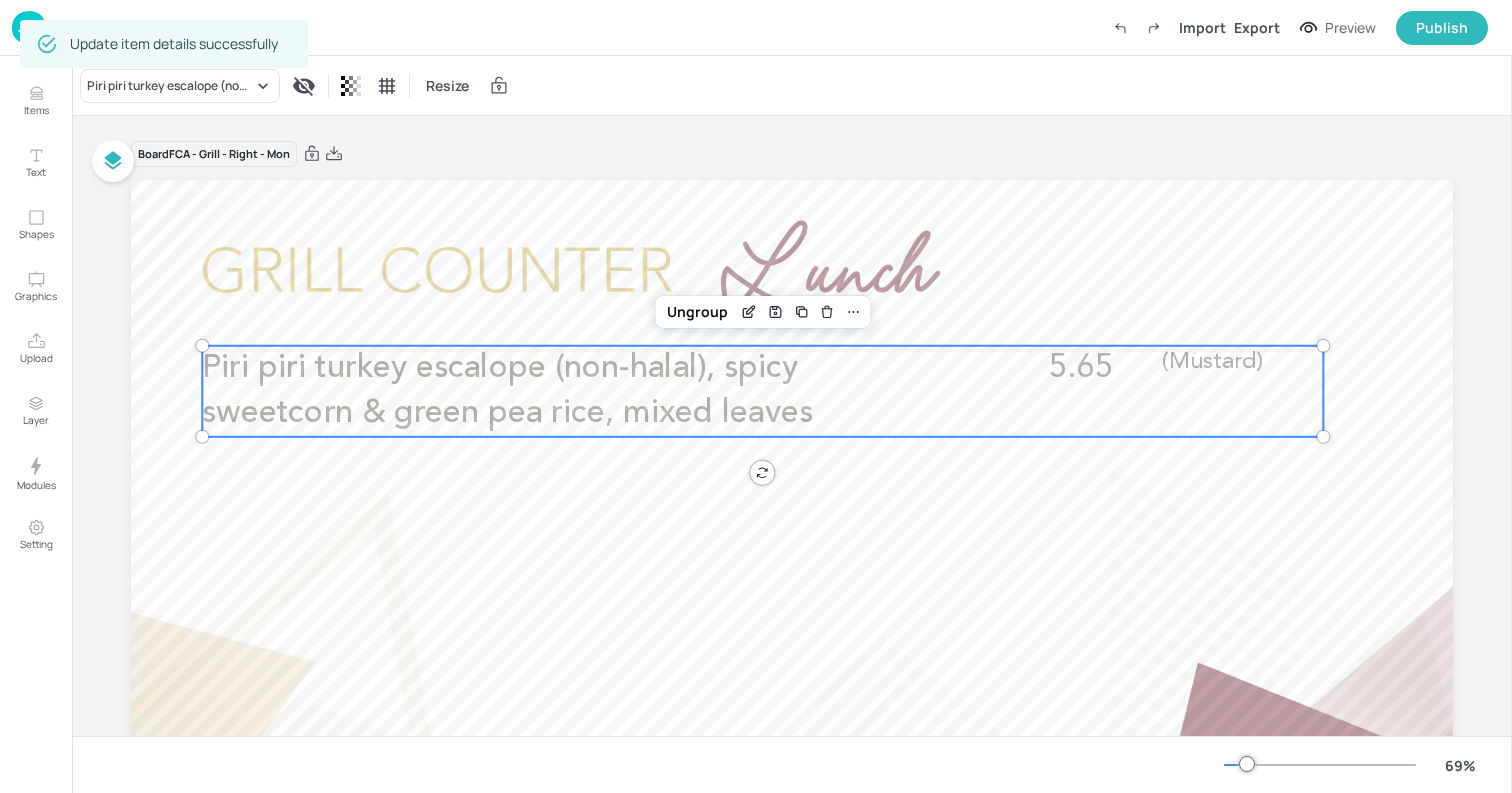 click at bounding box center (792, 552) 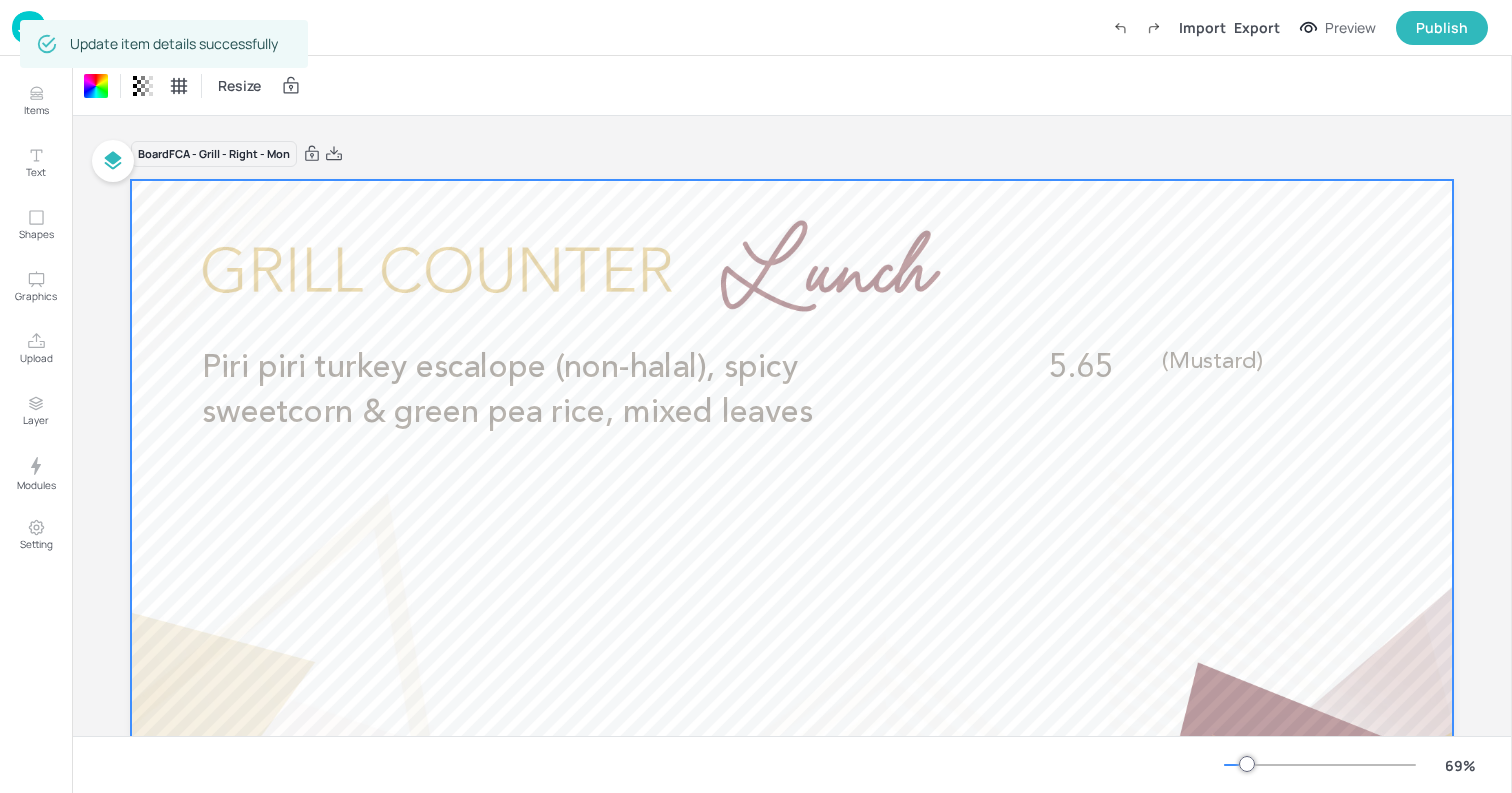 click at bounding box center [29, 27] 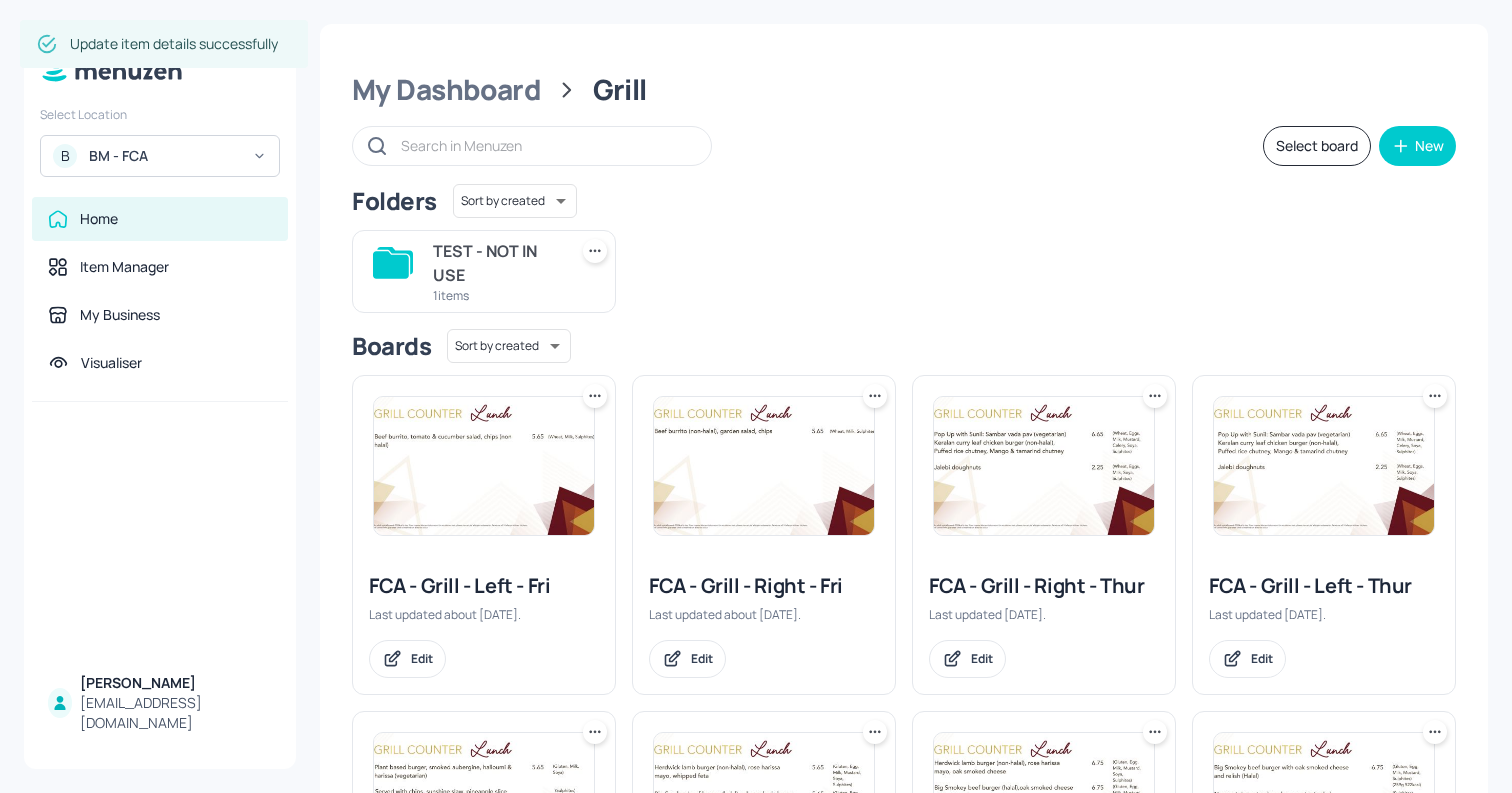 scroll, scrollTop: 620, scrollLeft: 0, axis: vertical 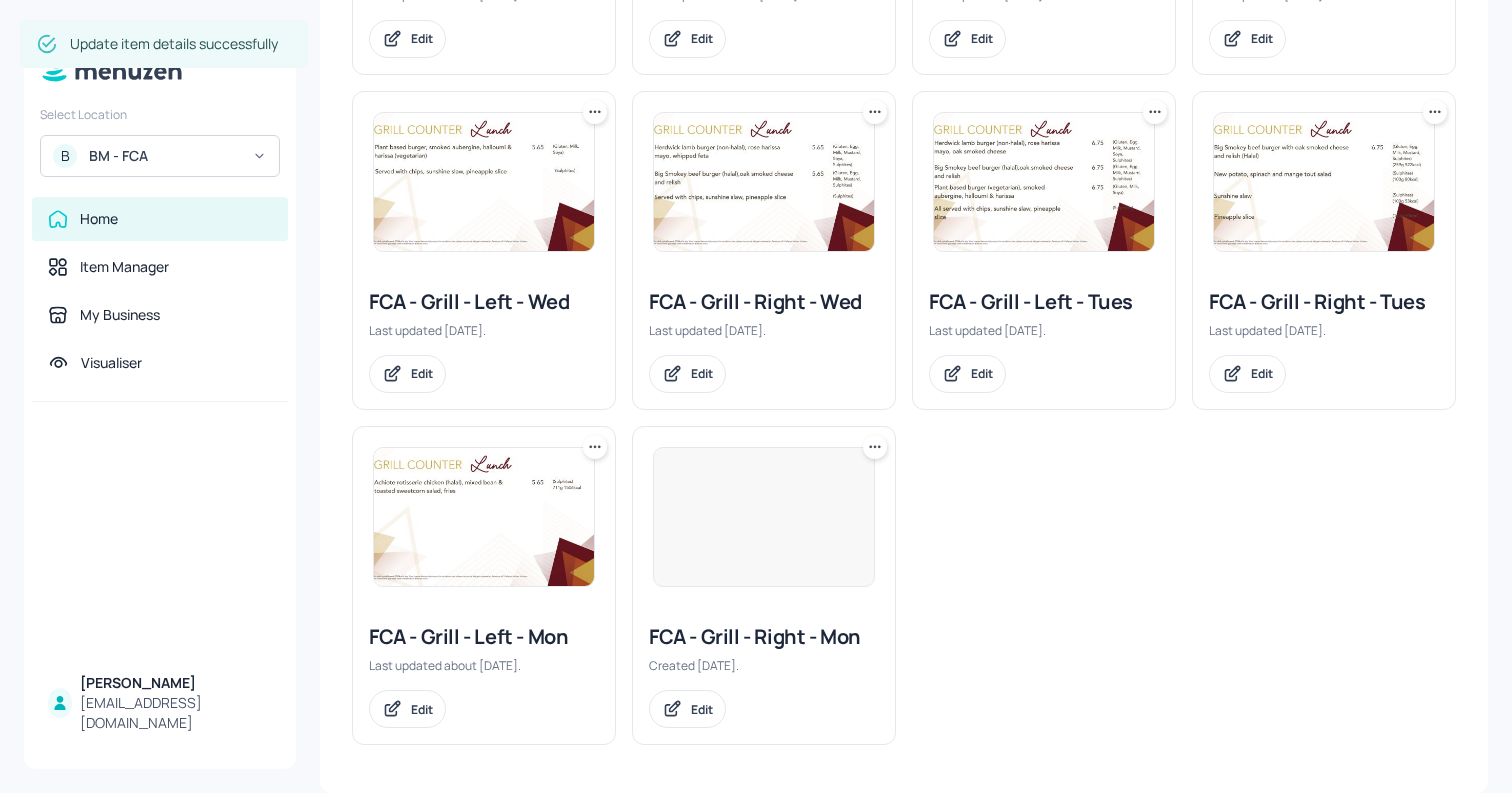 click at bounding box center (484, 517) 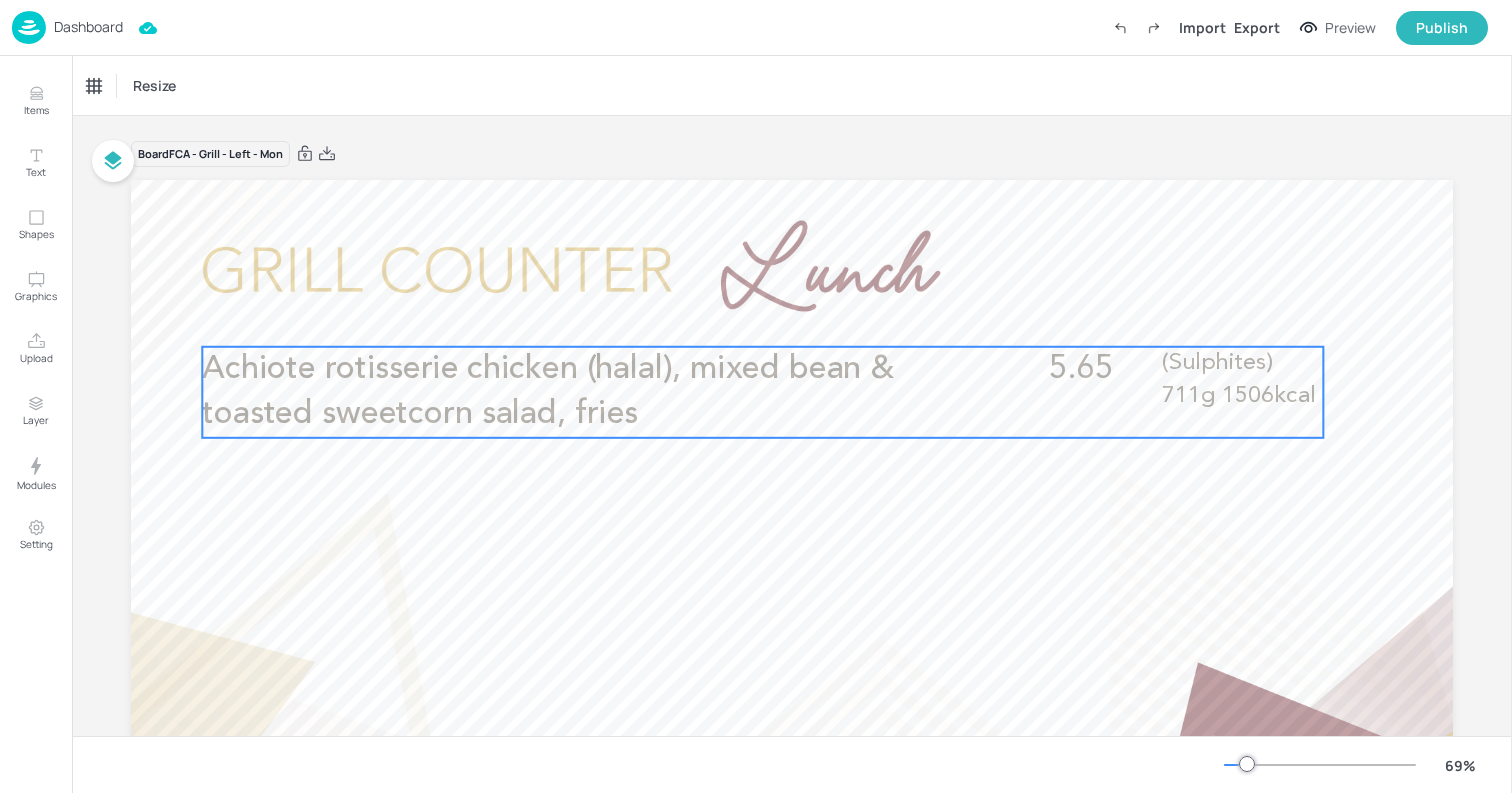click on "Achiote rotisserie chicken (halal), mixed bean & toasted sweetcorn salad, fries" at bounding box center (547, 392) 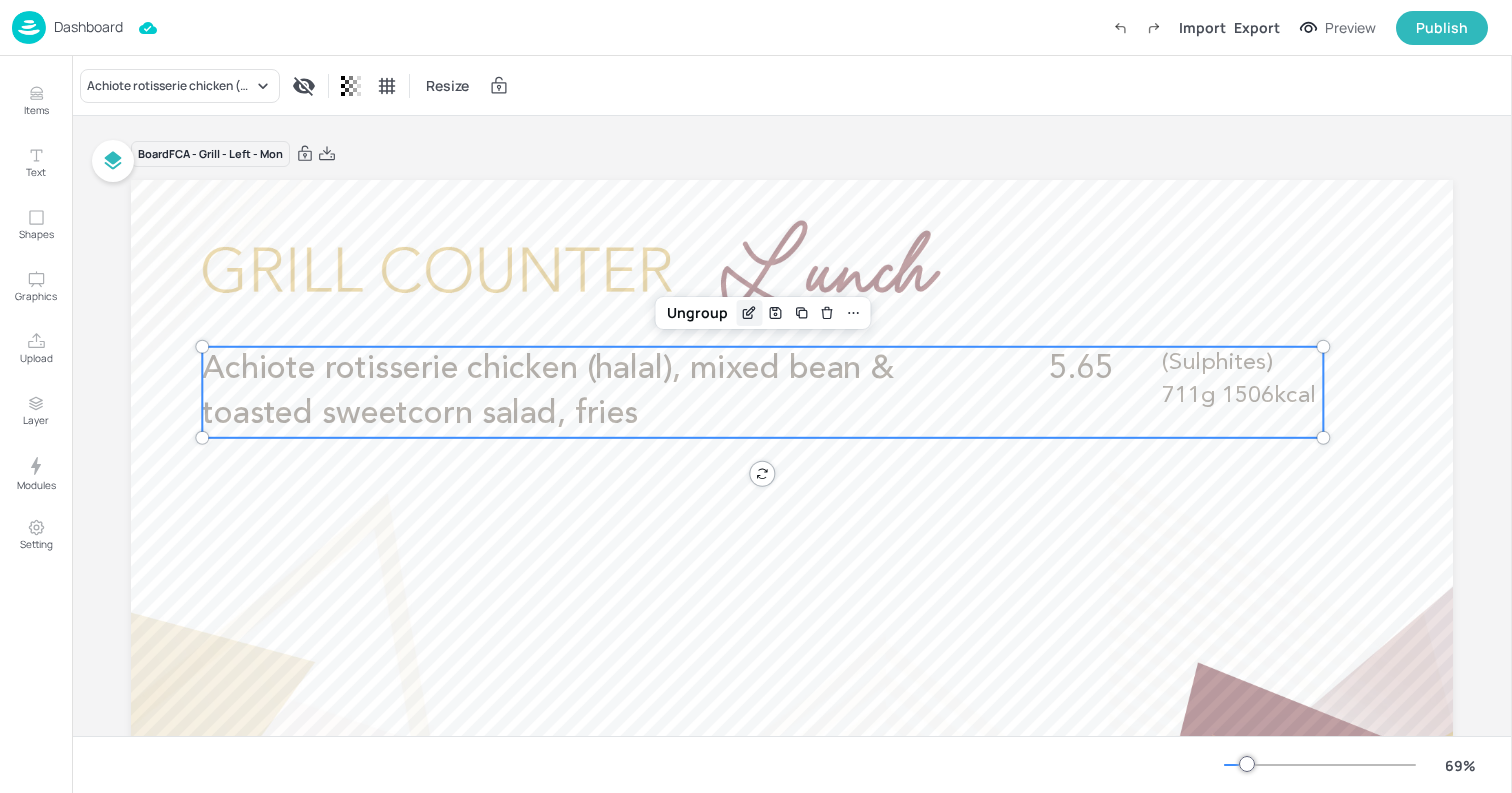 click 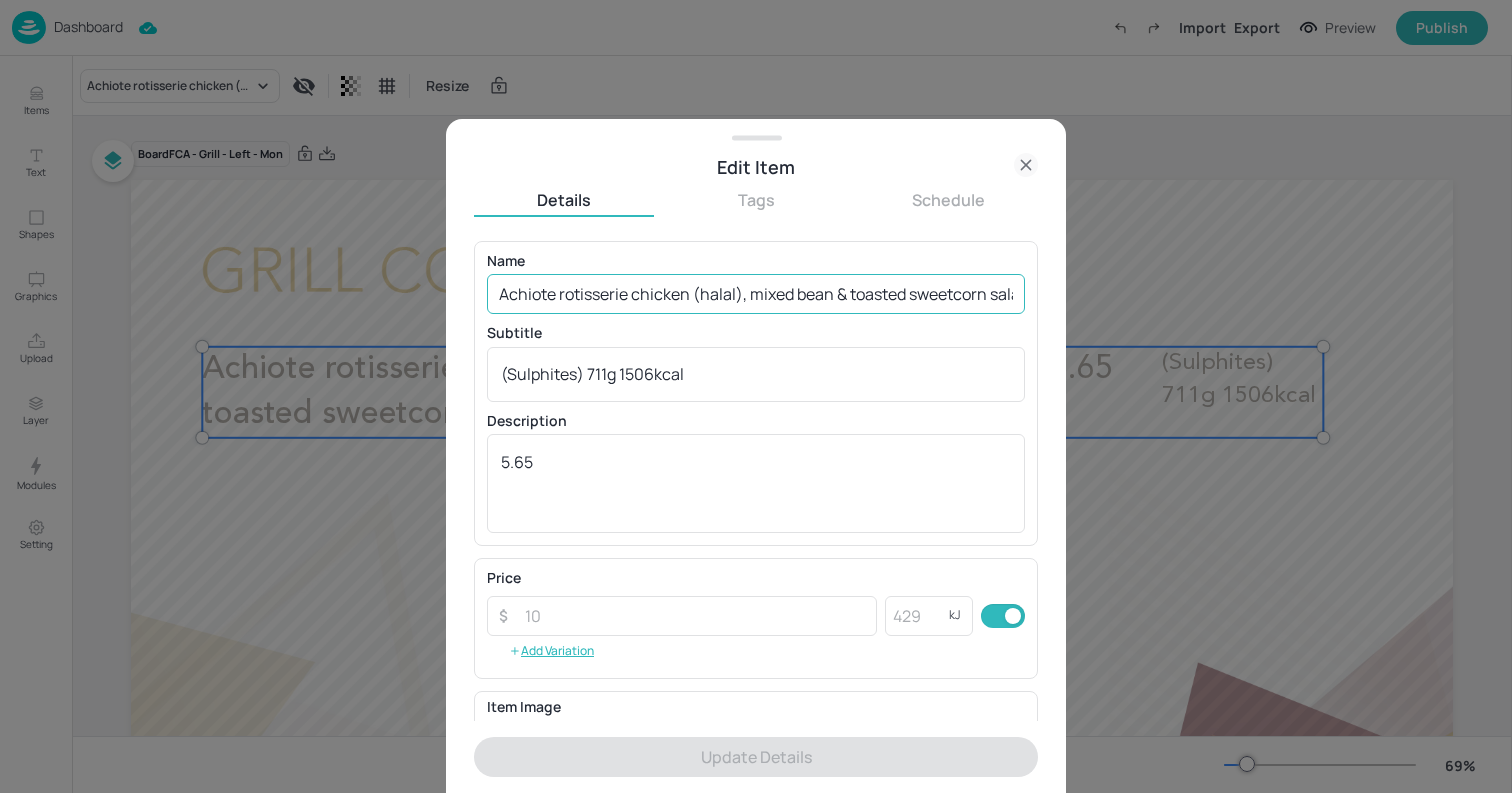 click on "Achiote rotisserie chicken (halal), mixed bean & toasted sweetcorn salad, fries" at bounding box center (756, 294) 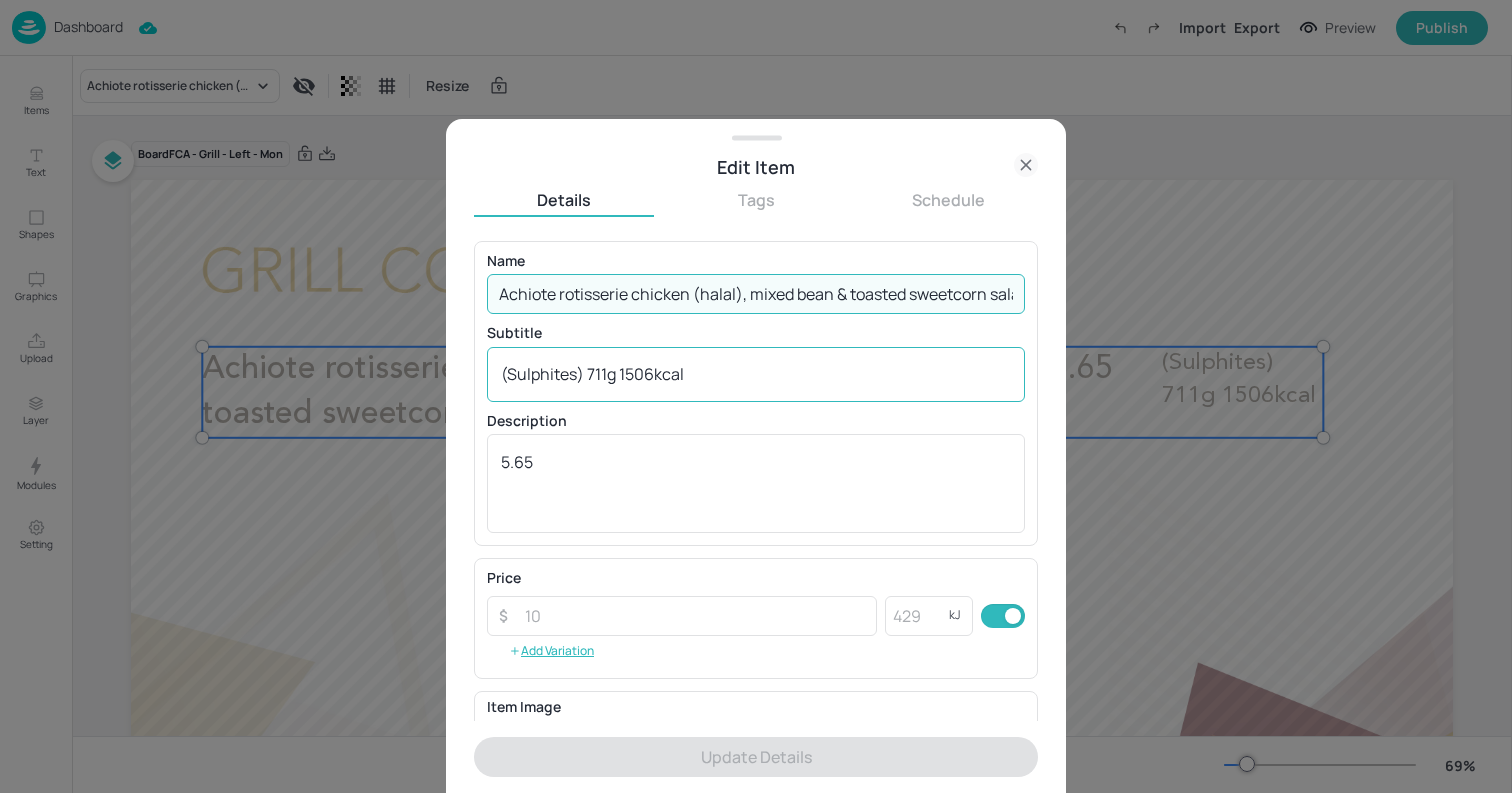 click on "(Sulphites) 711g 1506kcal x ​" at bounding box center (756, 374) 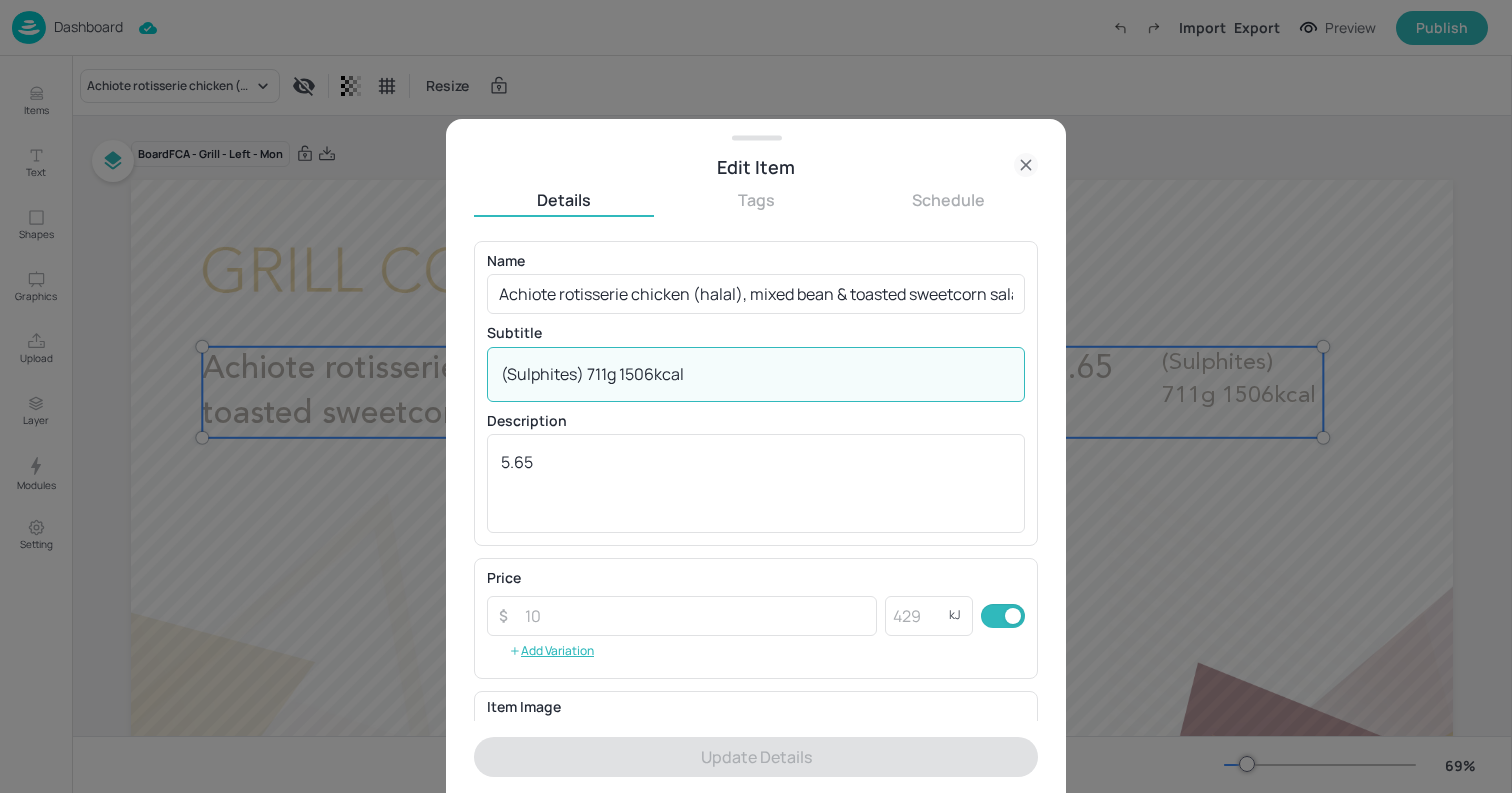 click on "(Sulphites) 711g 1506kcal x ​" at bounding box center (756, 374) 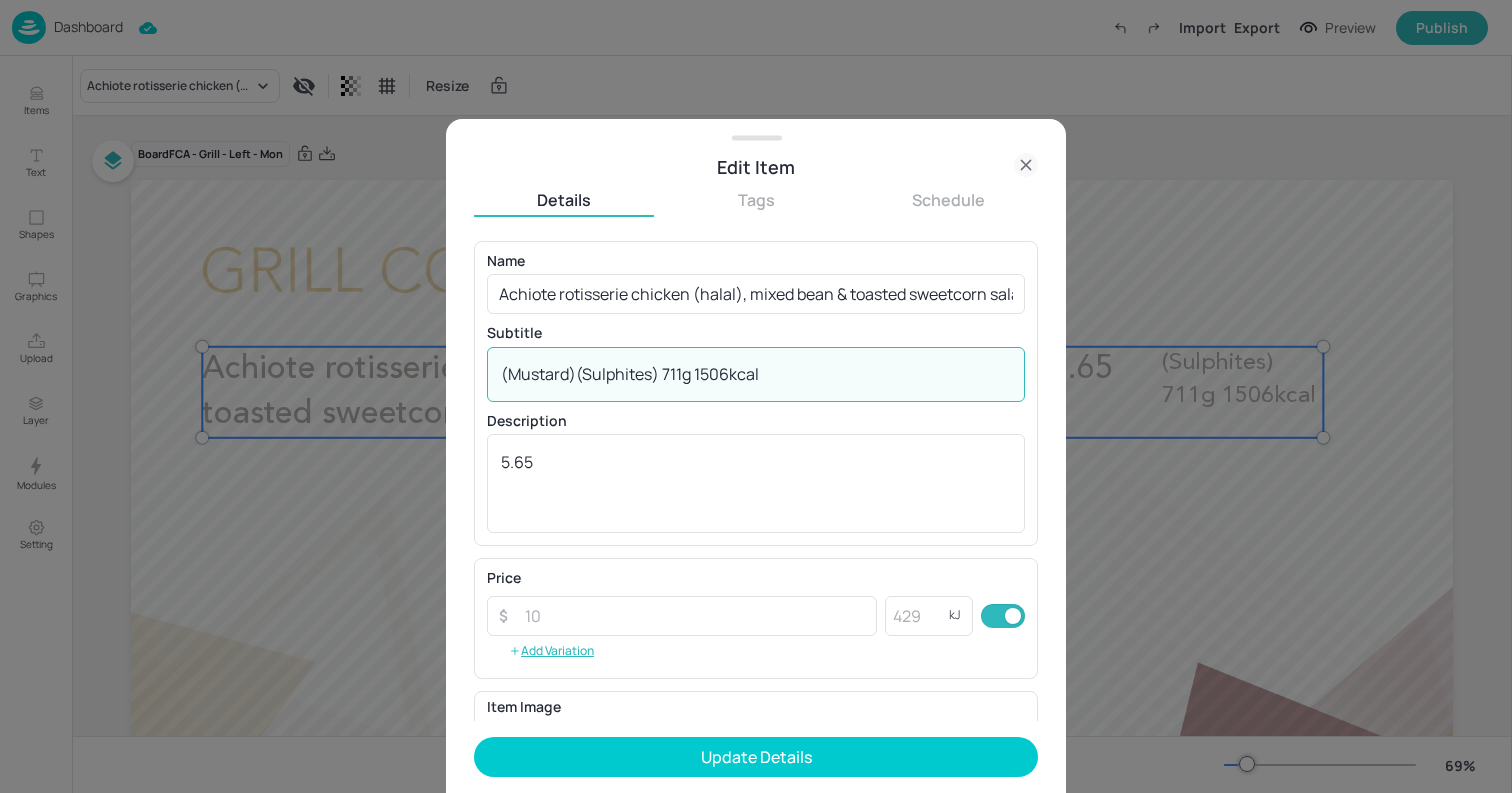 click on "(Mustard)(Sulphites) 711g 1506kcal" at bounding box center (756, 374) 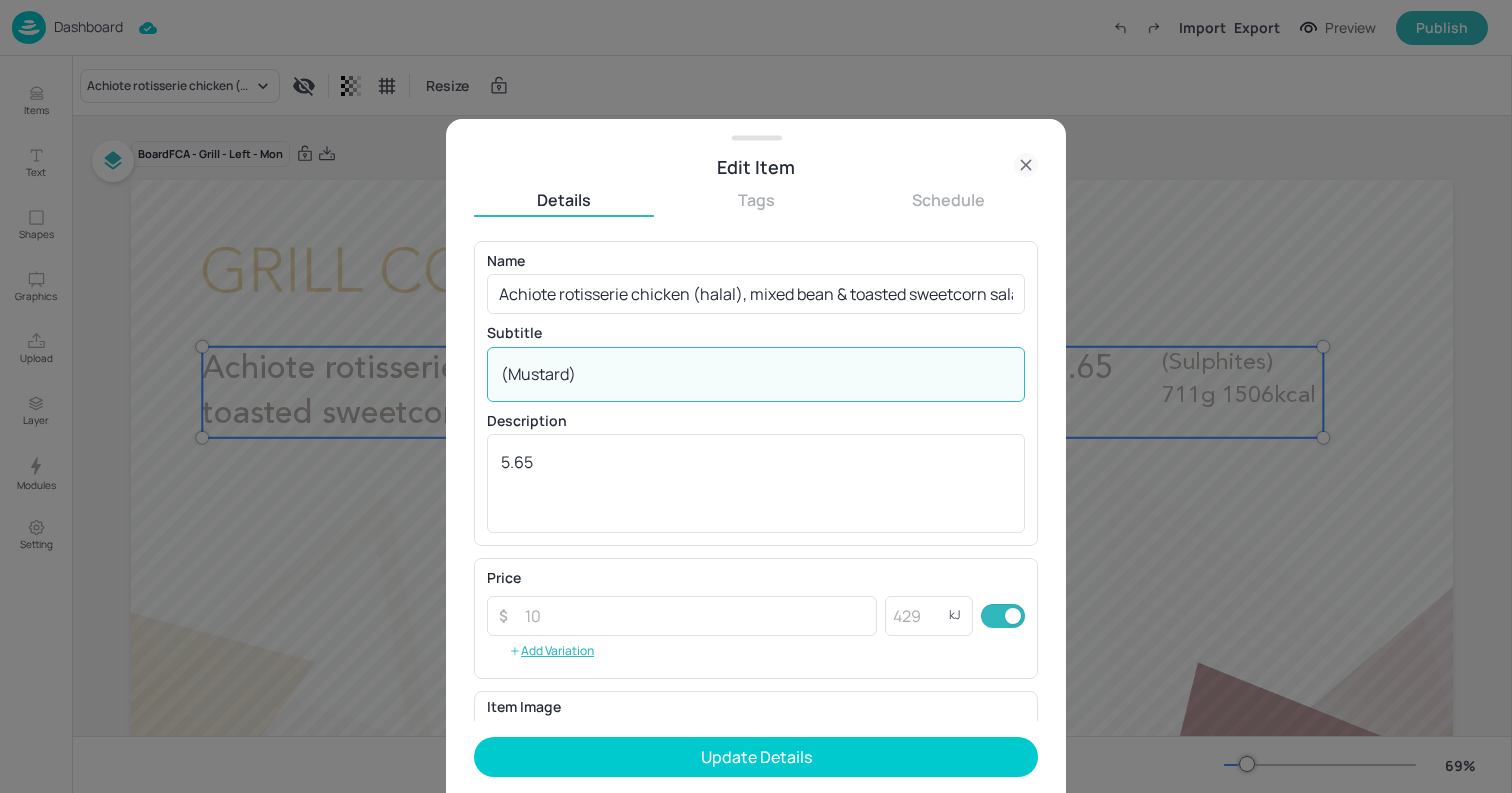 type on "(Mustard)" 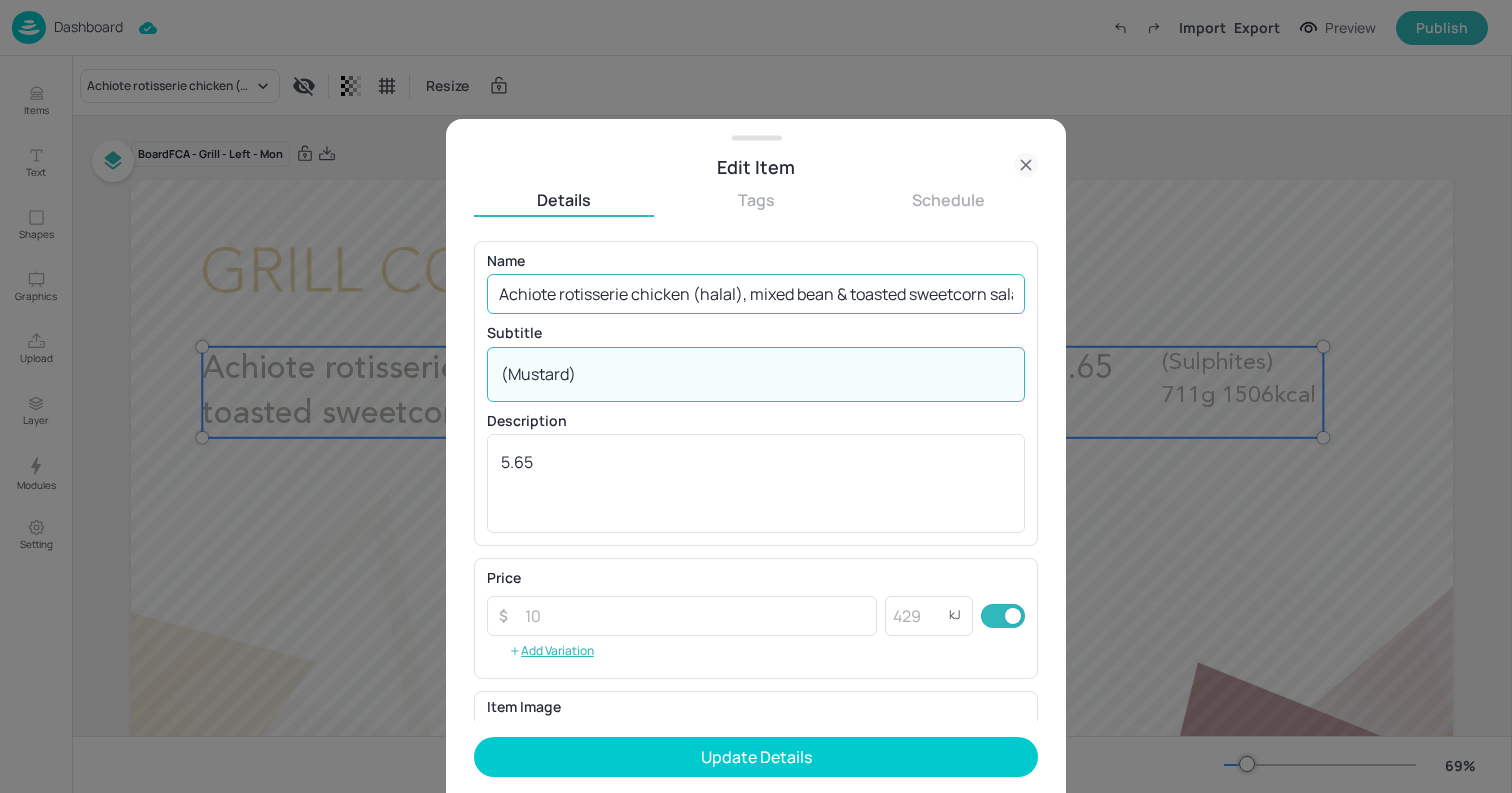 click on "Achiote rotisserie chicken (halal), mixed bean & toasted sweetcorn salad, fries" at bounding box center (756, 294) 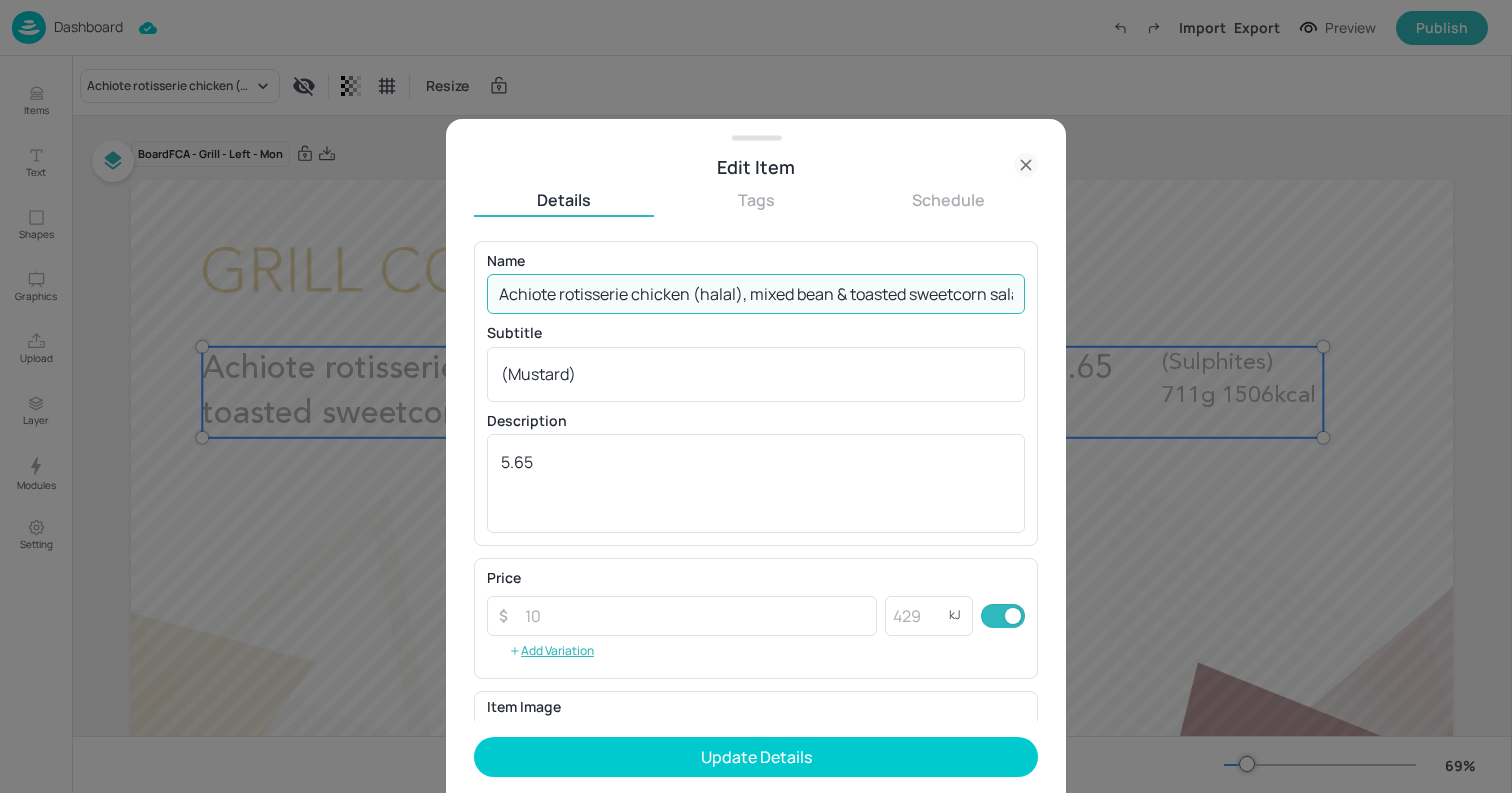 click on "Achiote rotisserie chicken (halal), mixed bean & toasted sweetcorn salad, fries" at bounding box center (756, 294) 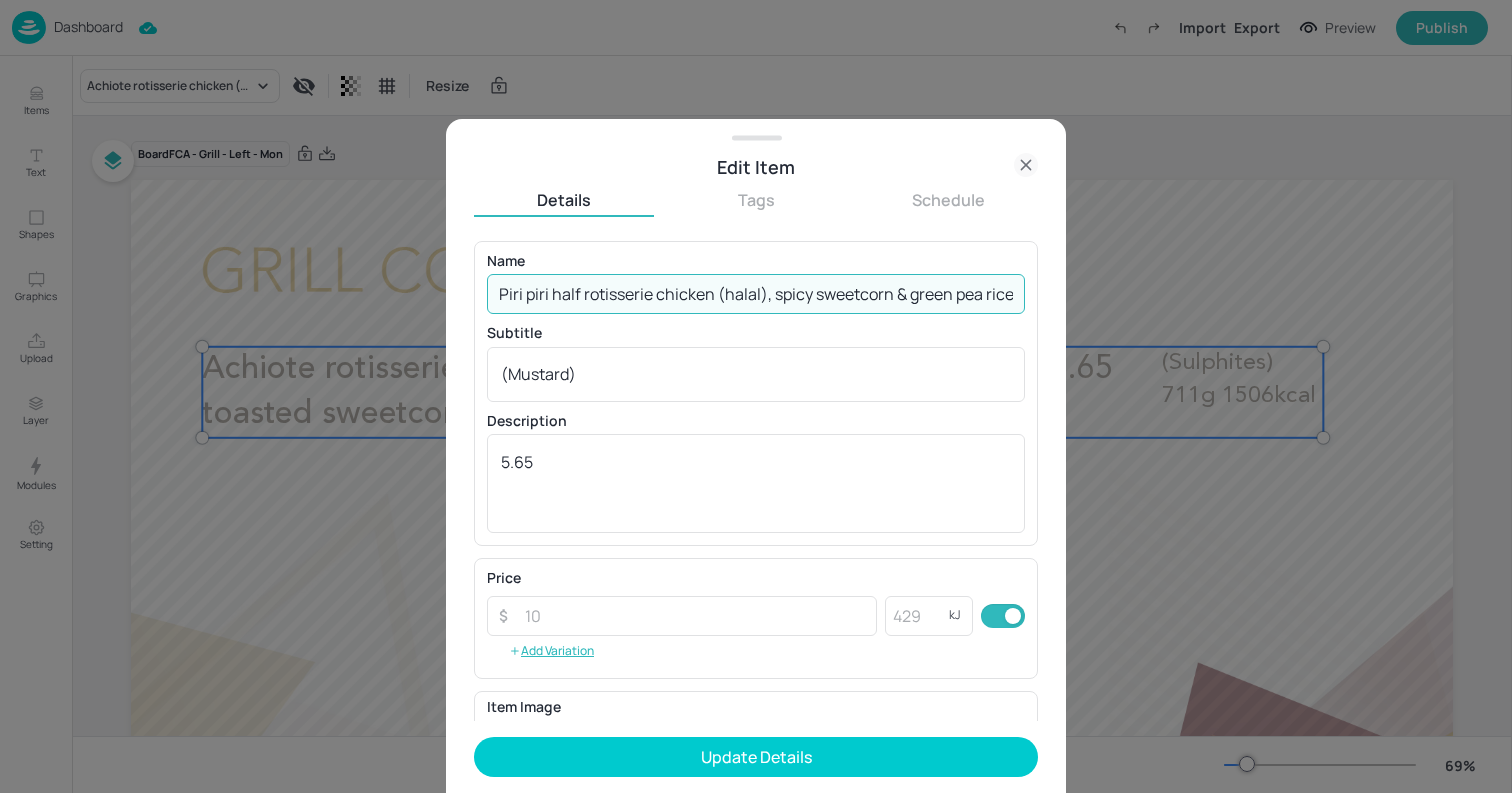 scroll, scrollTop: 0, scrollLeft: 107, axis: horizontal 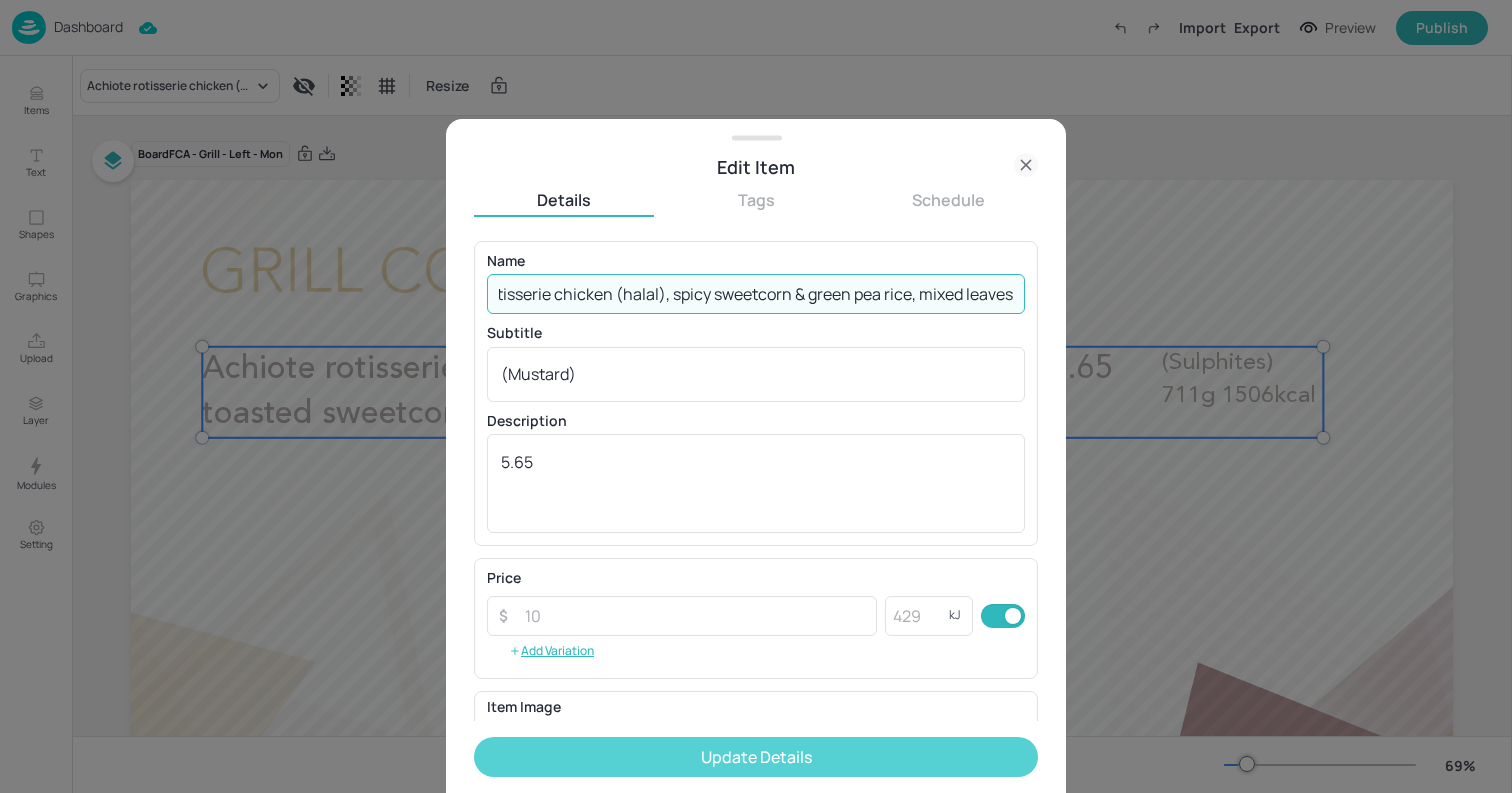 type on "Piri piri half rotisserie chicken (halal), spicy sweetcorn & green pea rice, mixed leaves" 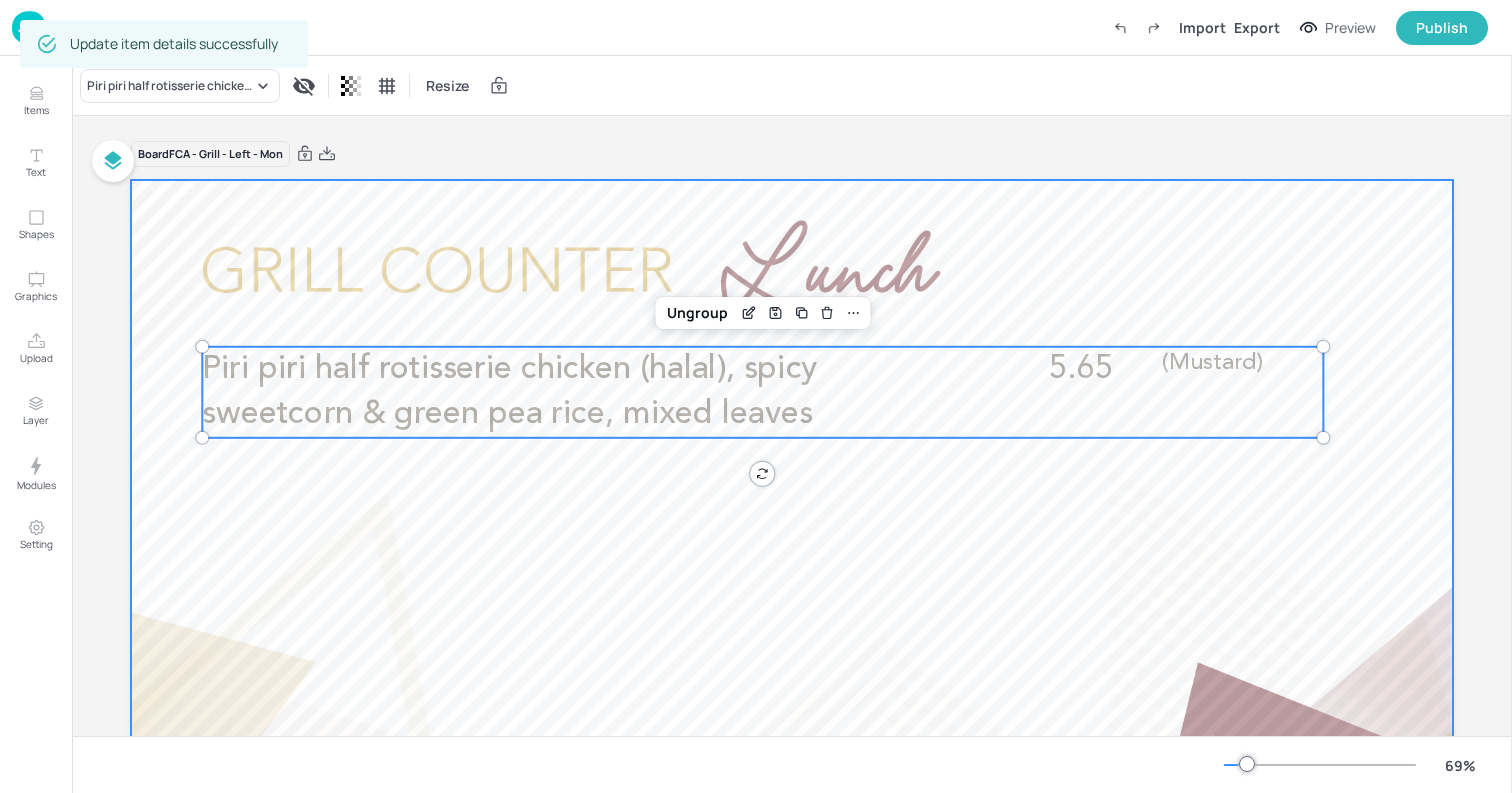 click at bounding box center [792, 552] 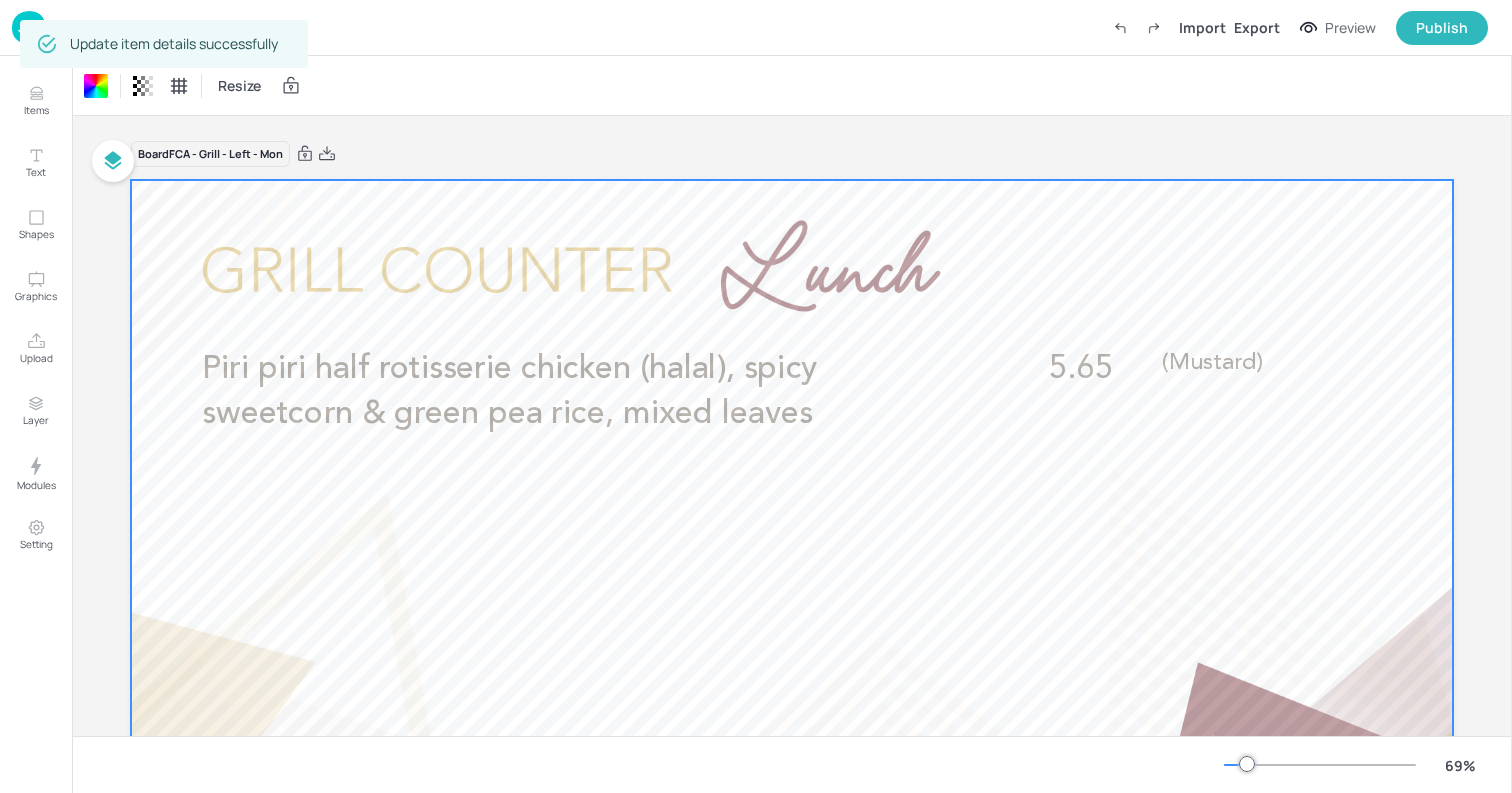 click at bounding box center [792, 552] 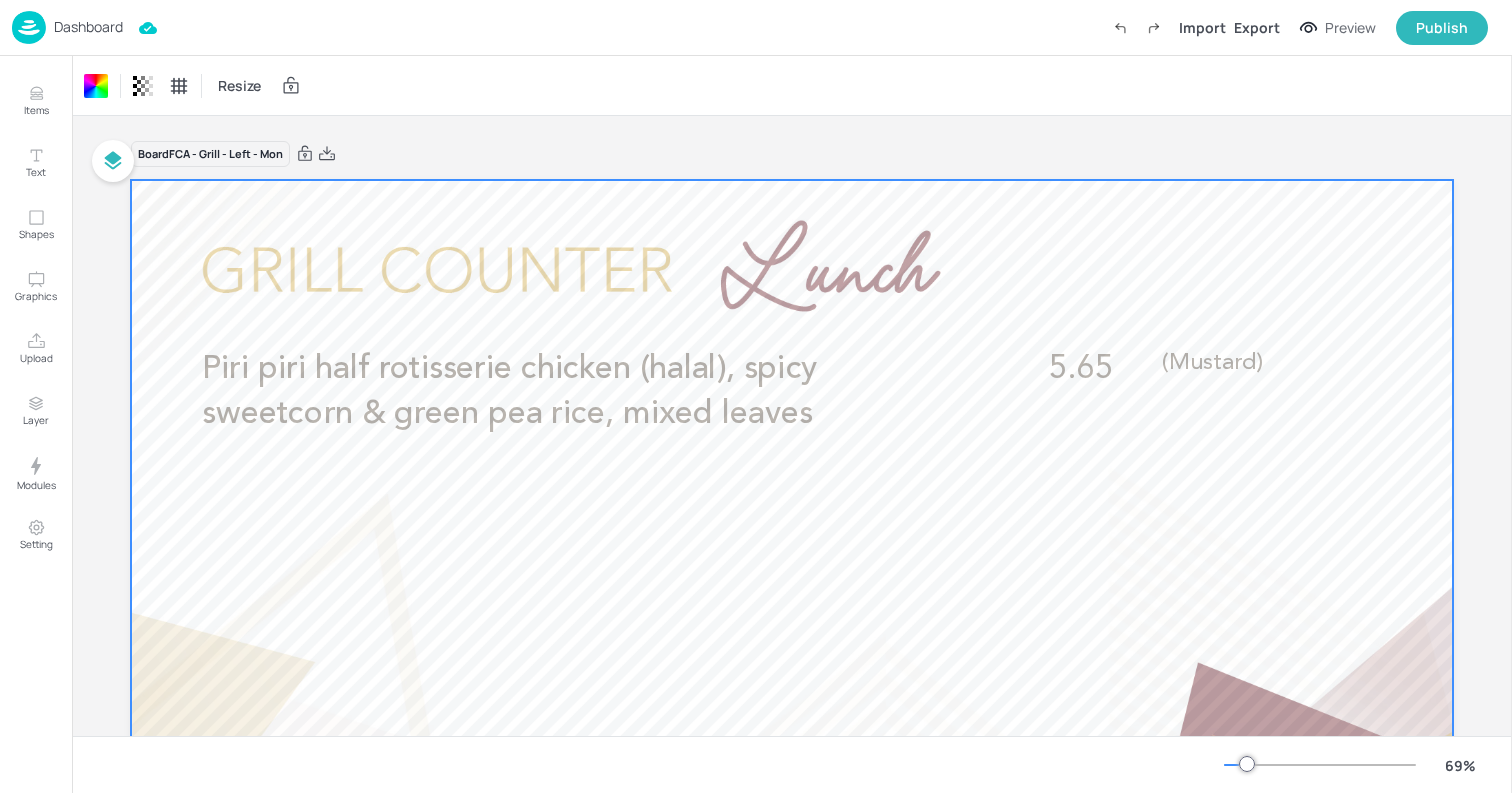 click at bounding box center (29, 27) 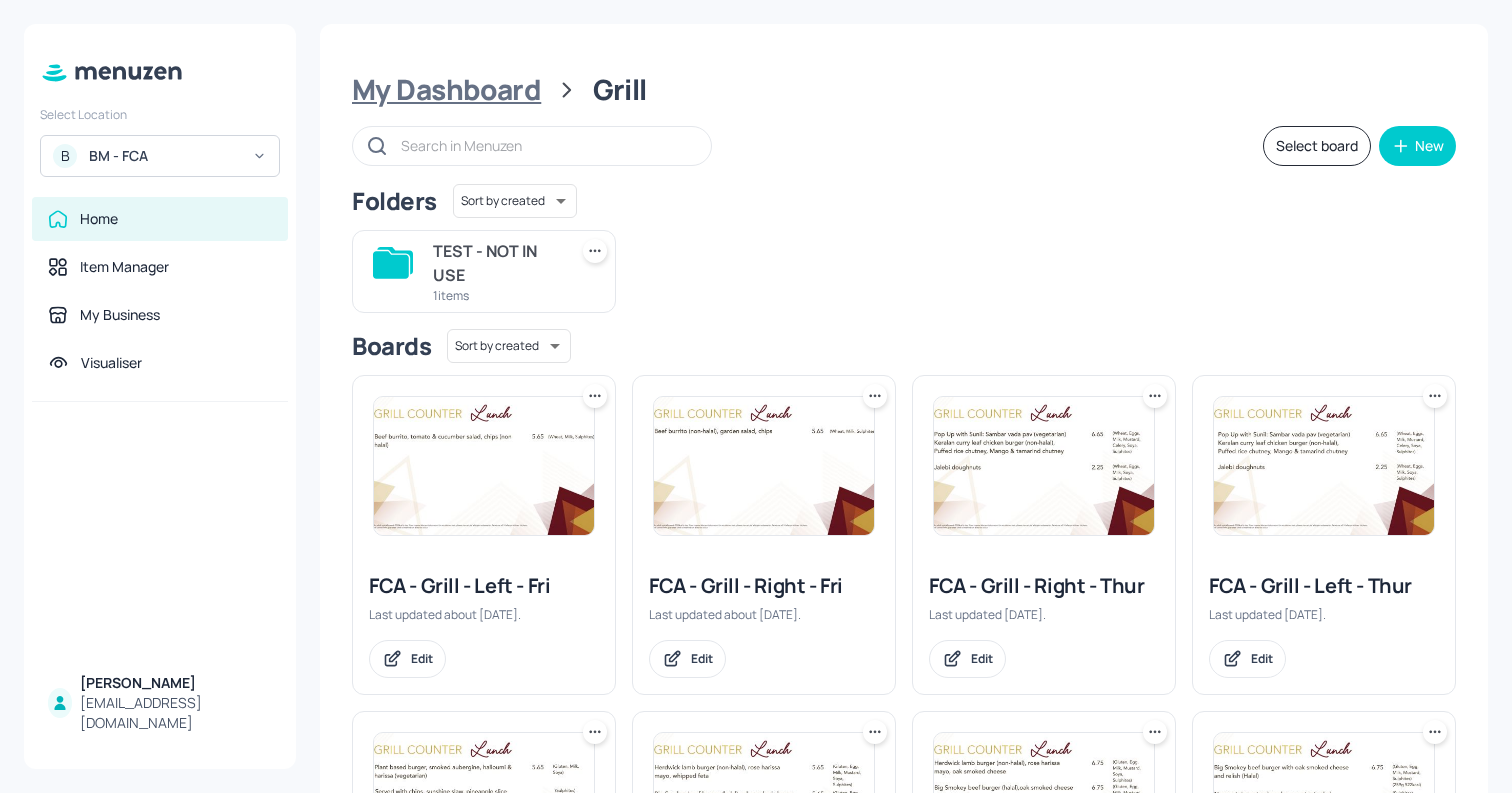 click on "My Dashboard" at bounding box center [446, 90] 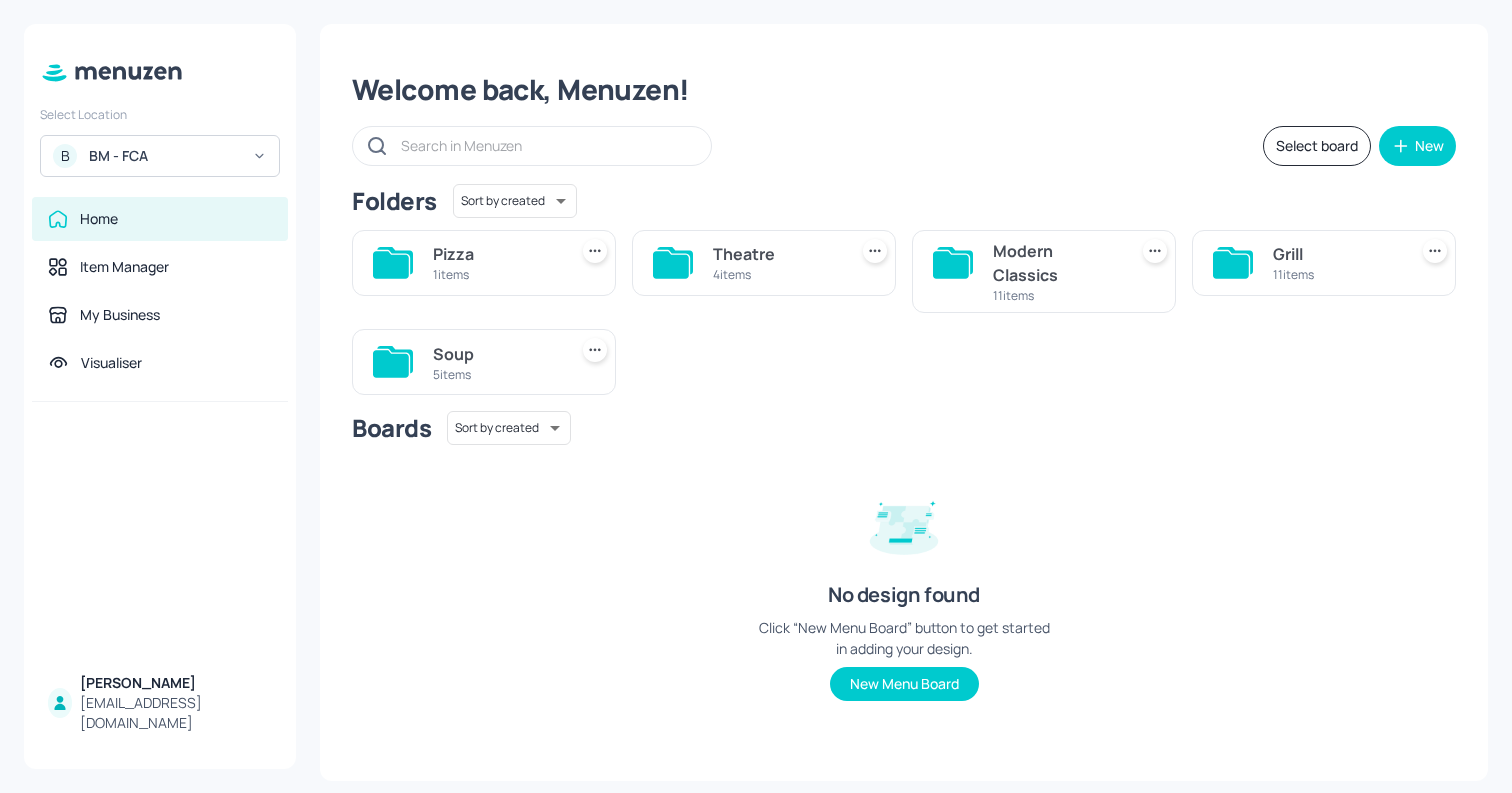 click on "Theatre" at bounding box center [776, 254] 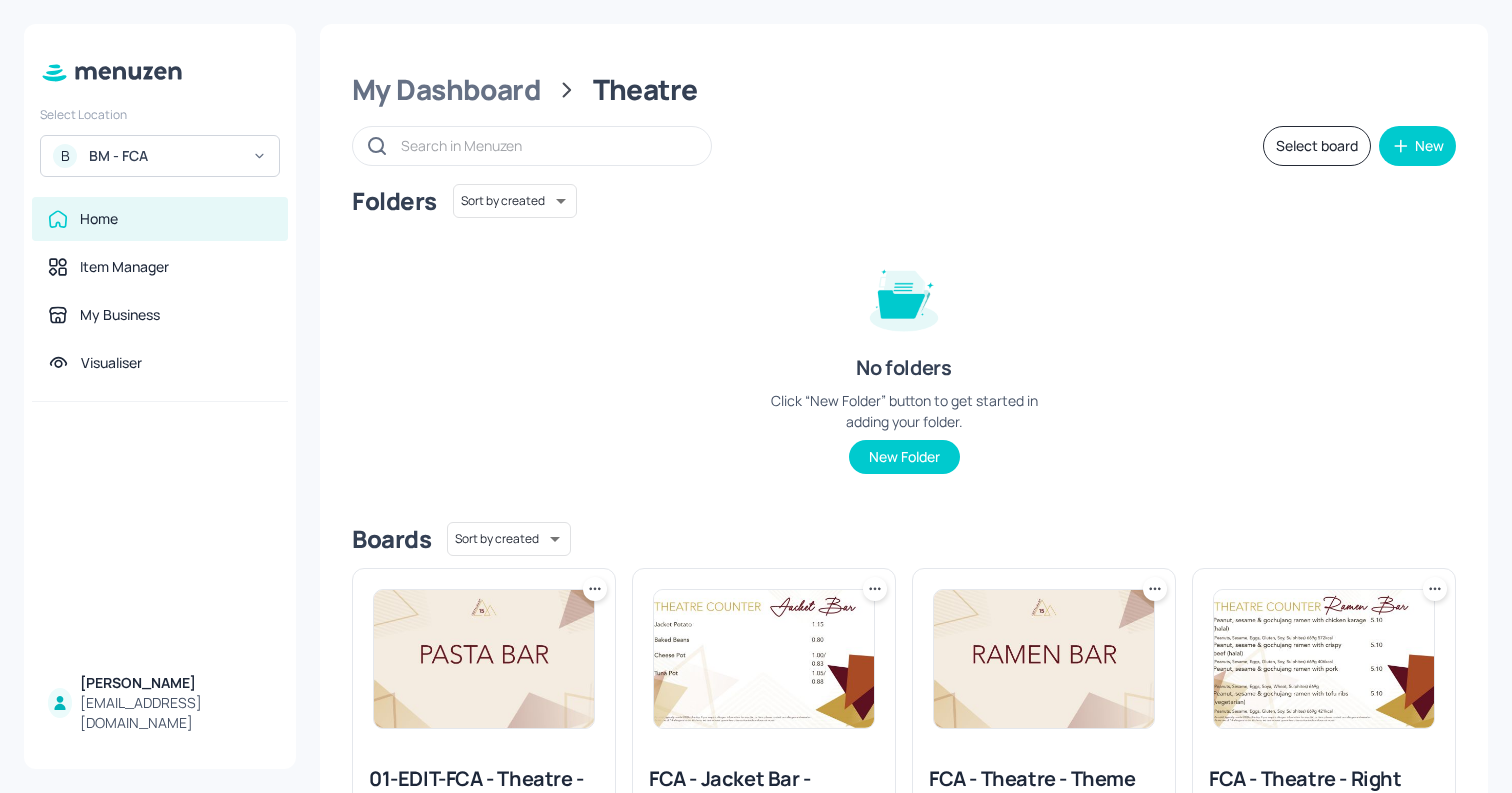 scroll, scrollTop: 170, scrollLeft: 0, axis: vertical 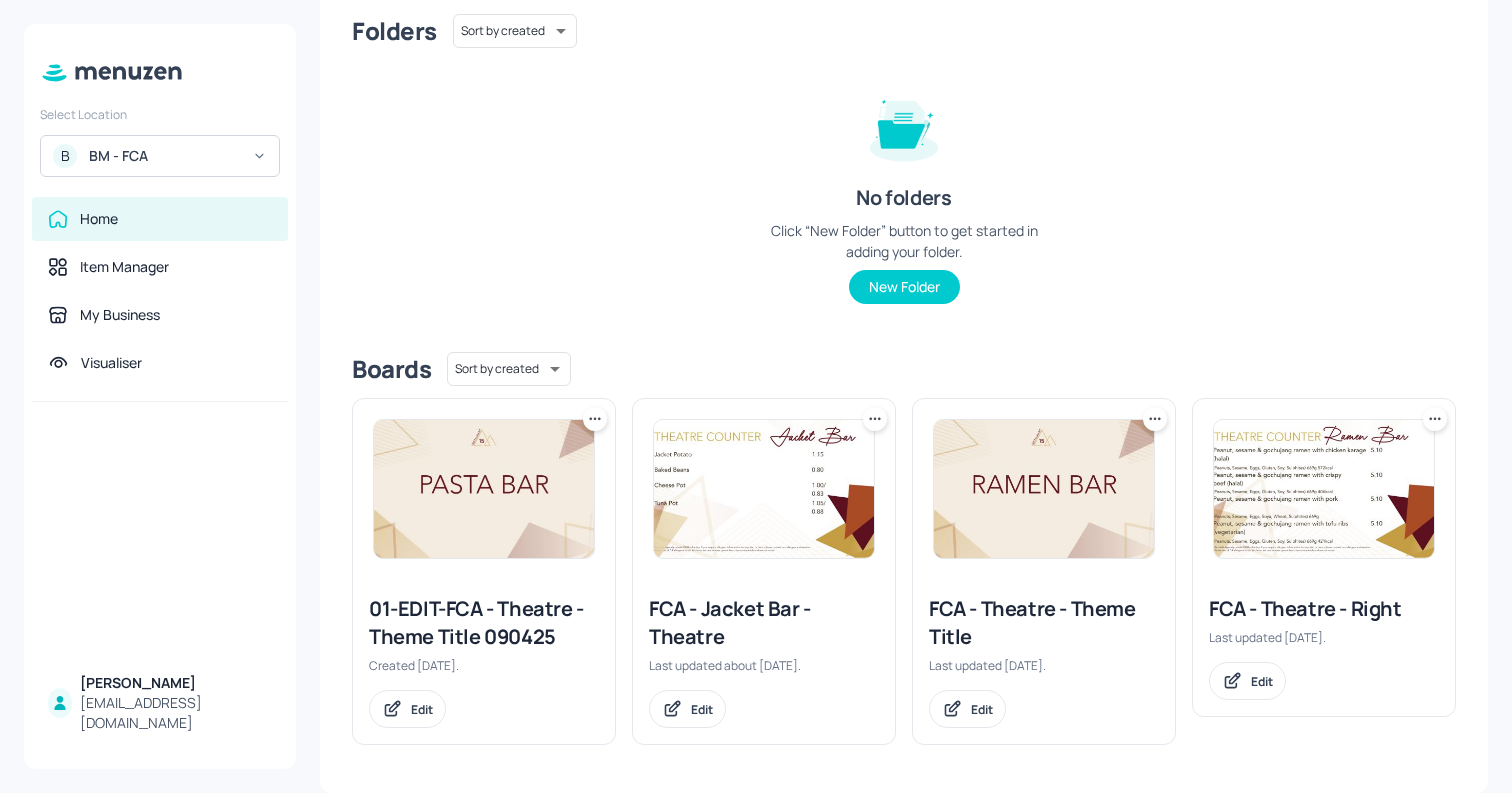 click at bounding box center [1324, 489] 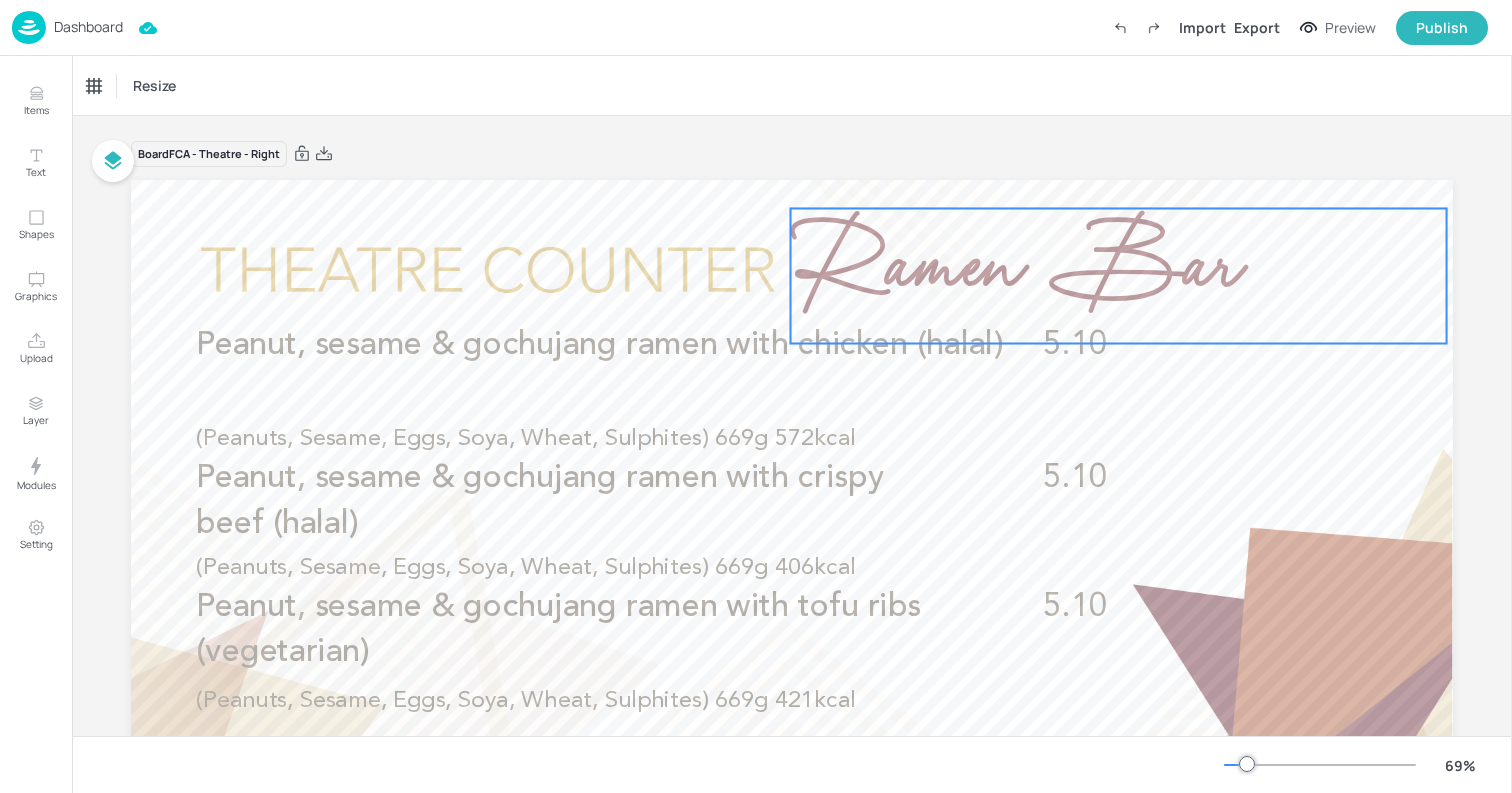 click on "Ramen Bar" at bounding box center (1015, 275) 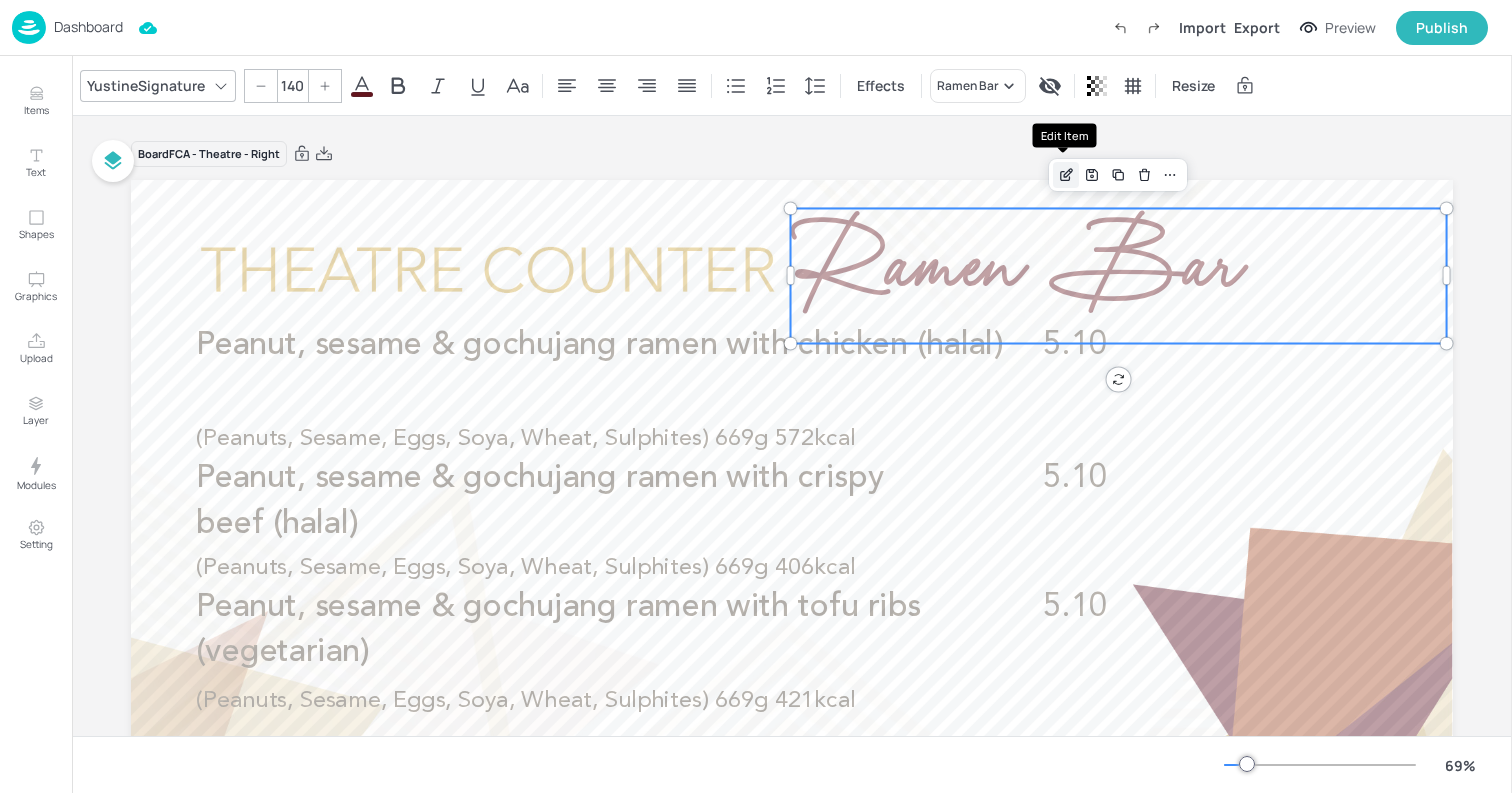 click at bounding box center (1066, 175) 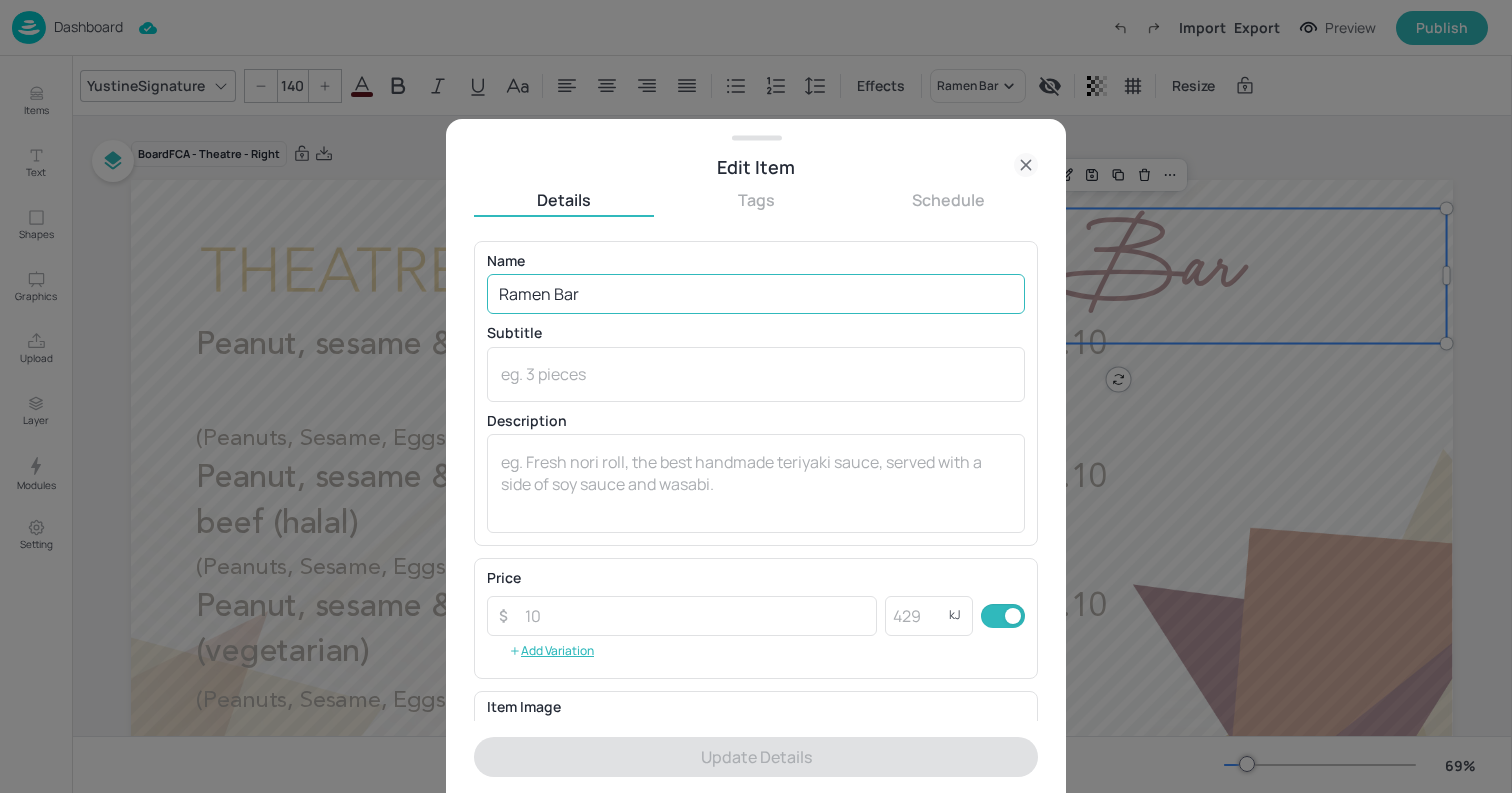 click on "Ramen Bar" at bounding box center [756, 294] 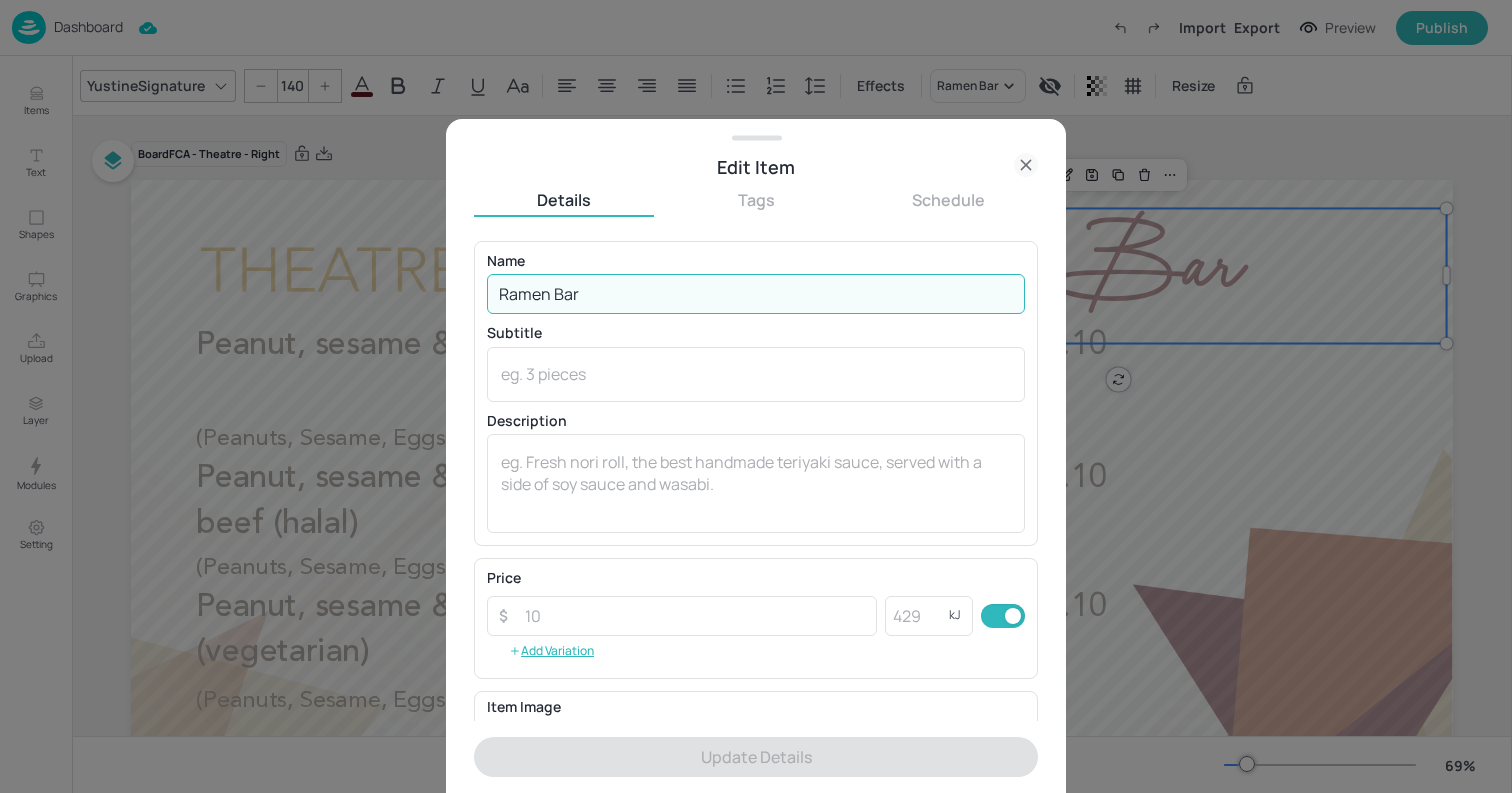 click on "Ramen Bar" at bounding box center (756, 294) 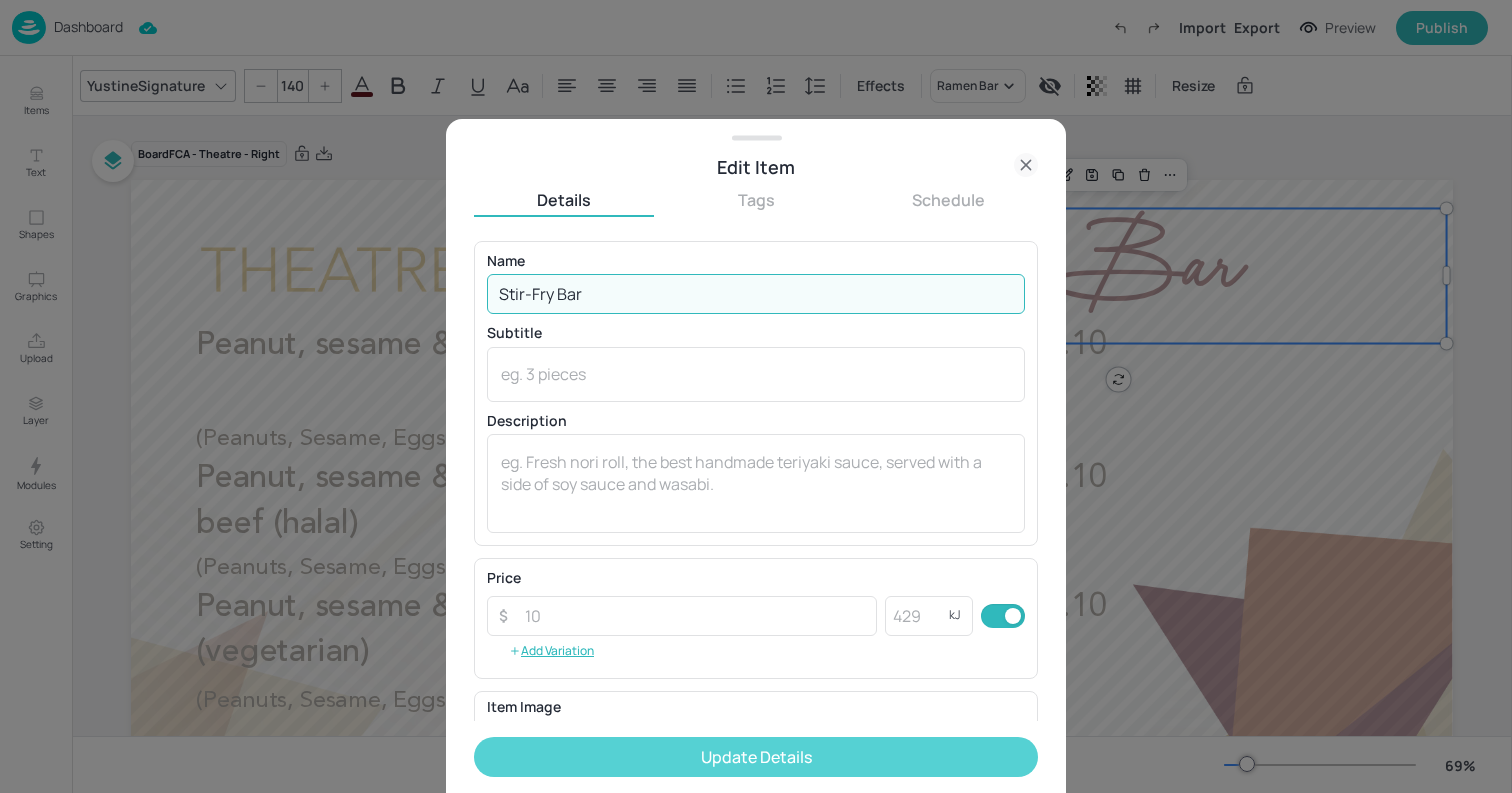type on "Stir-Fry Bar" 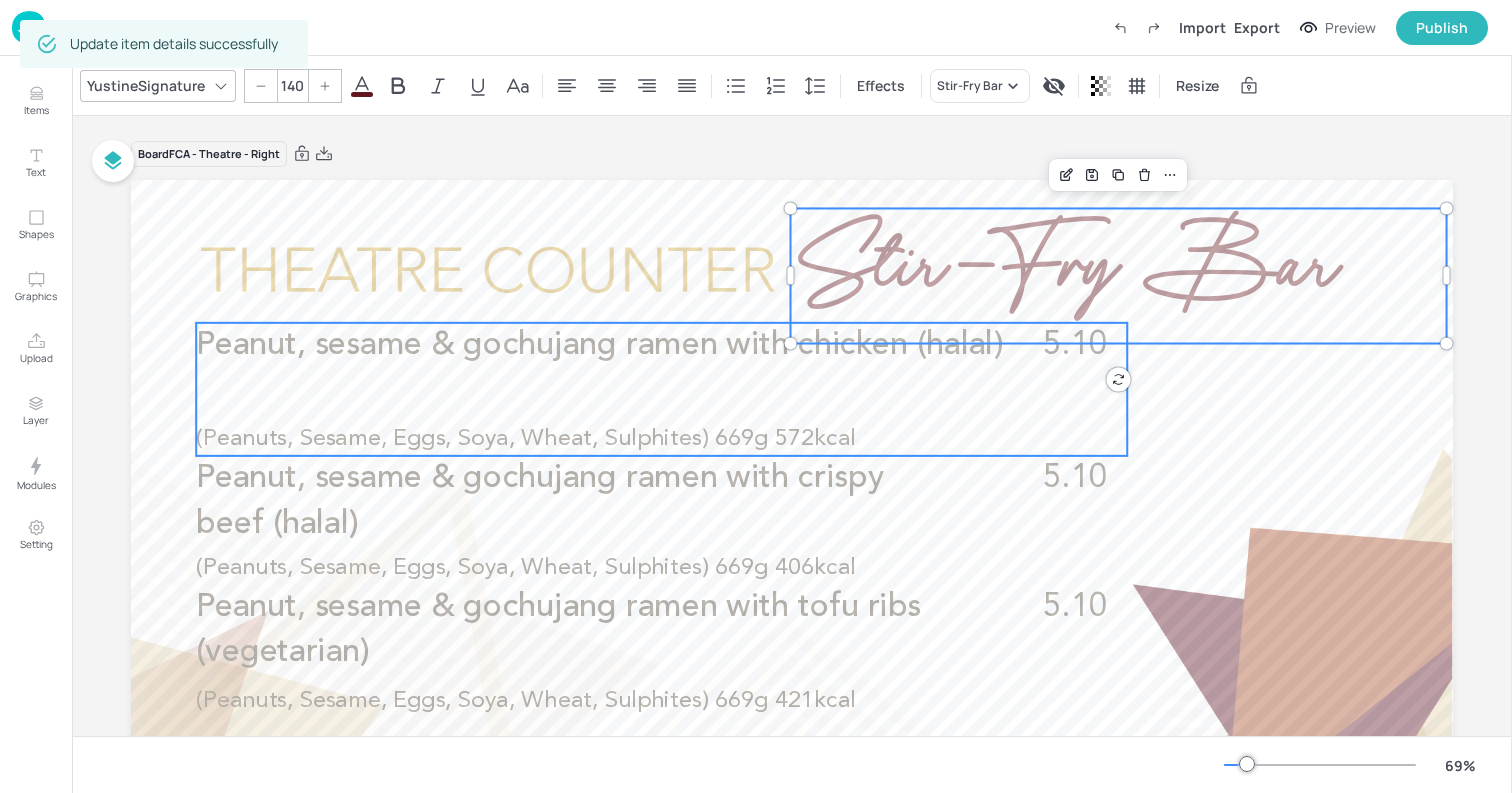 click on "Peanut, sesame & gochujang ramen with chicken (halal) 5.10 (Peanuts, Sesame, Eggs, Soya, Wheat, Sulphites) 669g 572kcal" at bounding box center (661, 389) 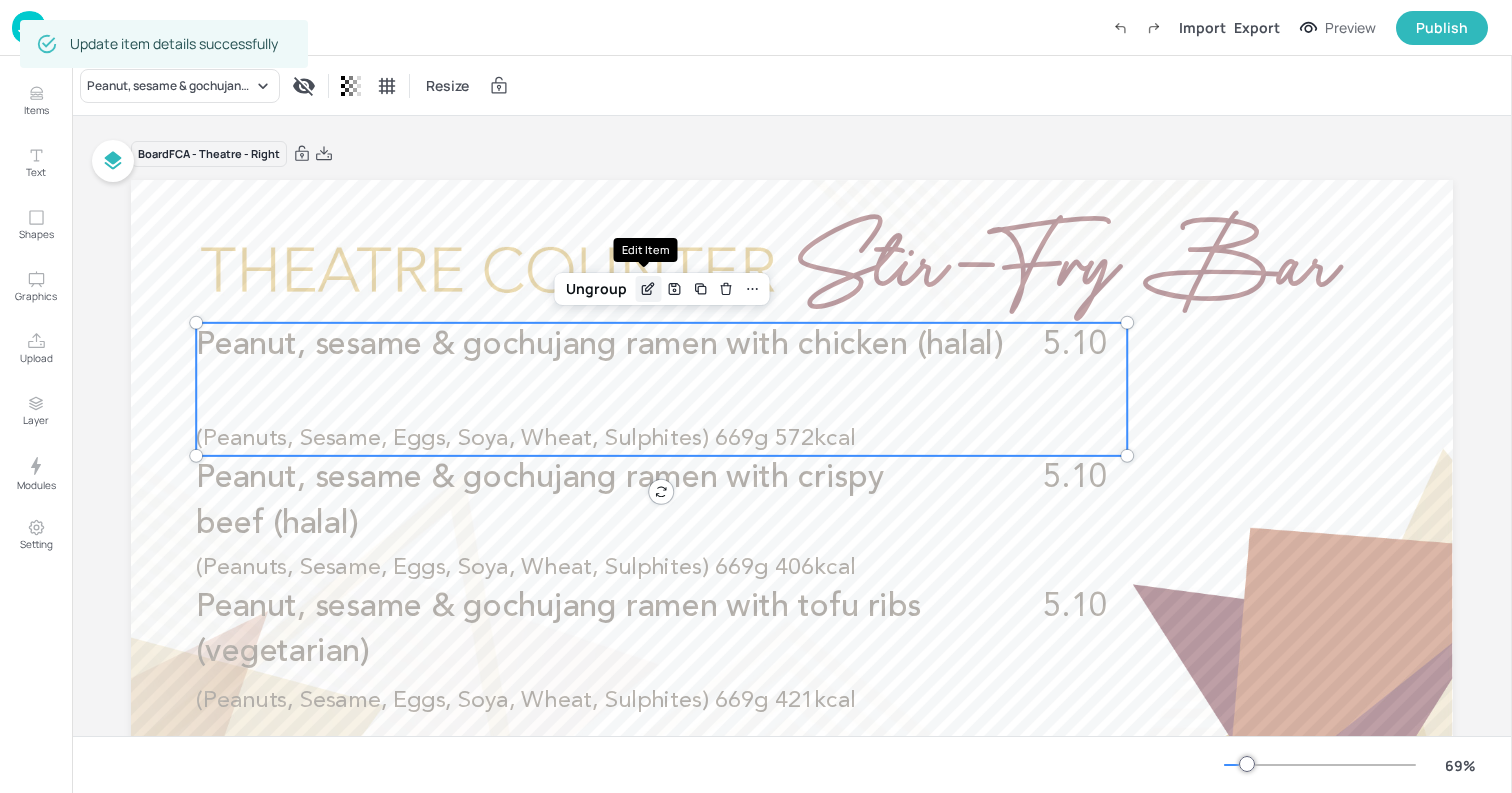 click 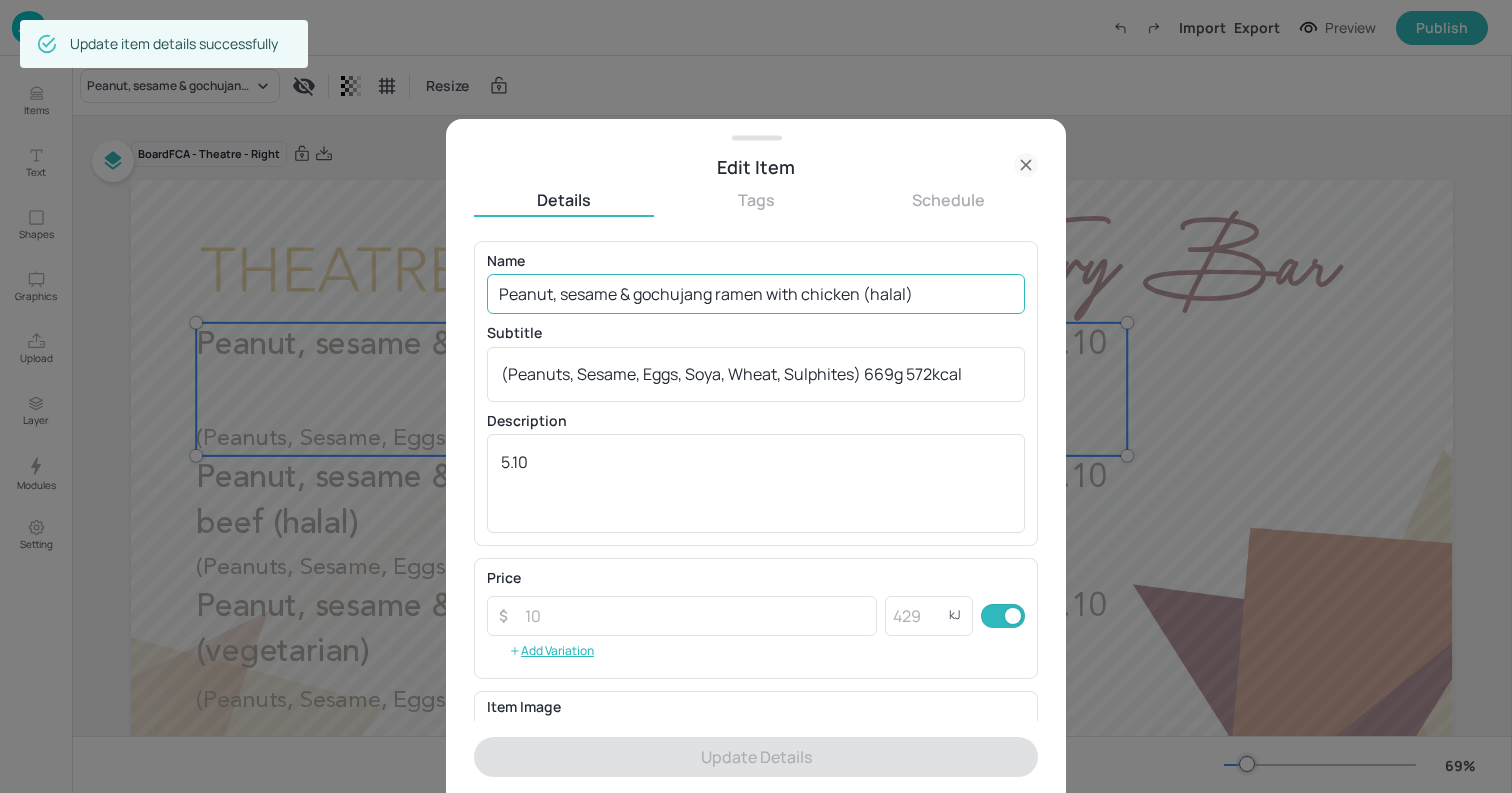 click on "Peanut, sesame & gochujang ramen with chicken (halal)" at bounding box center (756, 294) 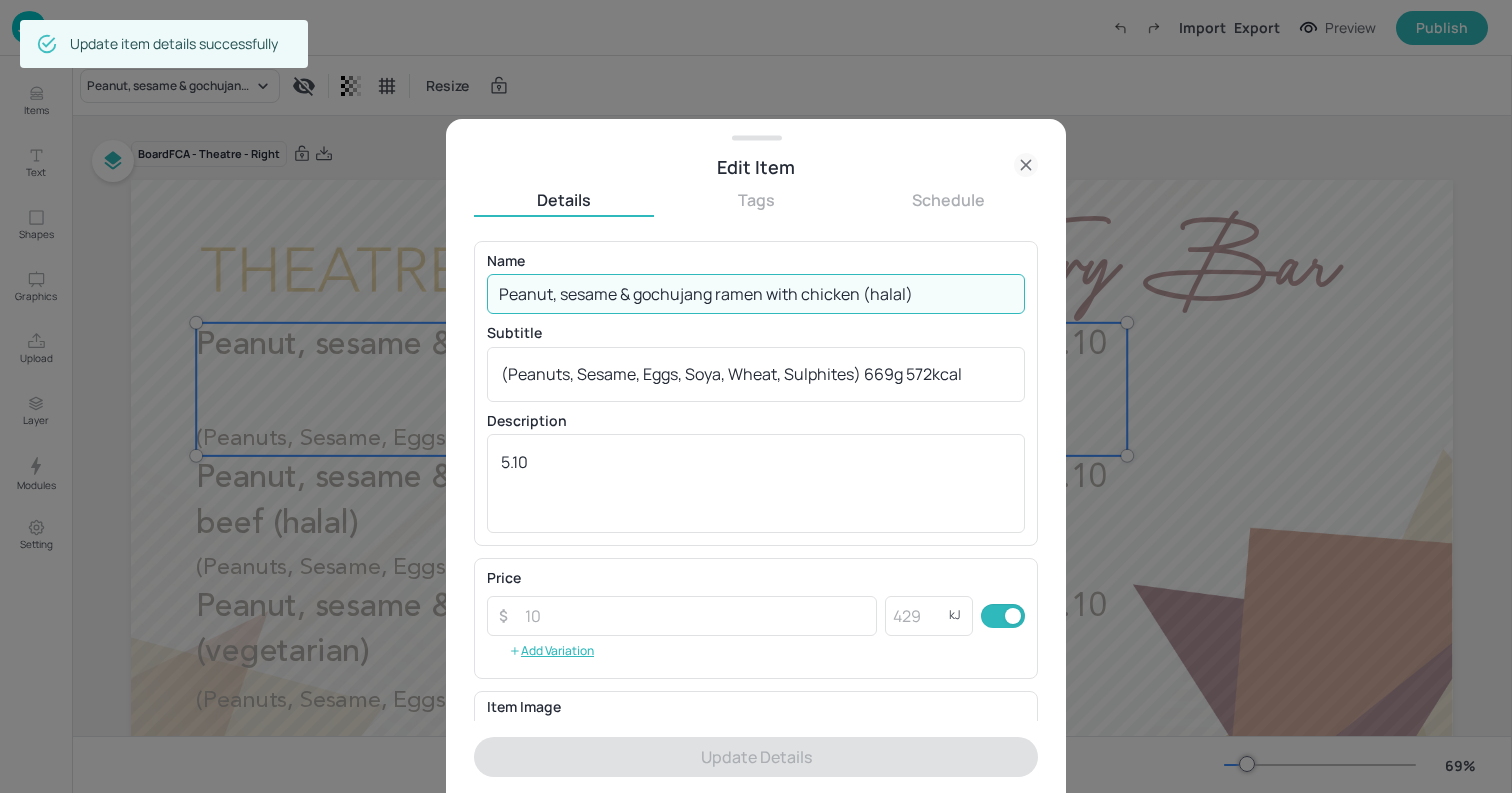 click on "Peanut, sesame & gochujang ramen with chicken (halal)" at bounding box center [756, 294] 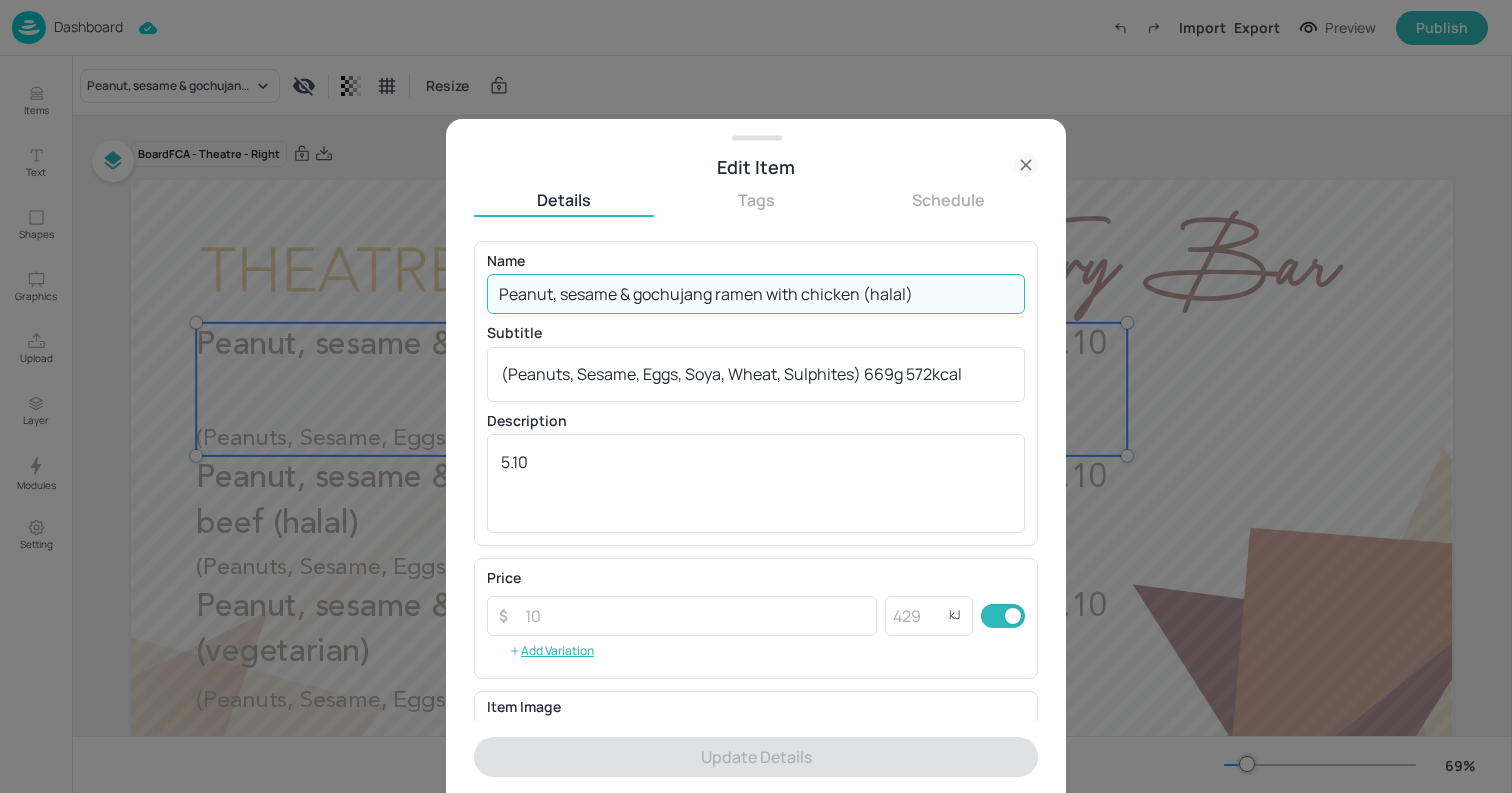 paste on "& chicken (halal) pad-thai, choice of egg noodles, rice noodles or rice vermicelli" 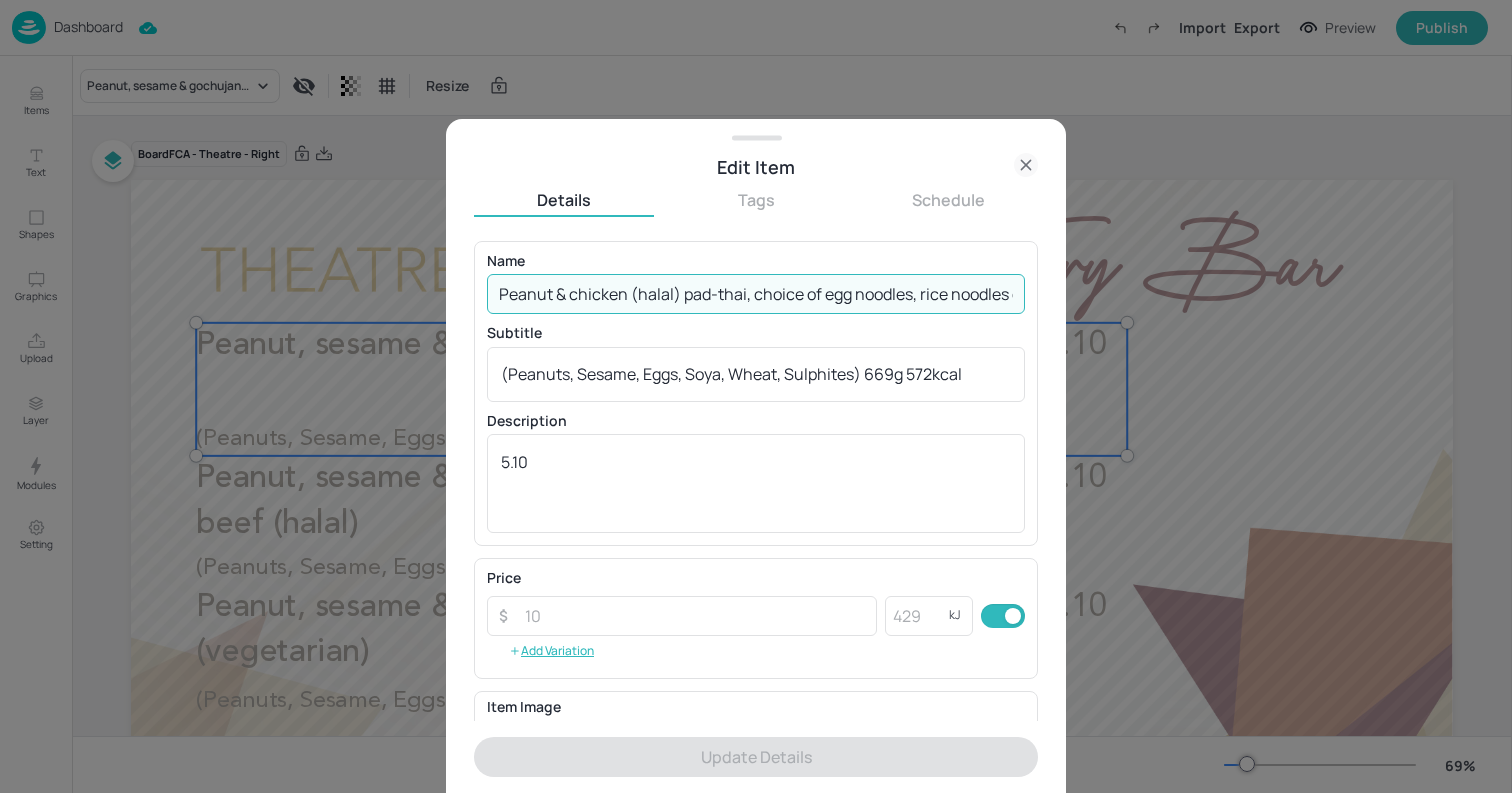 scroll, scrollTop: 0, scrollLeft: 125, axis: horizontal 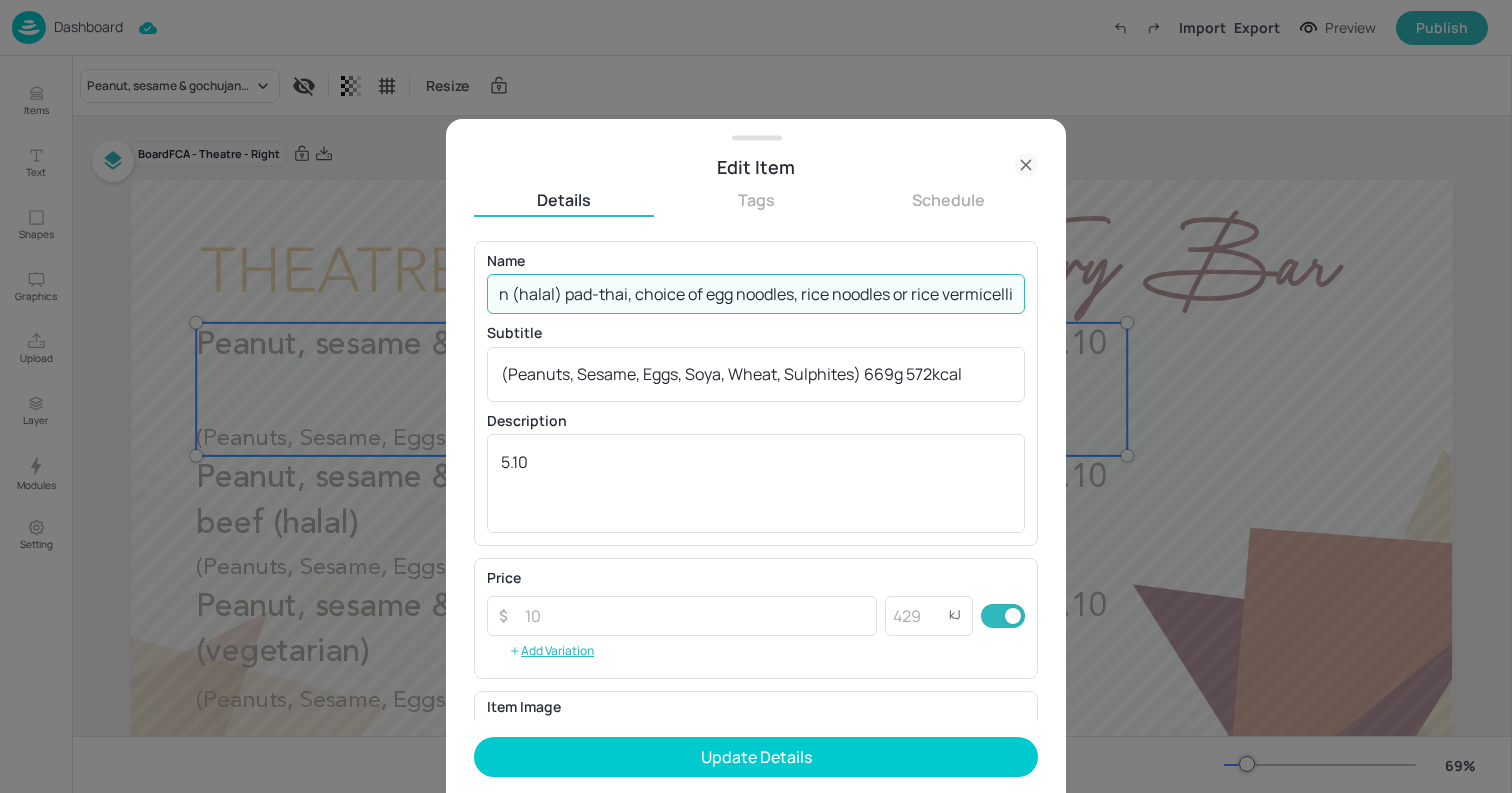 type on "Peanut & chicken (halal) pad-thai, choice of egg noodles, rice noodles or rice vermicelli" 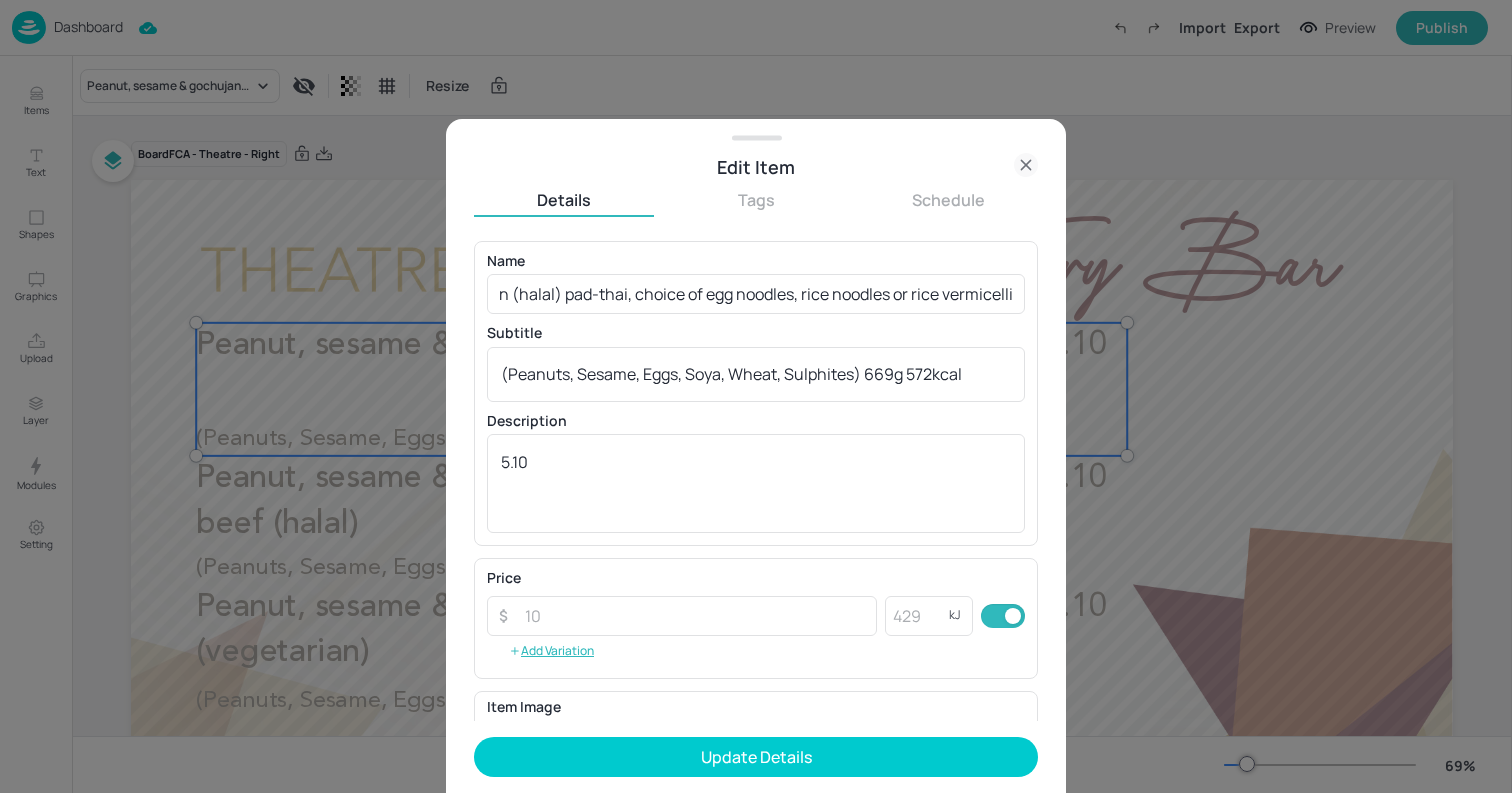 scroll, scrollTop: 0, scrollLeft: 0, axis: both 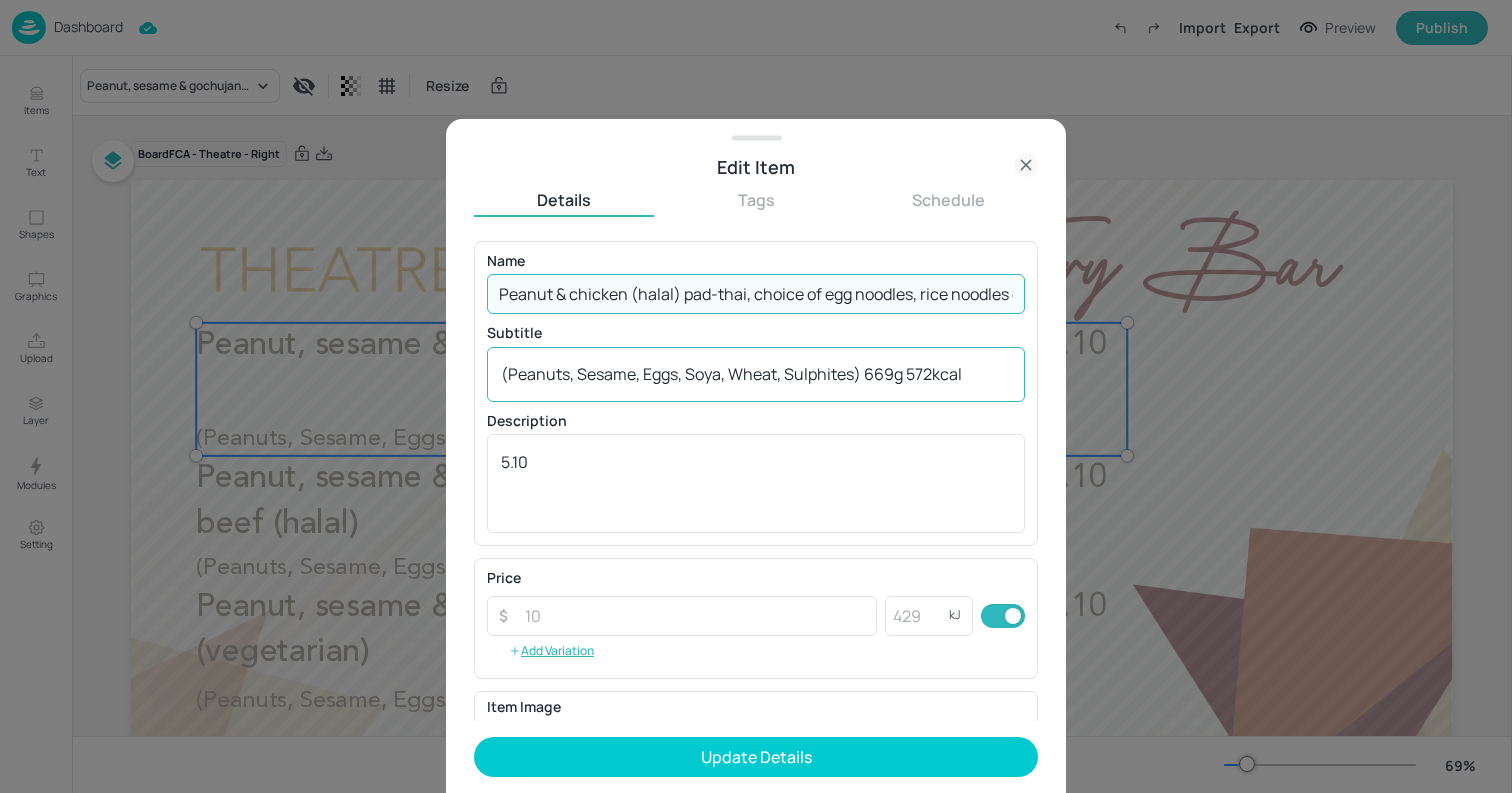 click on "(Peanuts, Sesame, Eggs, Soya, Wheat, Sulphites) 669g 572kcal" at bounding box center (756, 374) 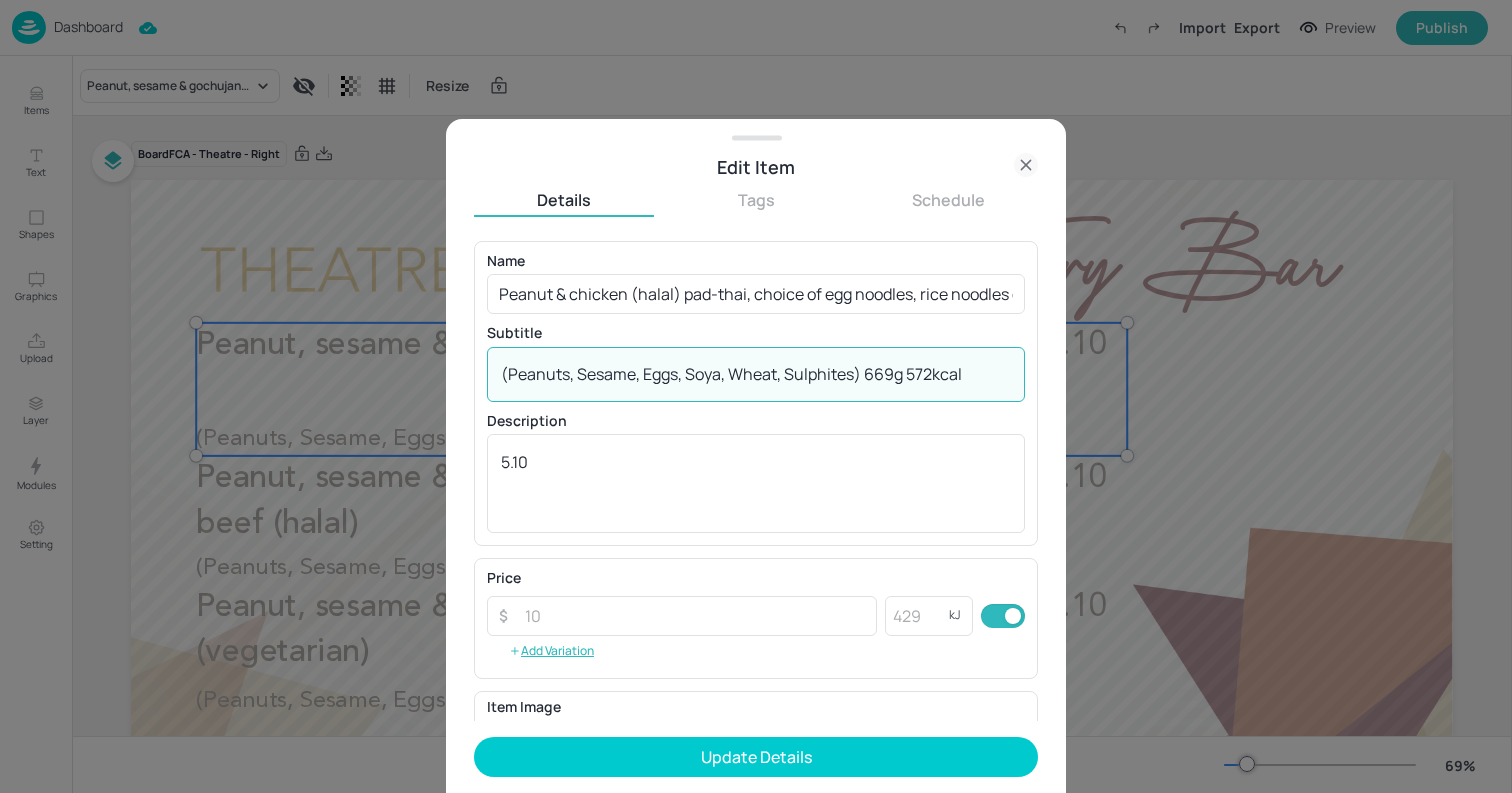 click on "(Peanuts, Sesame, Eggs, Soya, Wheat, Sulphites) 669g 572kcal" at bounding box center [756, 374] 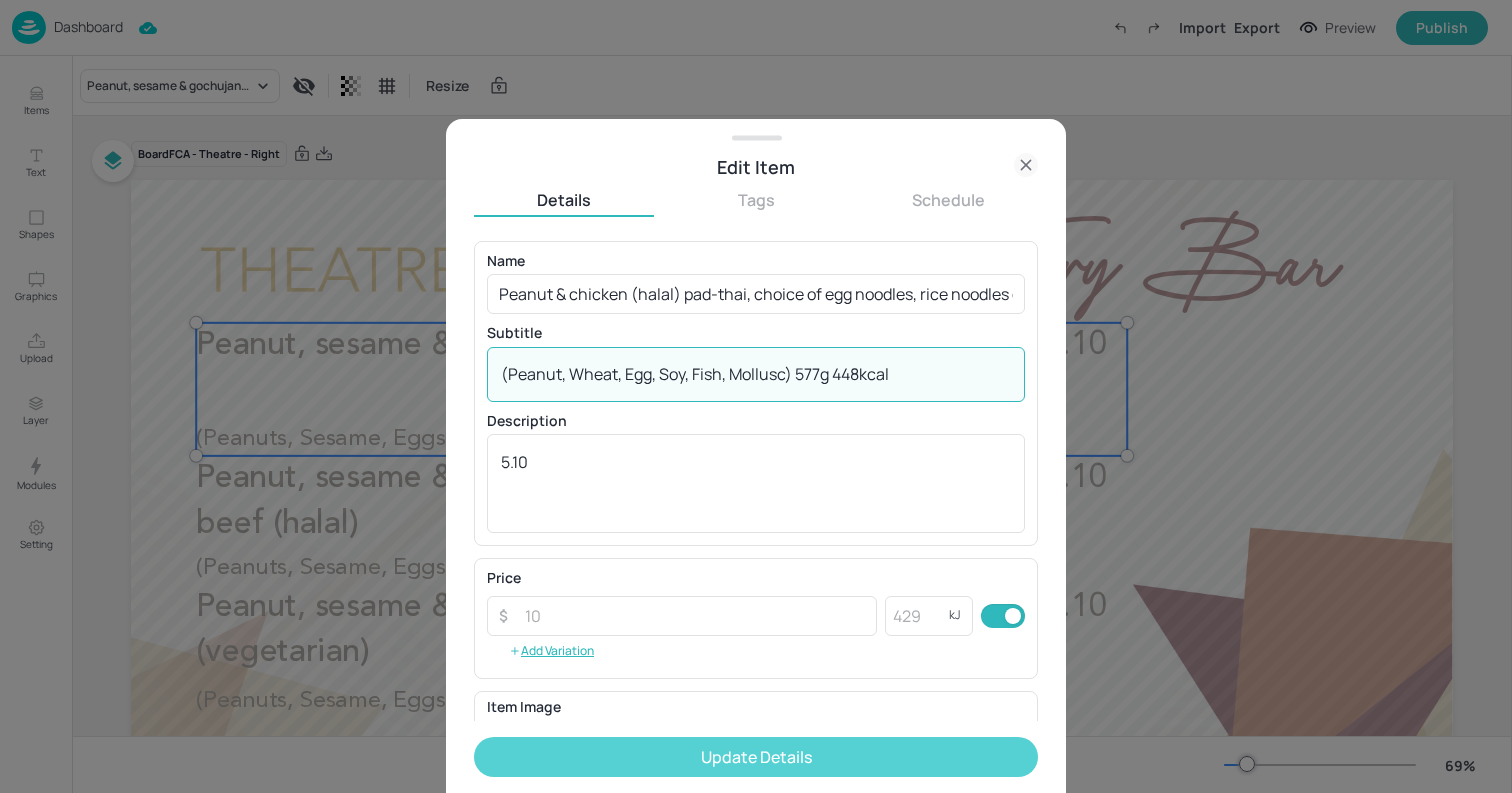 type on "(Peanut, Wheat, Egg, Soy, Fish, Mollusc) 577g 448kcal" 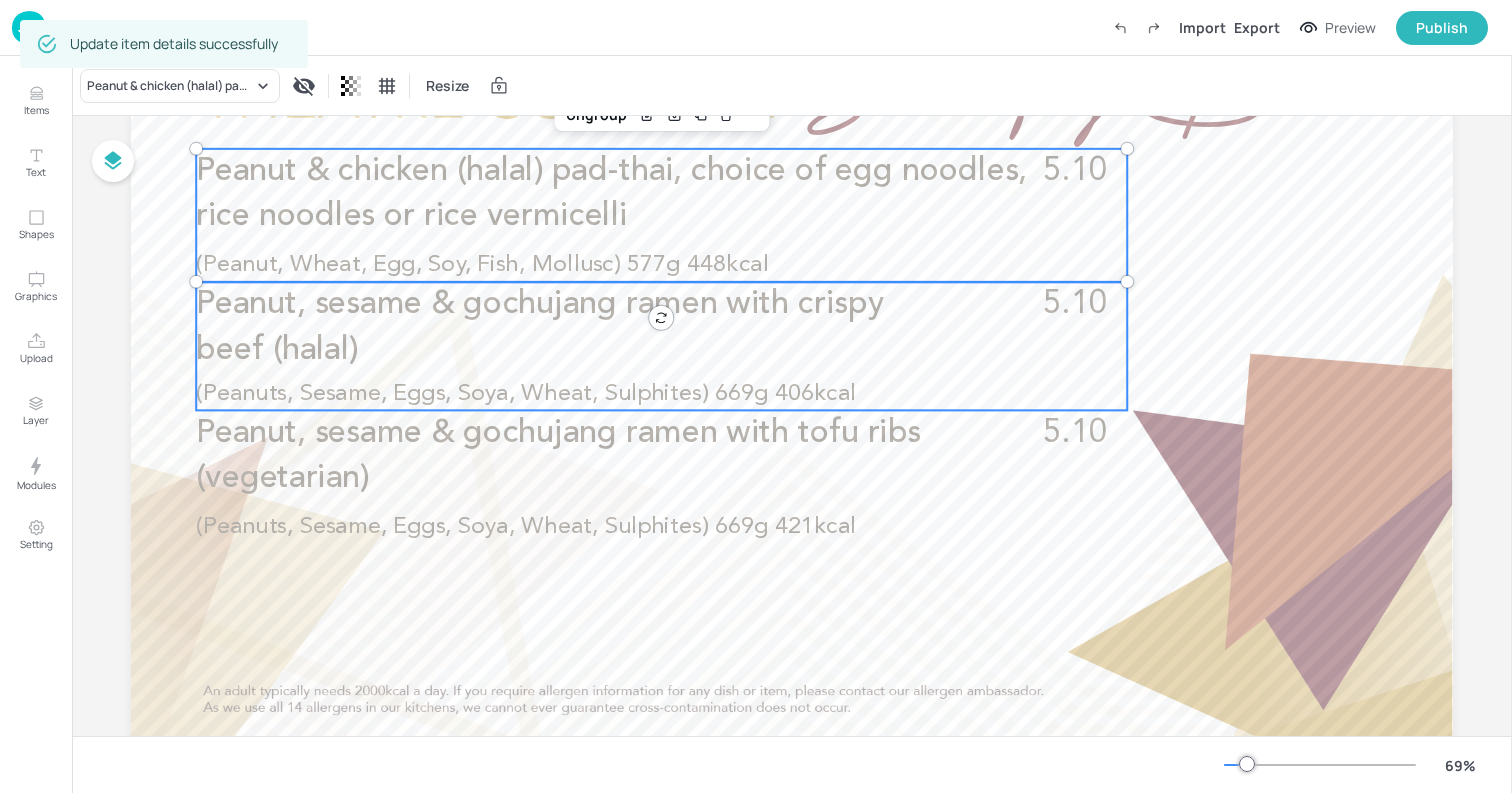 scroll, scrollTop: 237, scrollLeft: 0, axis: vertical 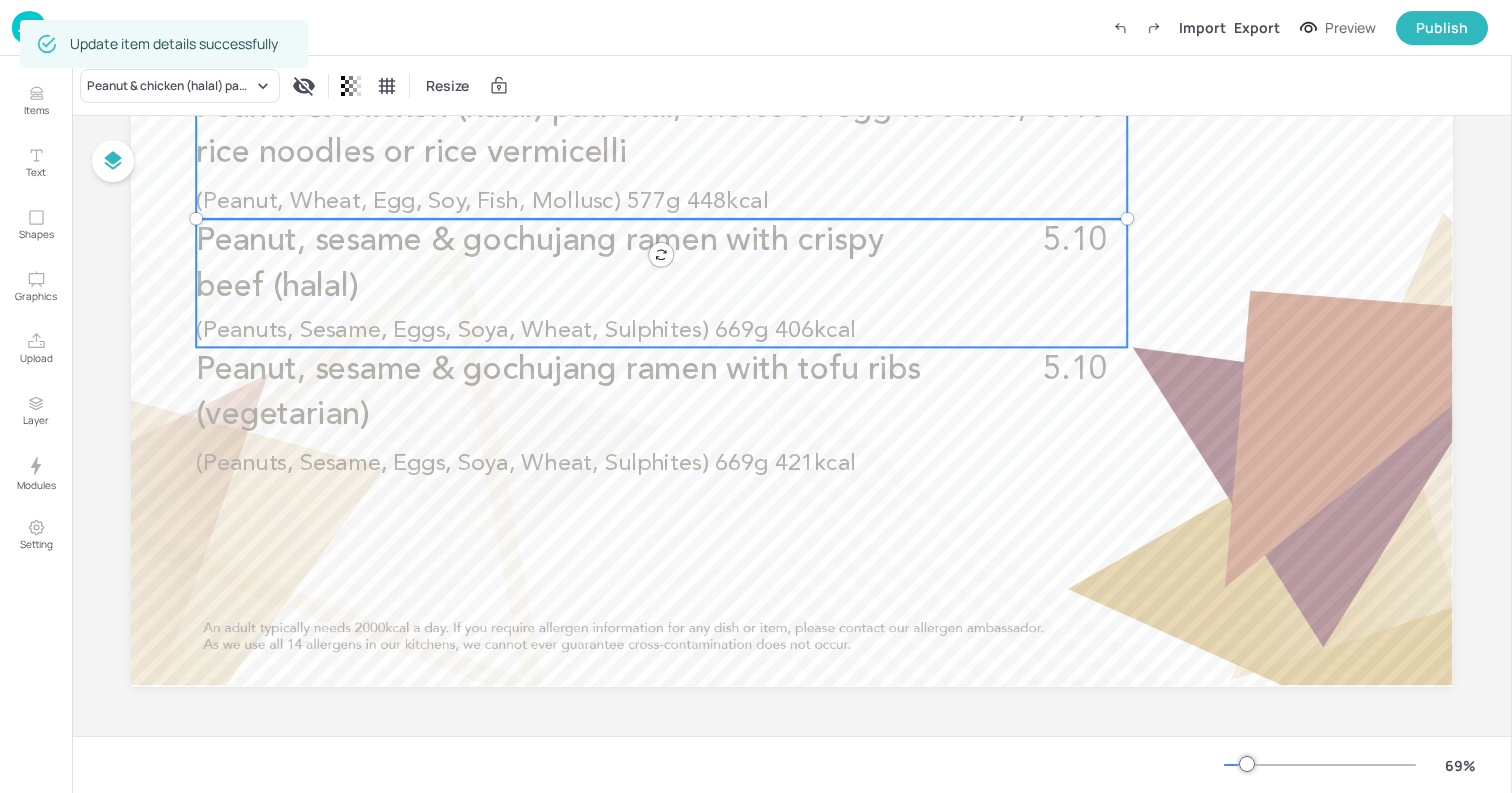 click on "(Peanuts, Sesame, Eggs, Soya, Wheat, Sulphites) 669g 406kcal" at bounding box center [526, 330] 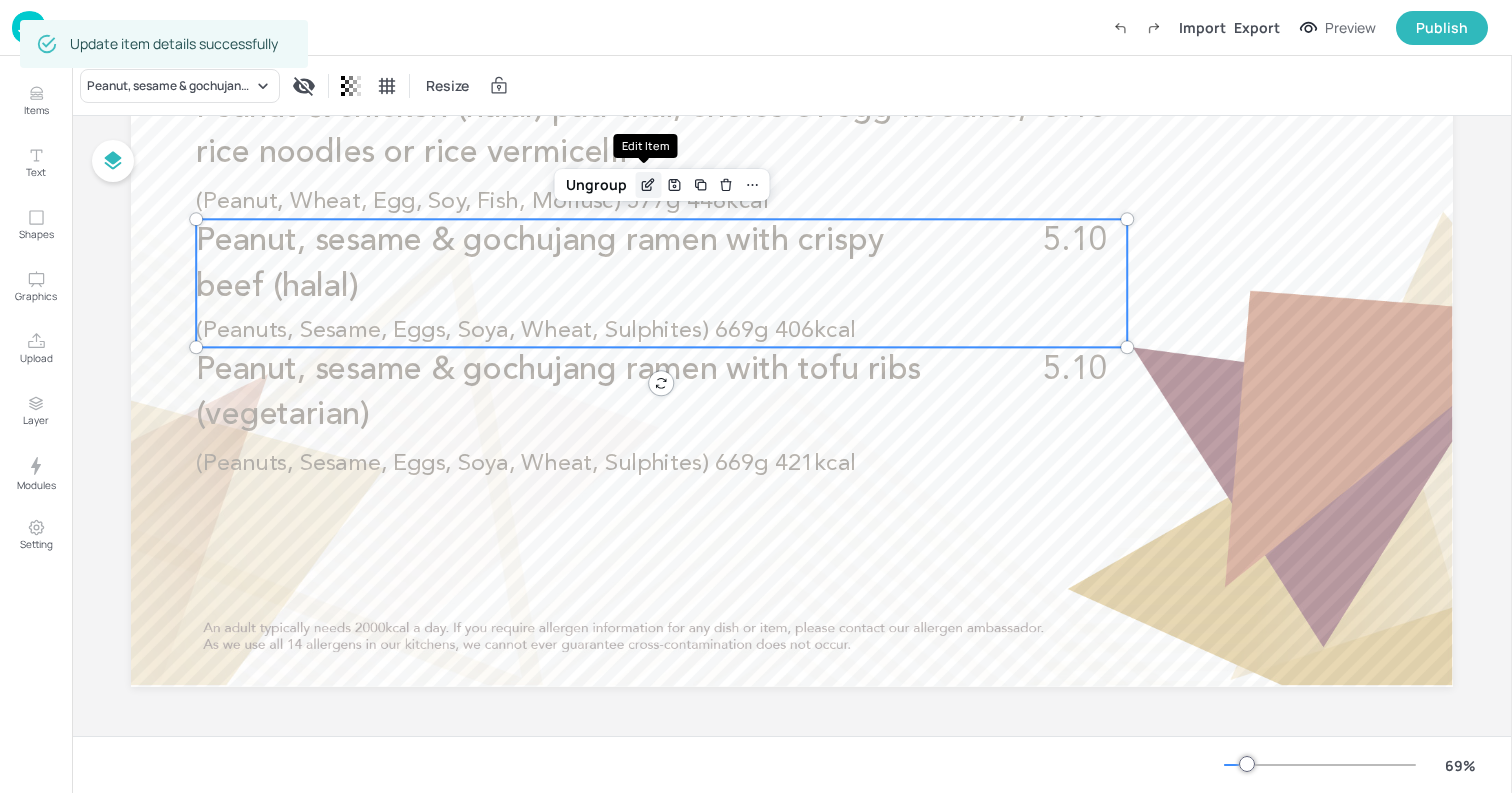 click 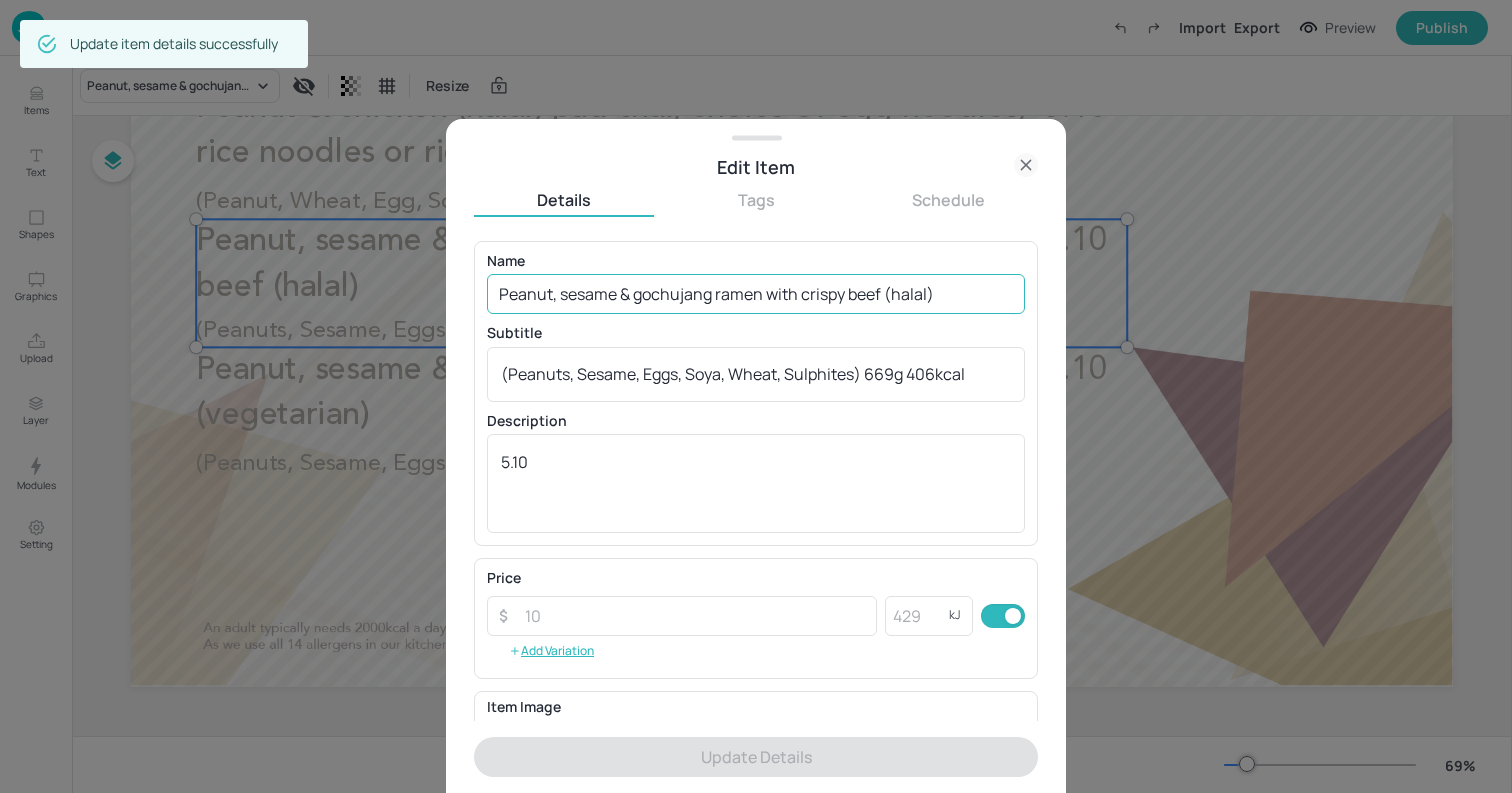 click on "Peanut, sesame & gochujang ramen with crispy beef (halal)" at bounding box center [756, 294] 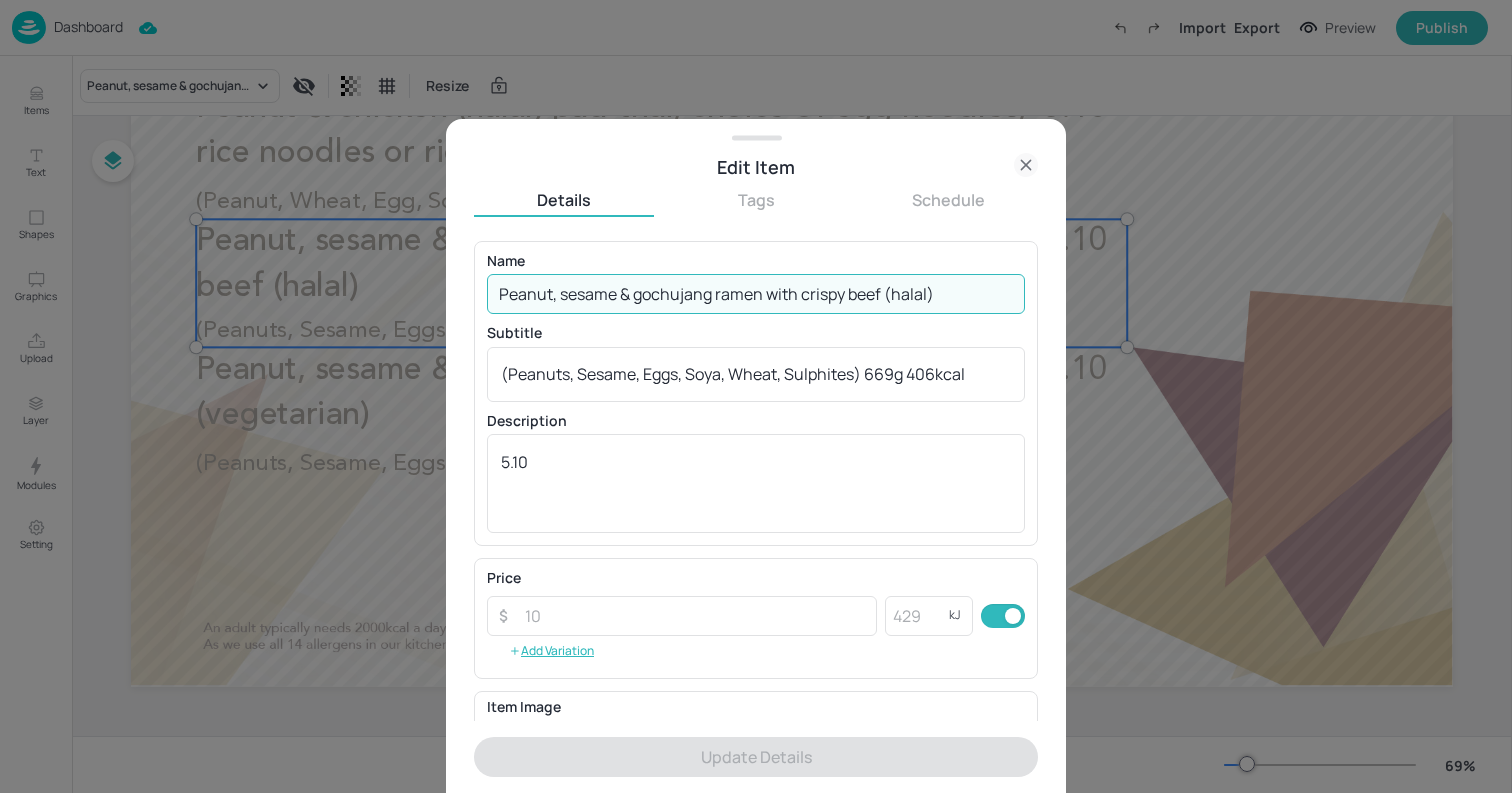 click on "Peanut, sesame & gochujang ramen with crispy beef (halal)" at bounding box center (756, 294) 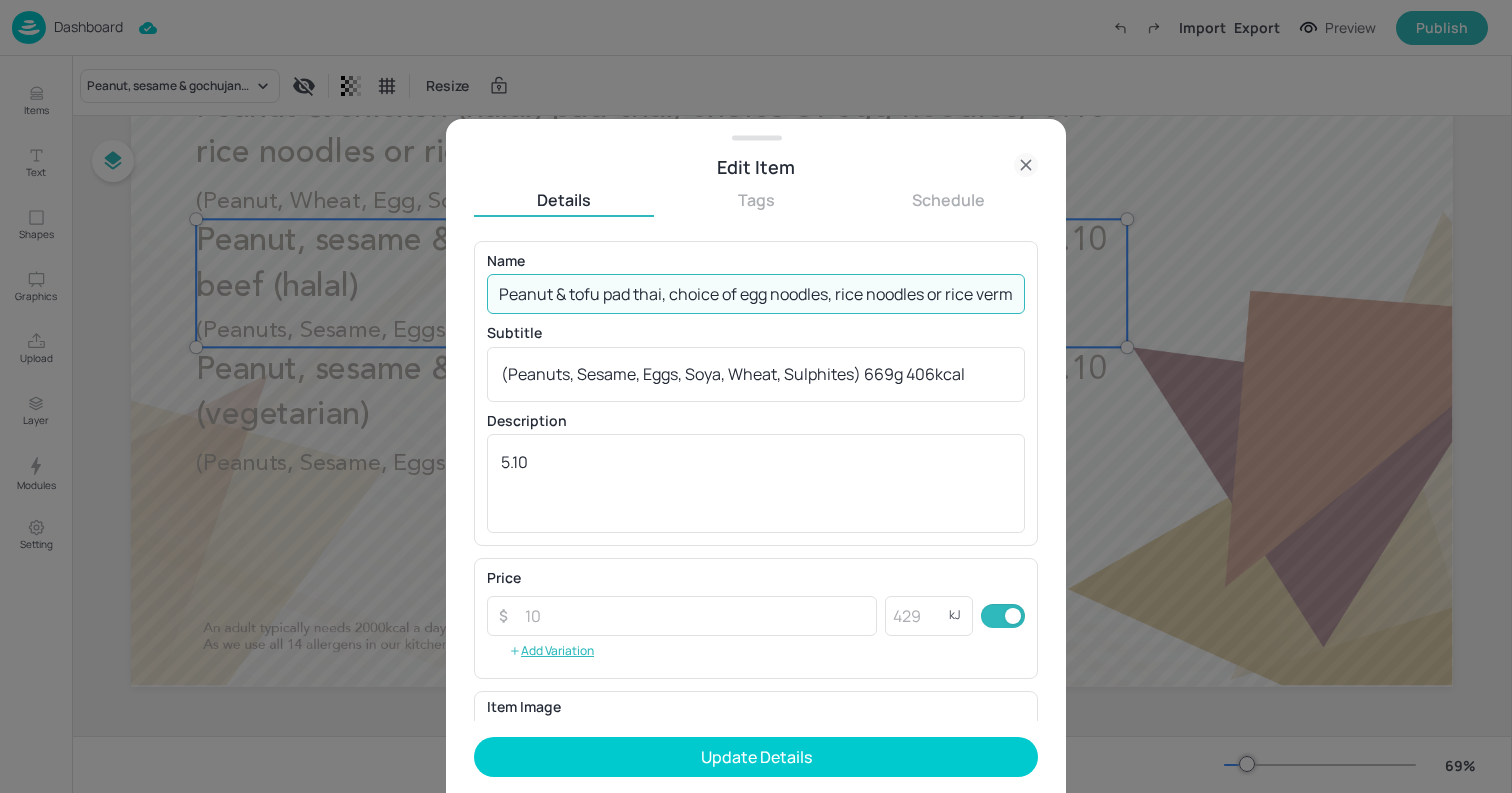 scroll, scrollTop: 0, scrollLeft: 43, axis: horizontal 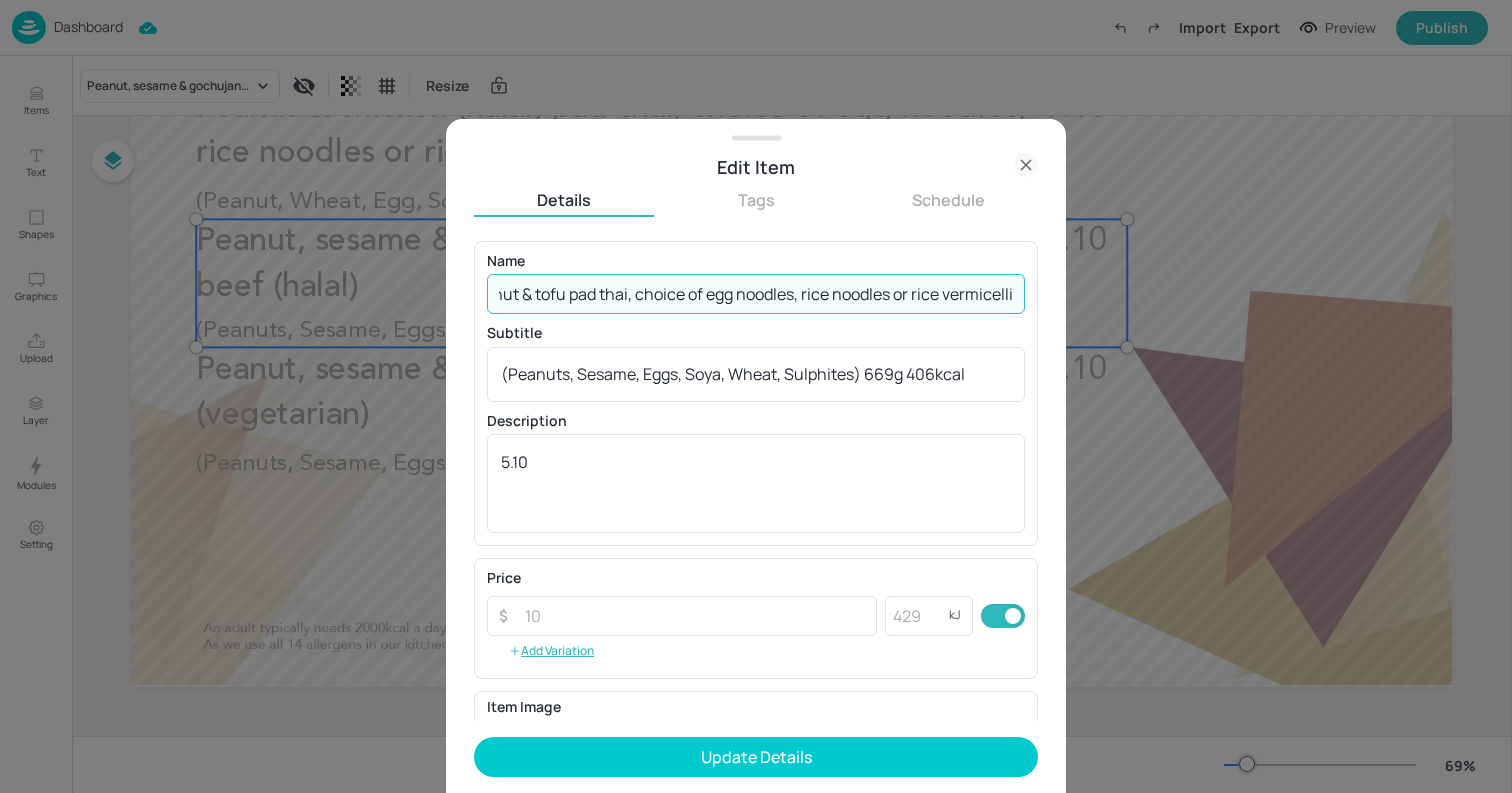 type on "Peanut & tofu pad thai, choice of egg noodles, rice noodles or rice vermicelli" 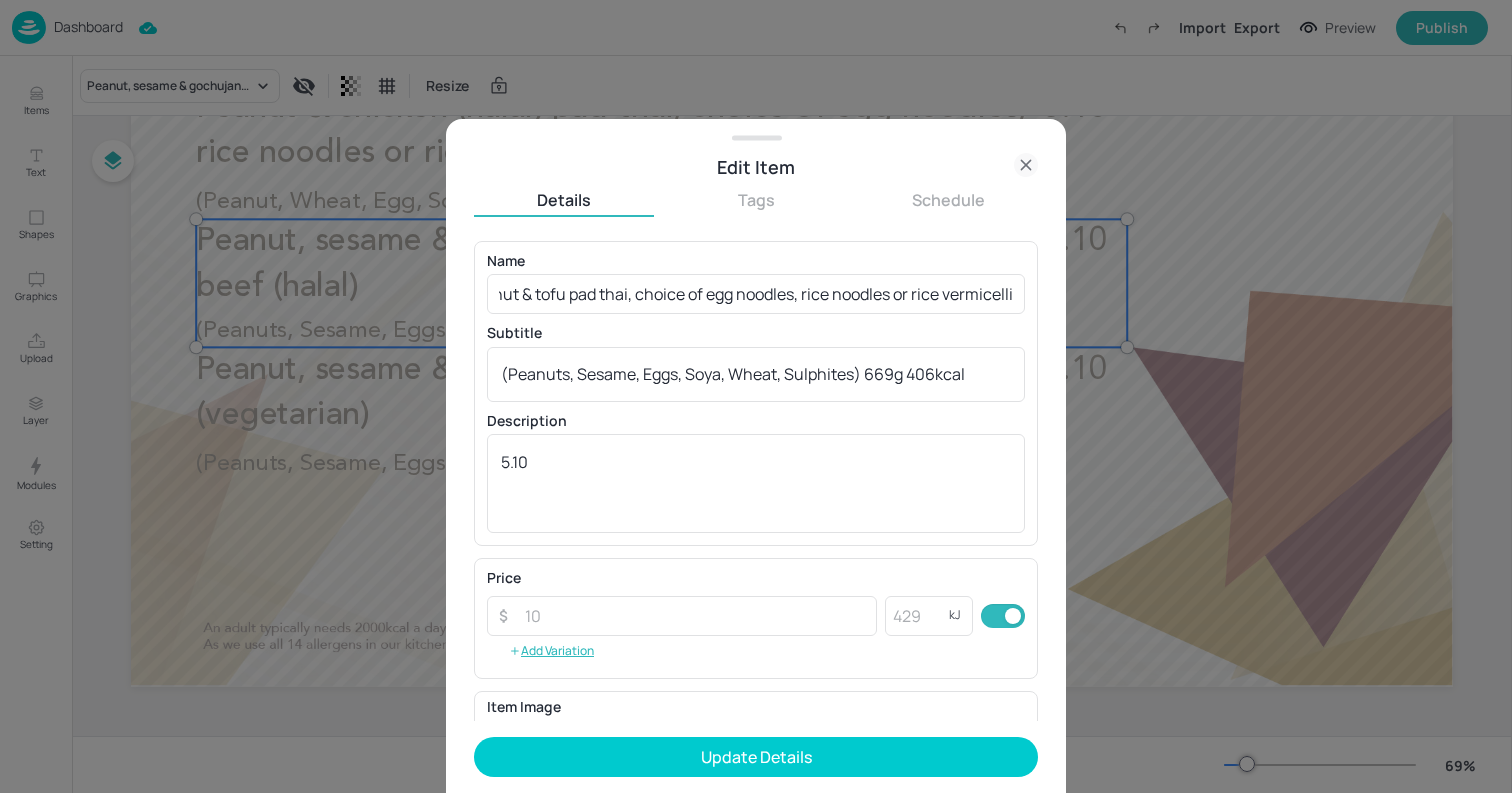 scroll, scrollTop: 0, scrollLeft: 0, axis: both 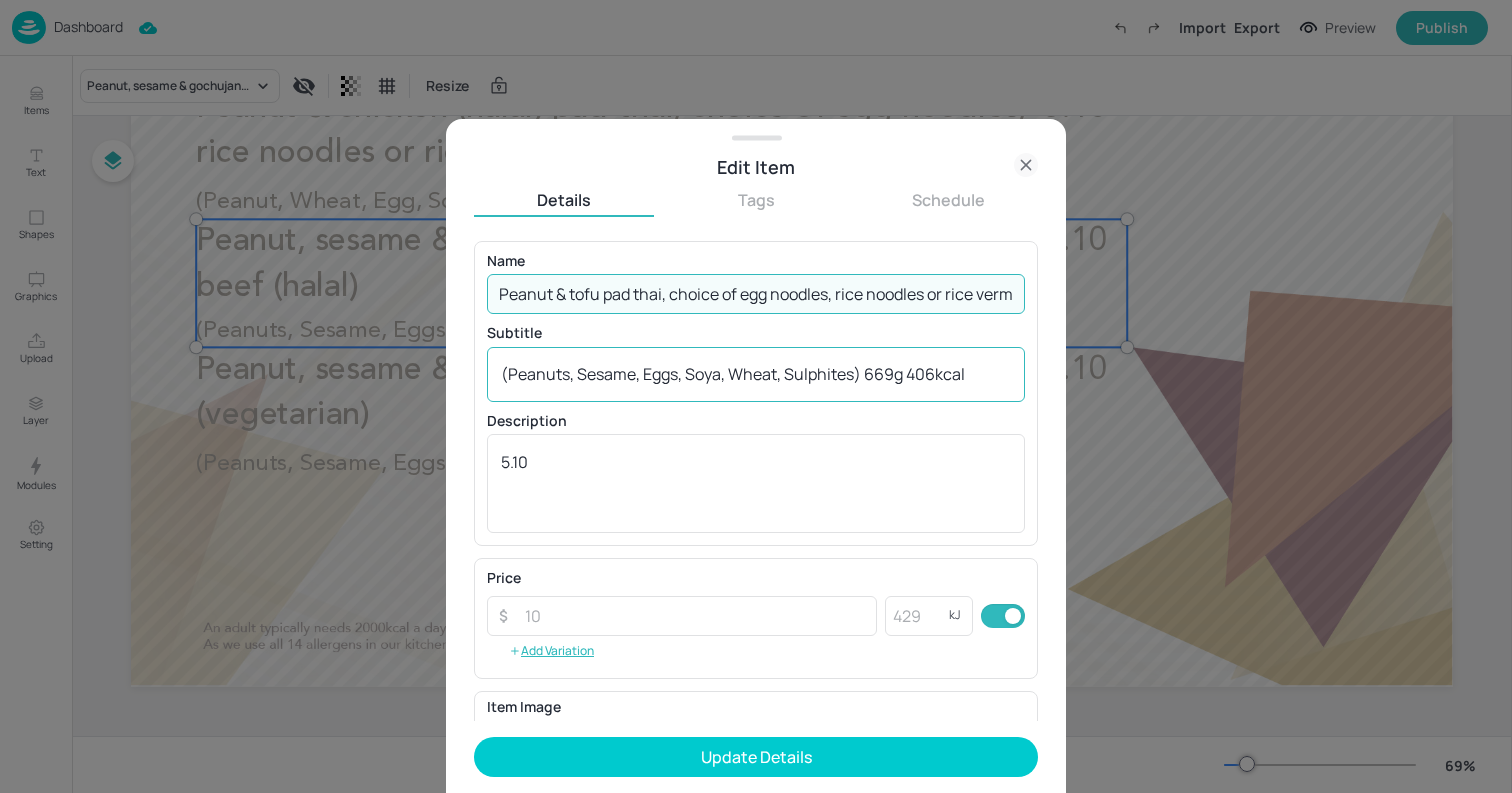 click on "(Peanuts, Sesame, Eggs, Soya, Wheat, Sulphites) 669g 406kcal" at bounding box center [756, 374] 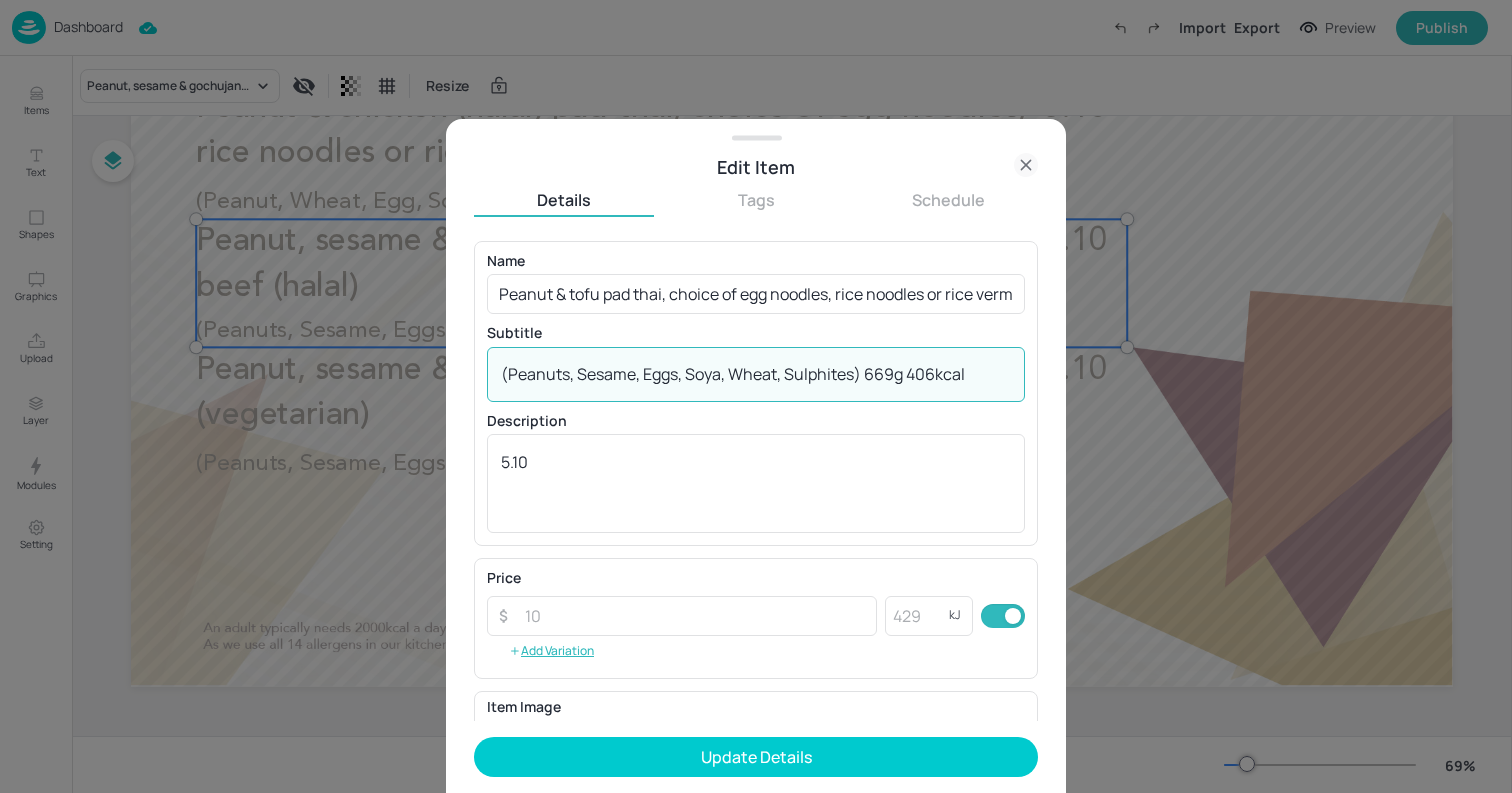 click on "(Peanuts, Sesame, Eggs, Soya, Wheat, Sulphites) 669g 406kcal" at bounding box center [756, 374] 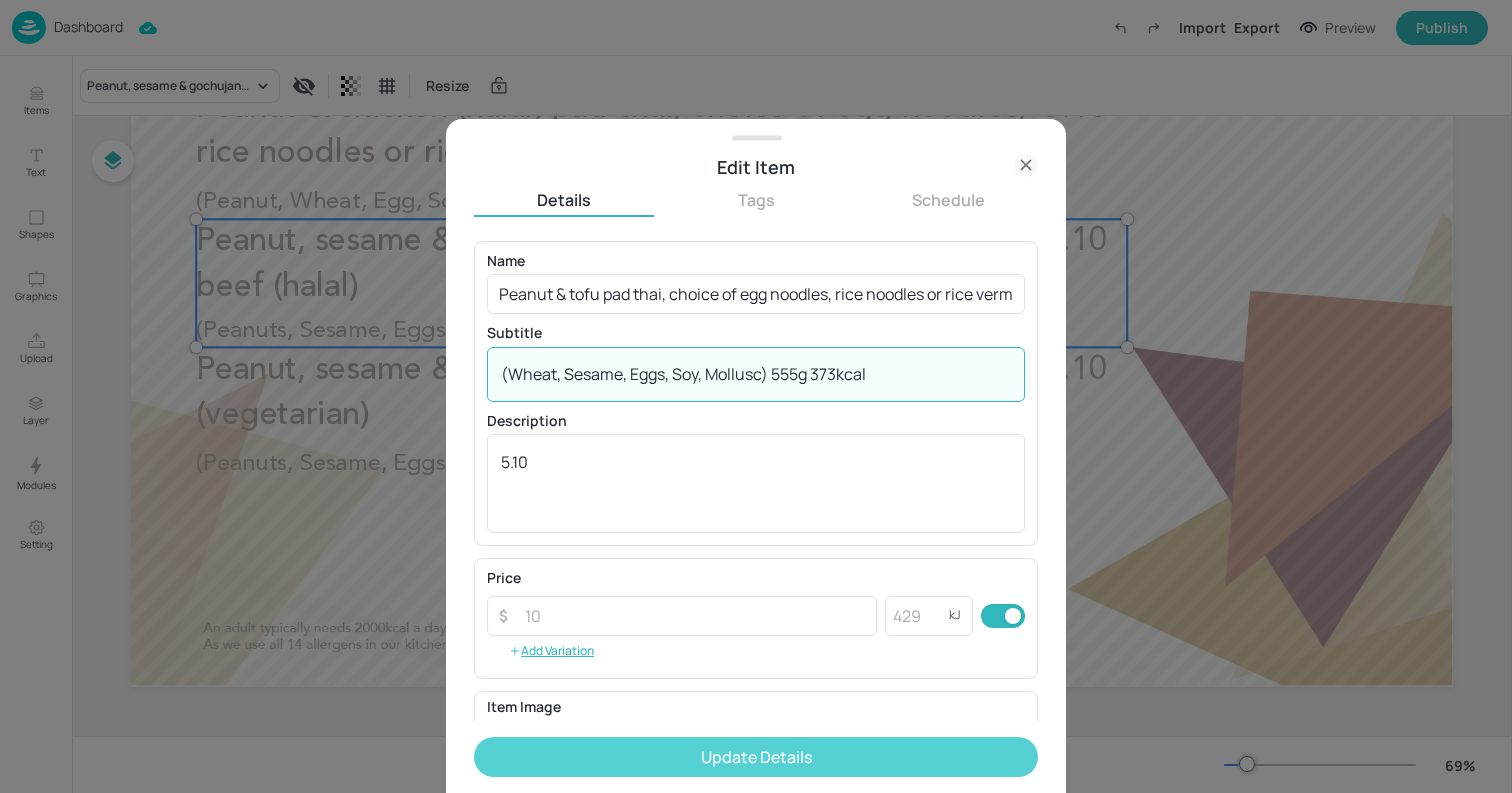 type on "(Wheat, Sesame, Eggs, Soy, Mollusc) 555g 373kcal" 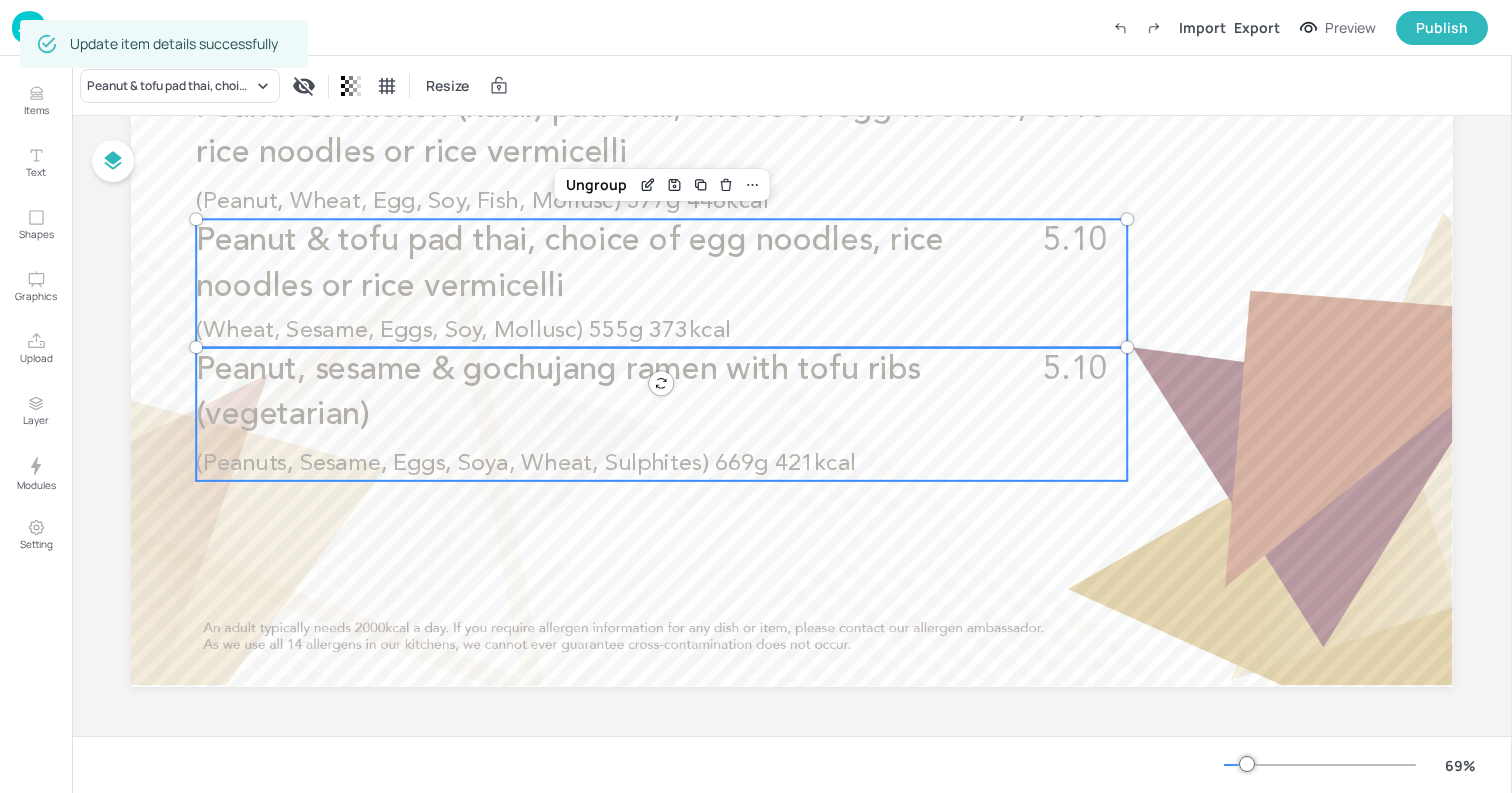 click on "Peanut, sesame & gochujang ramen with tofu ribs (vegetarian)" at bounding box center (615, 393) 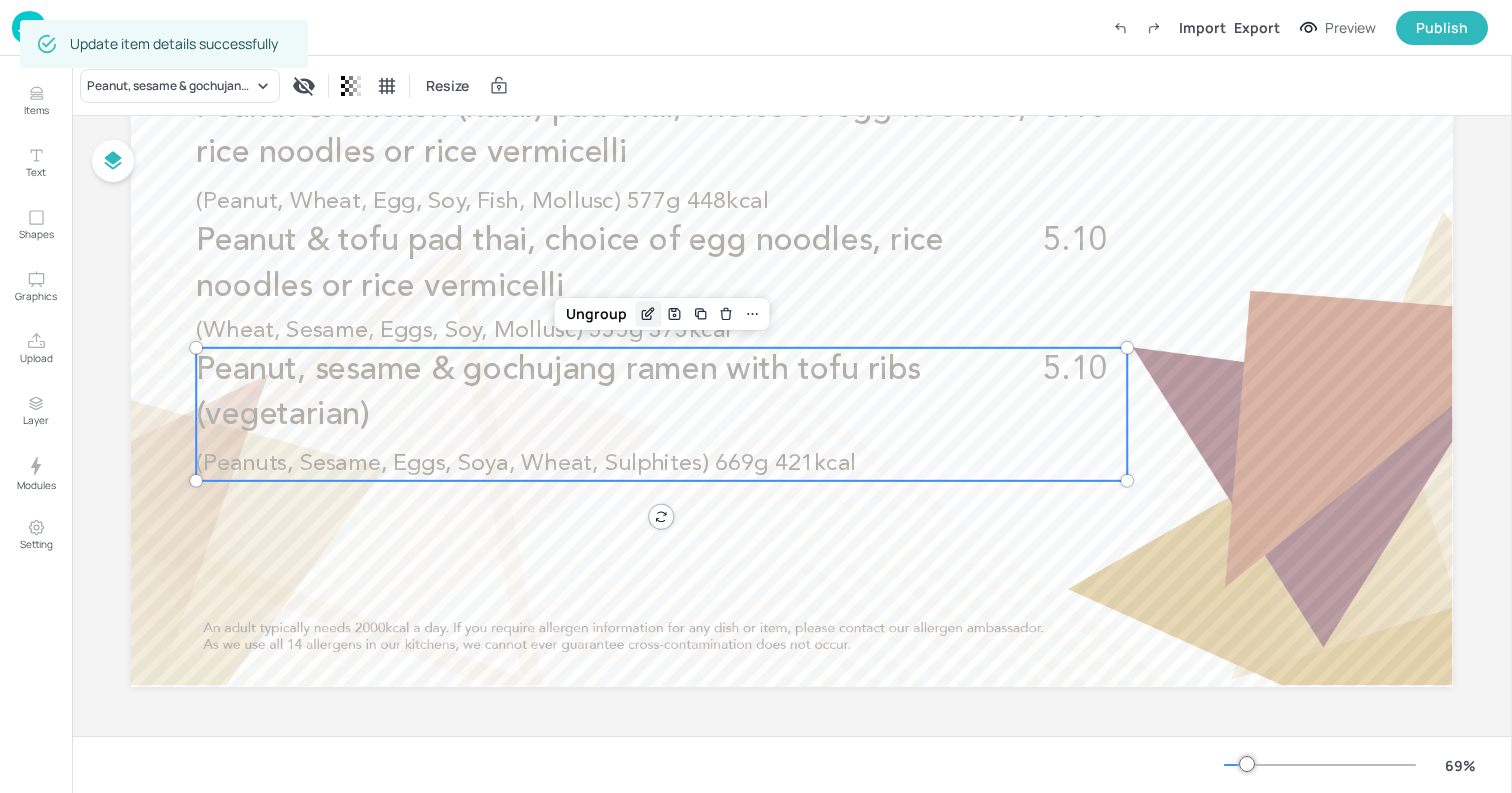click 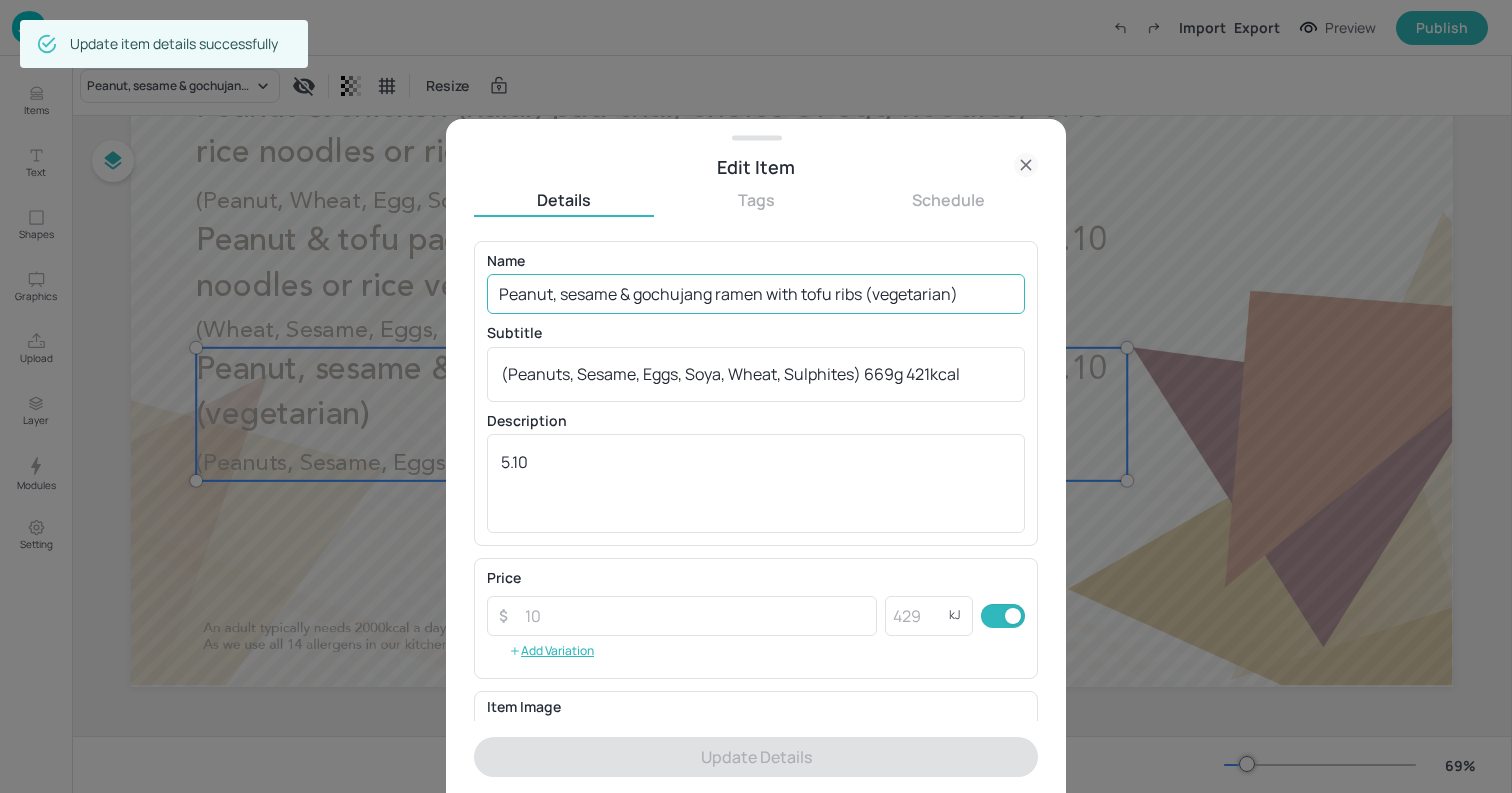 click on "Peanut, sesame & gochujang ramen with tofu ribs (vegetarian)" at bounding box center [756, 294] 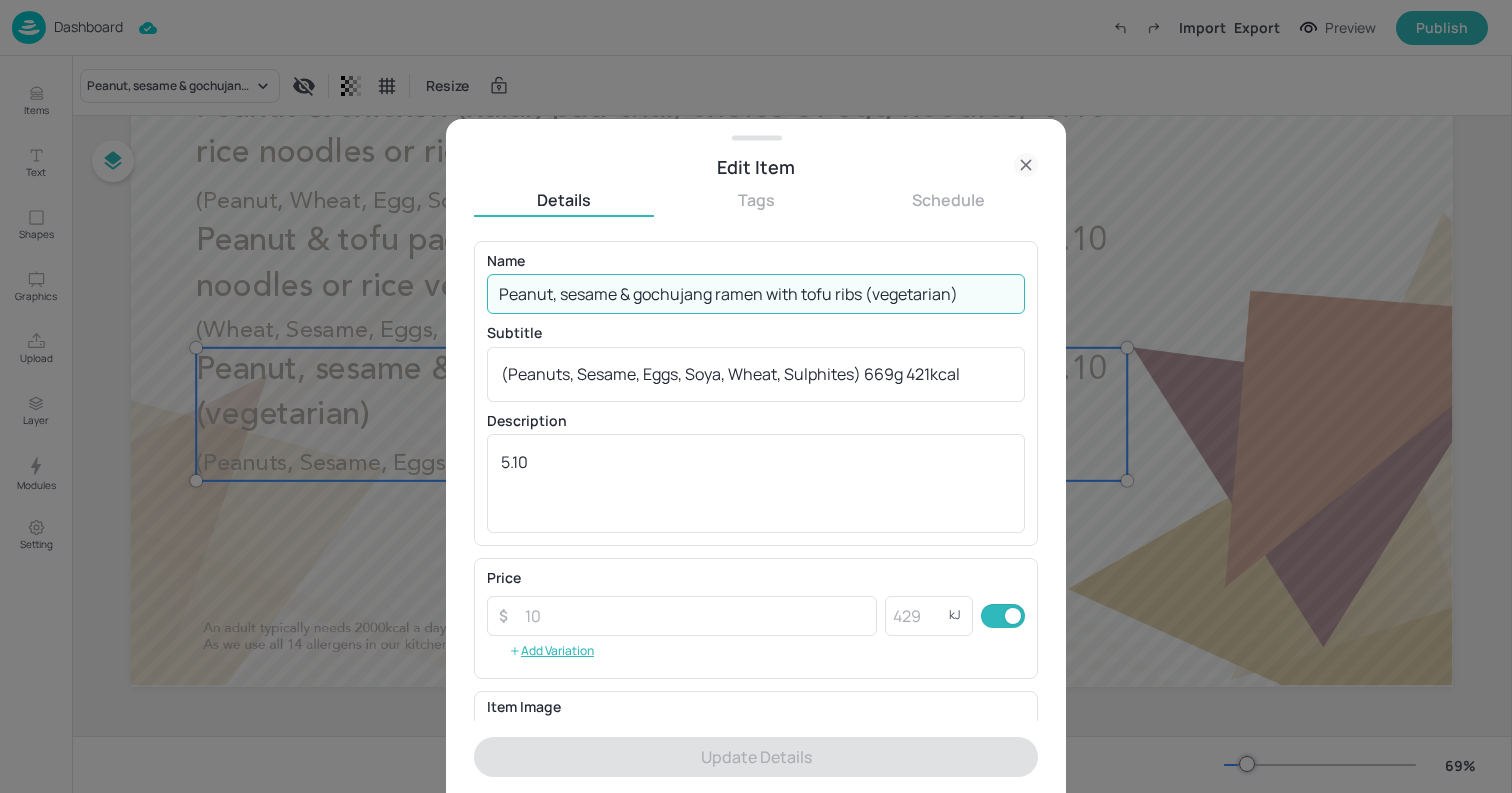 click on "Peanut, sesame & gochujang ramen with tofu ribs (vegetarian)" at bounding box center [756, 294] 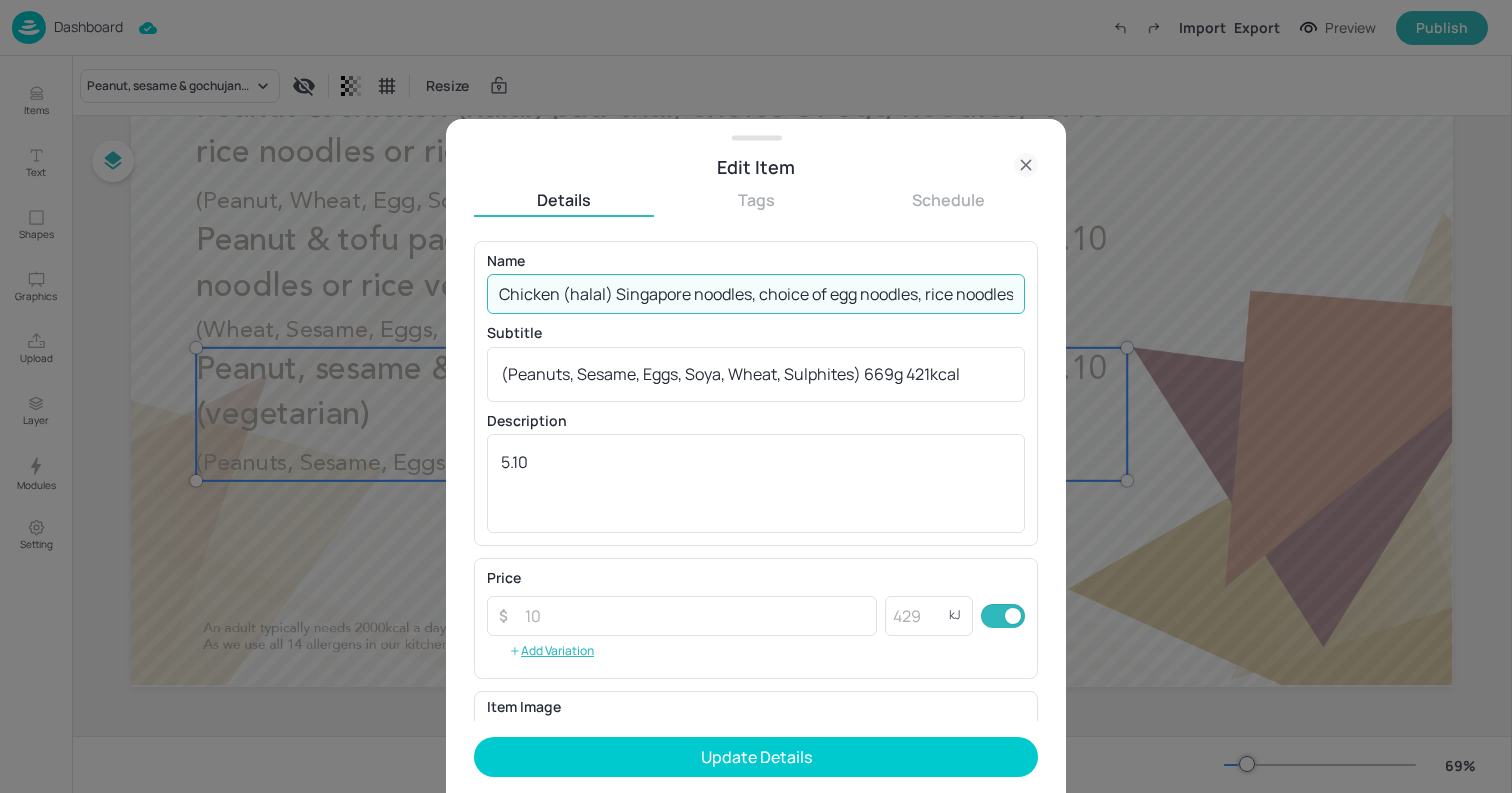 scroll, scrollTop: 0, scrollLeft: 133, axis: horizontal 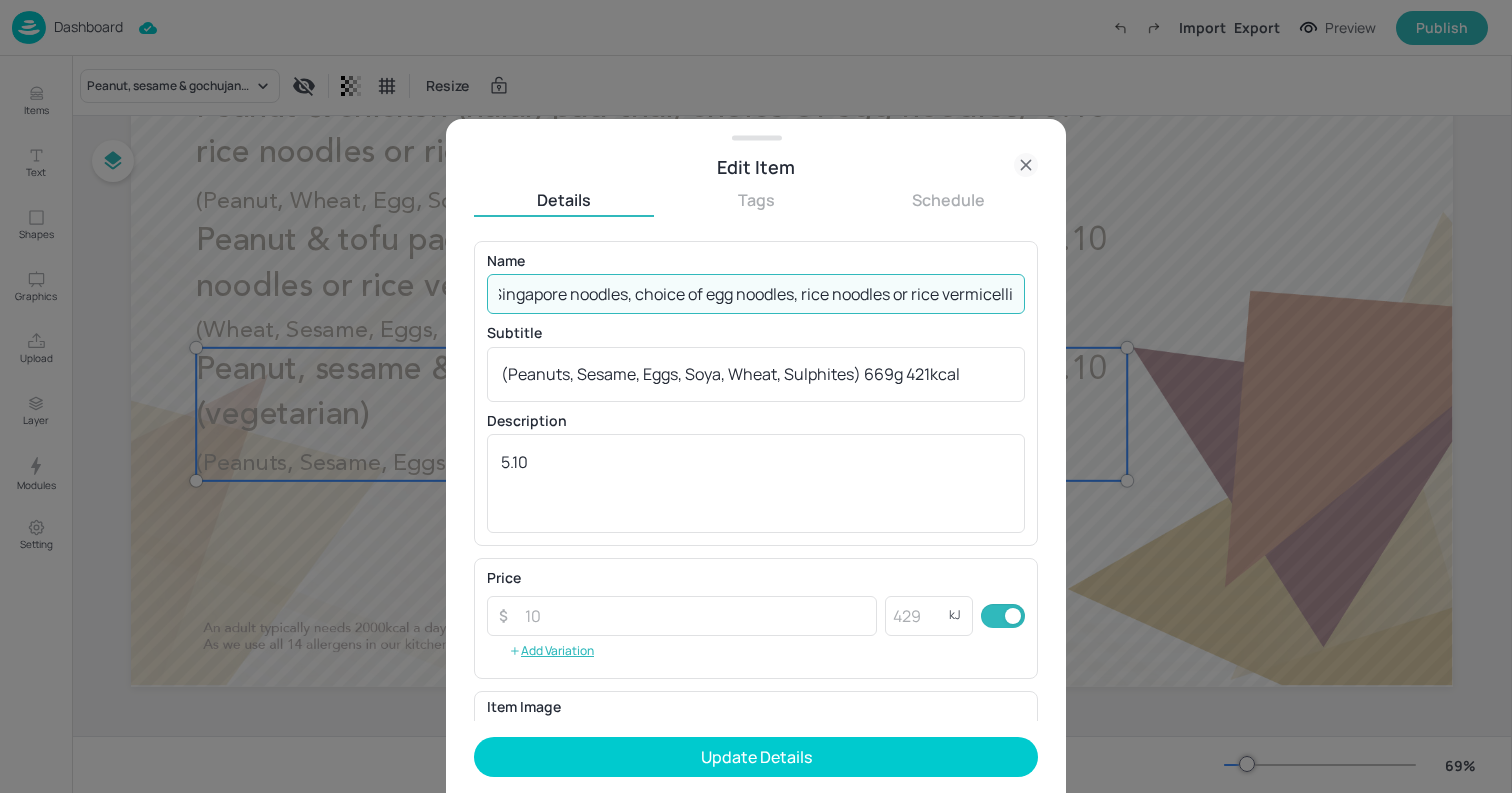 type on "Chicken (halal) Singapore noodles, choice of egg noodles, rice noodles or rice vermicelli" 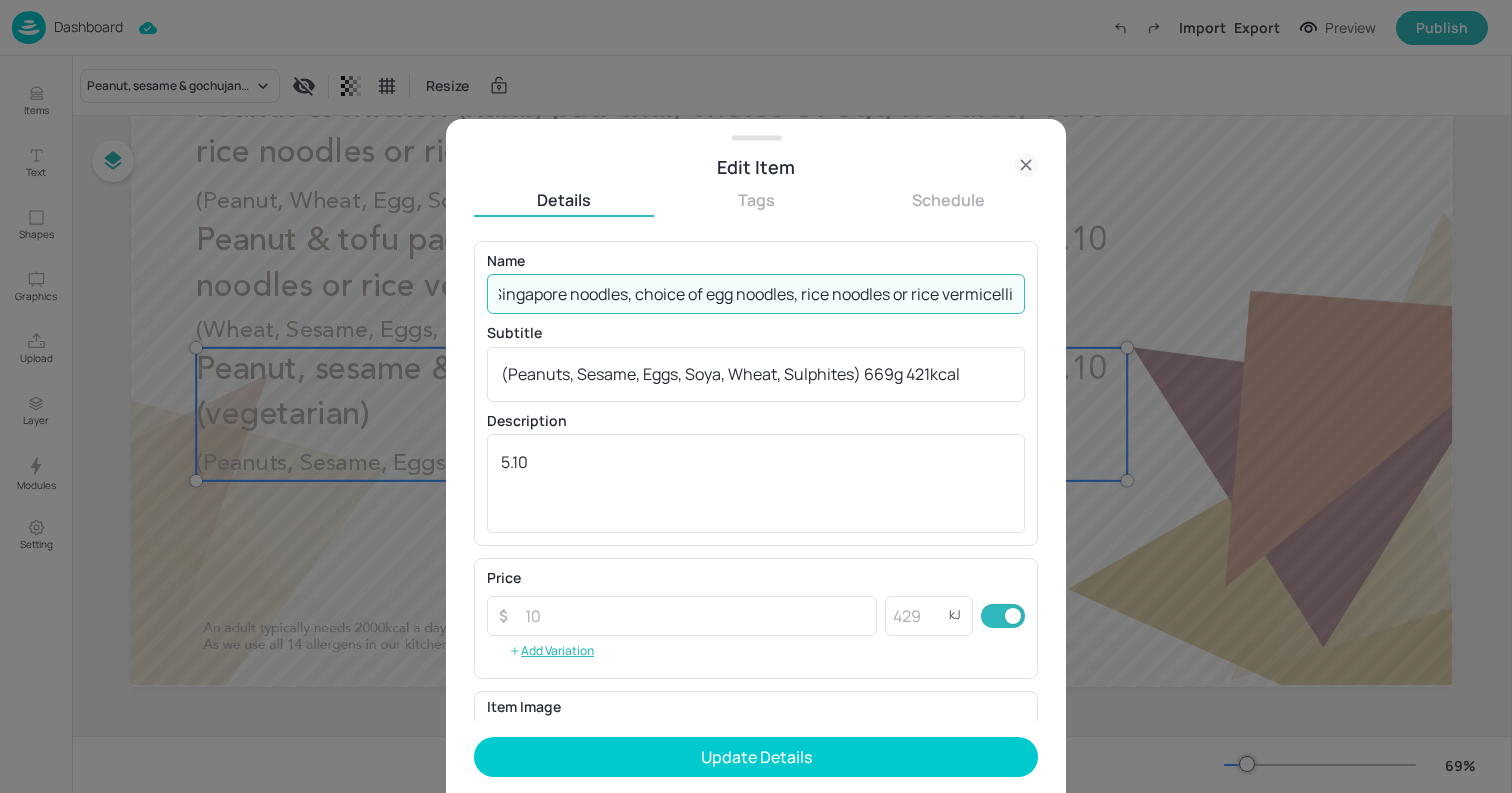 scroll, scrollTop: 0, scrollLeft: 0, axis: both 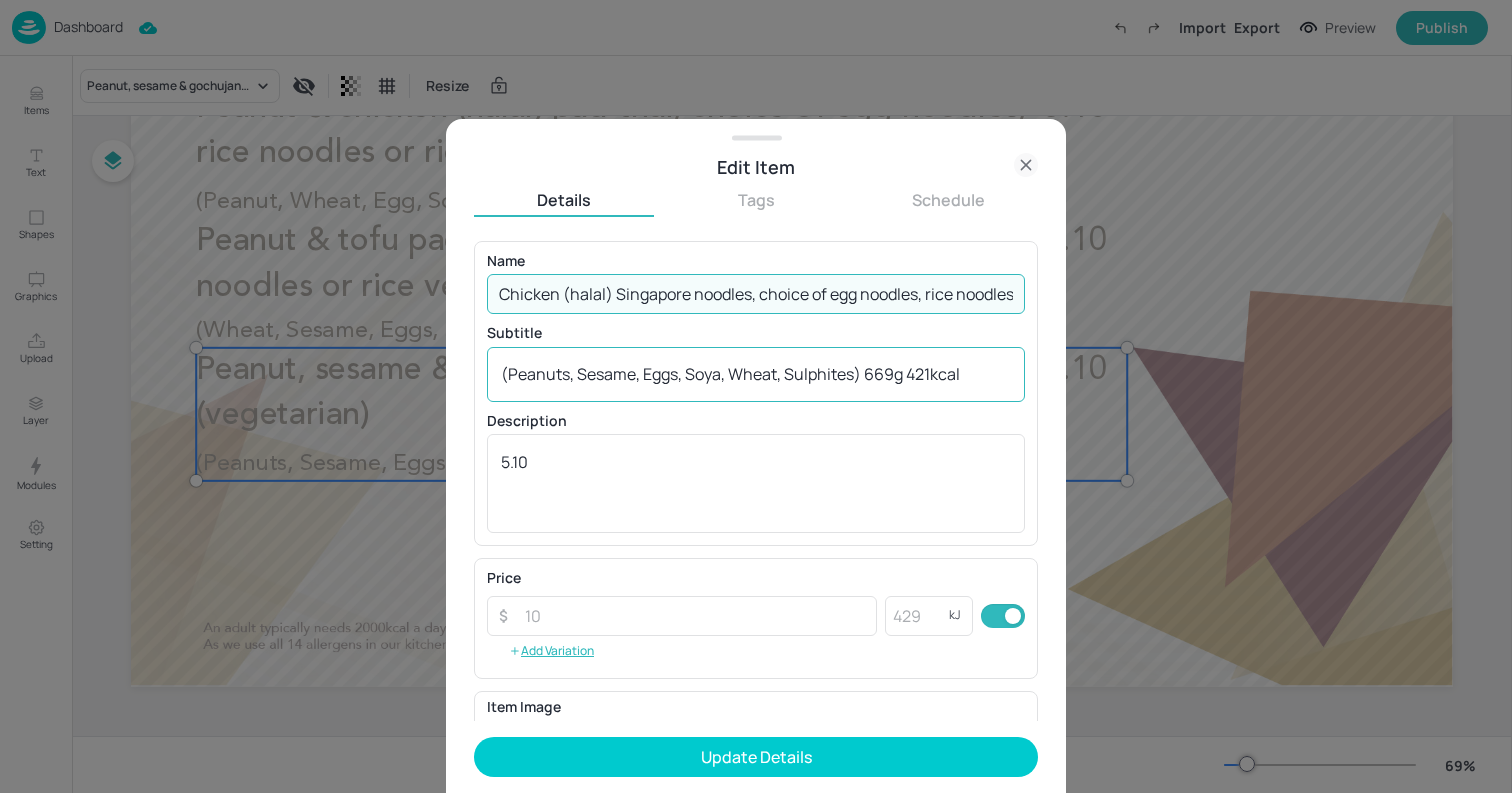 click on "(Peanuts, Sesame, Eggs, Soya, Wheat, Sulphites) 669g 421kcal" at bounding box center (756, 374) 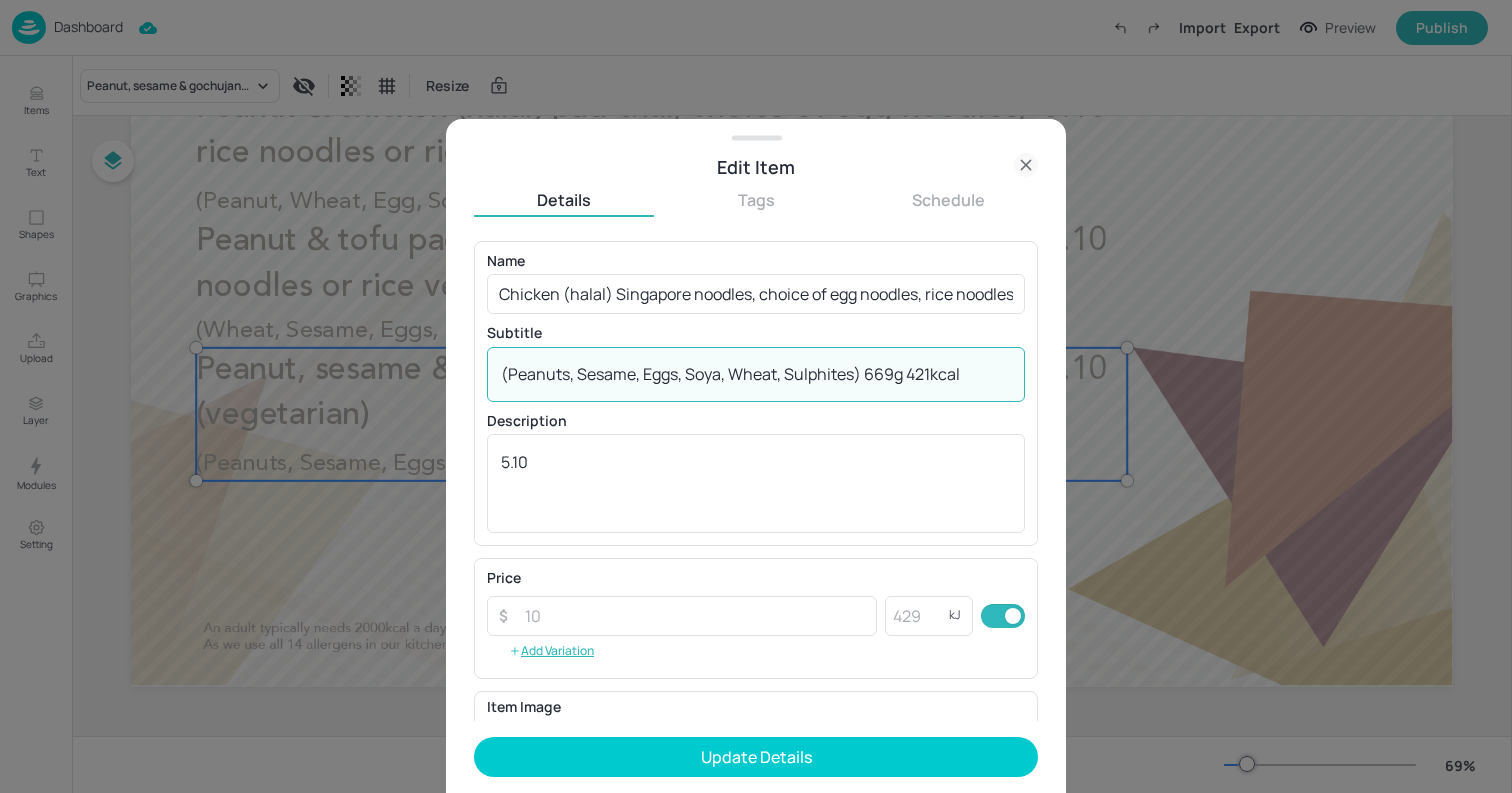 click on "(Peanuts, Sesame, Eggs, Soya, Wheat, Sulphites) 669g 421kcal" at bounding box center (756, 374) 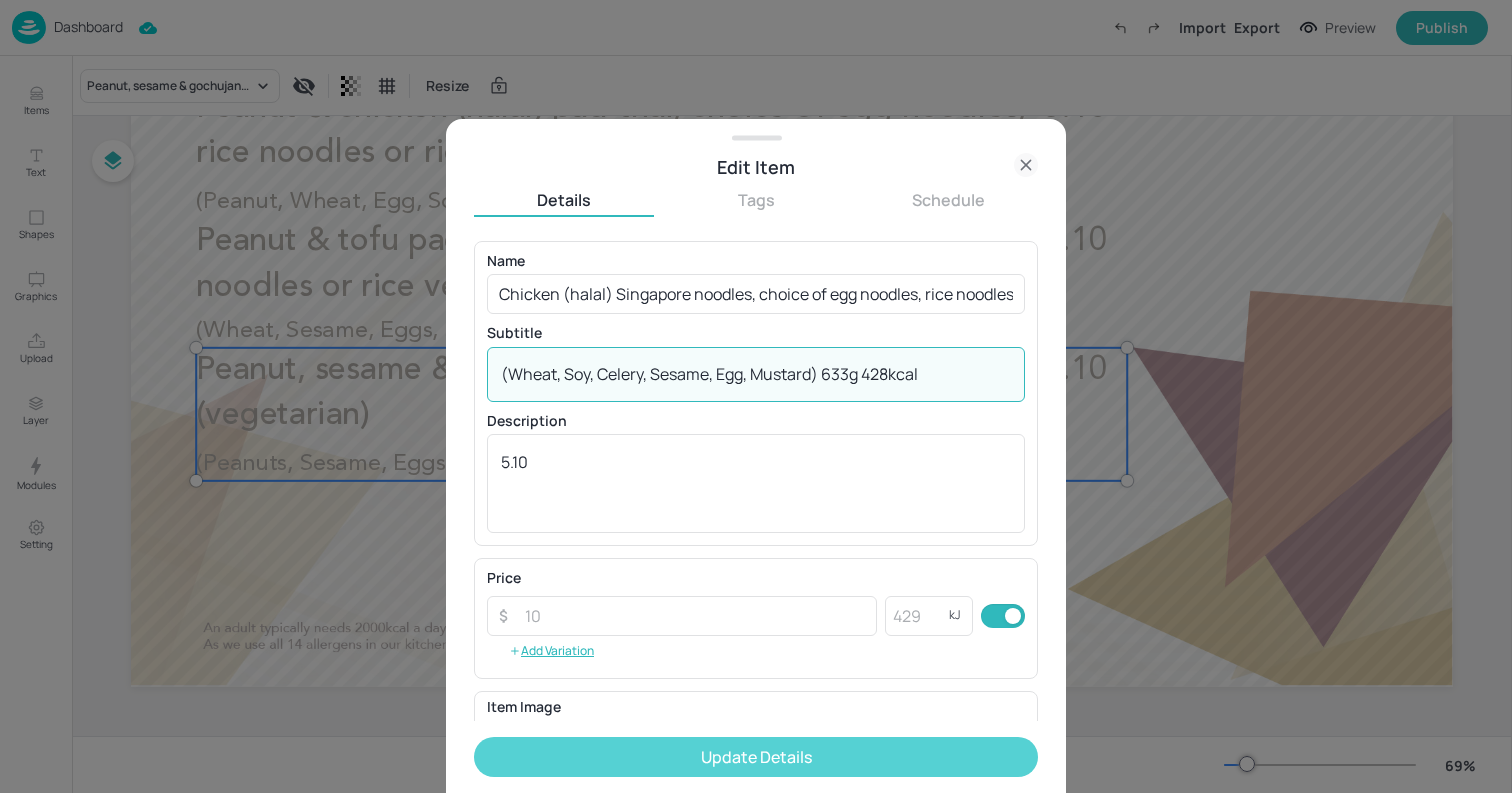 type on "(Wheat, Soy, Celery, Sesame, Egg, Mustard) 633g 428kcal" 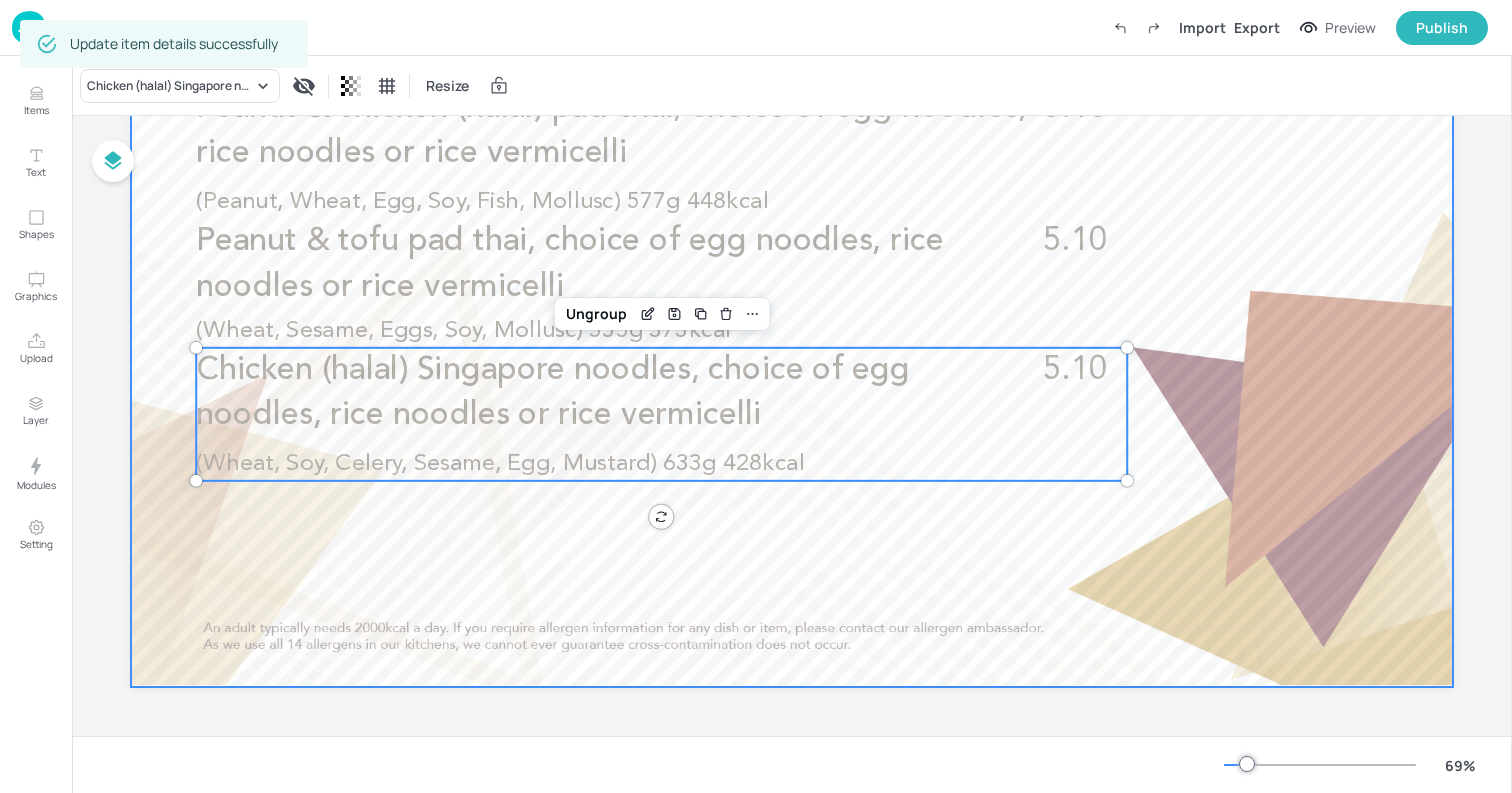click at bounding box center (792, 315) 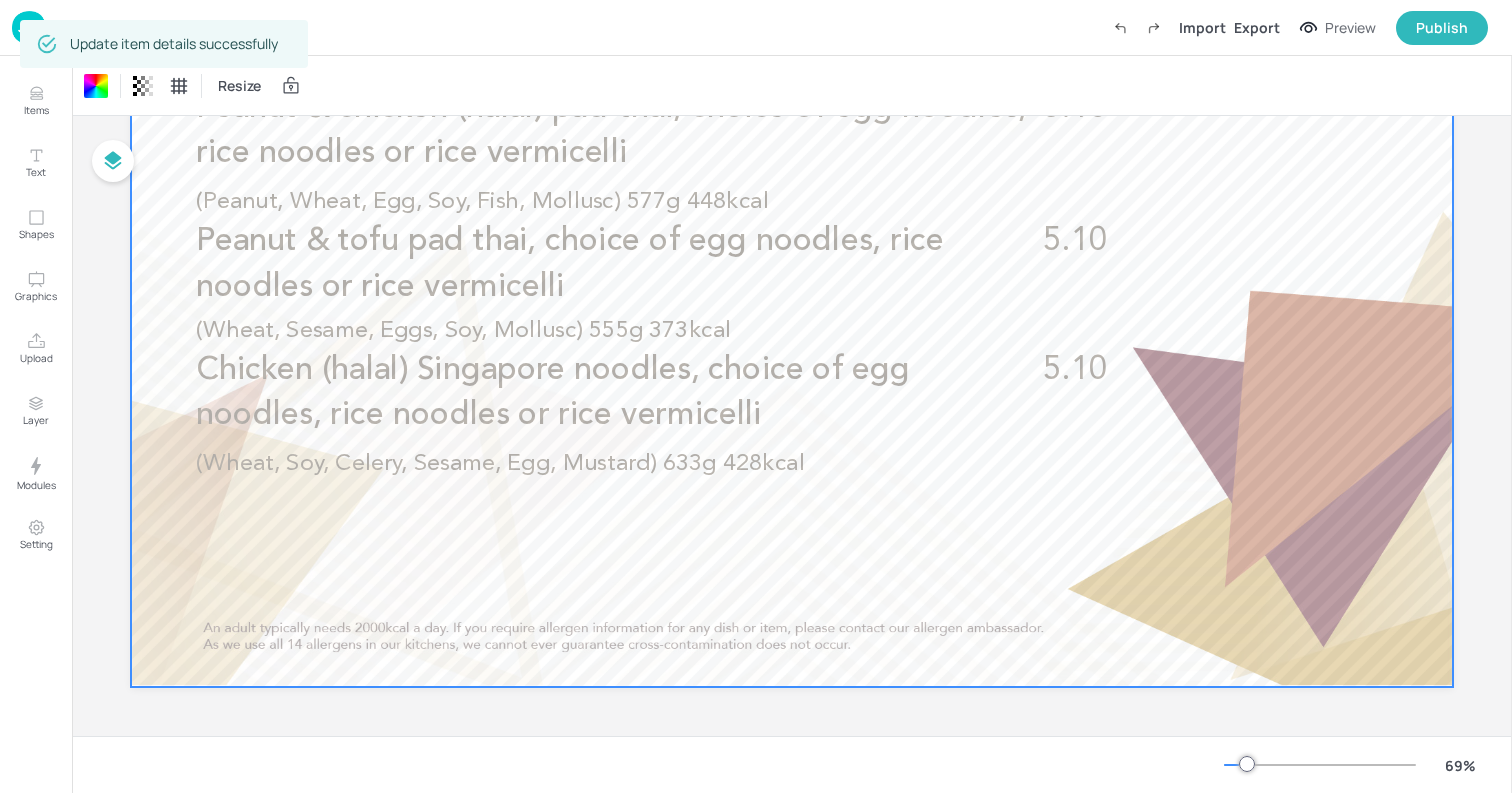 scroll, scrollTop: 0, scrollLeft: 0, axis: both 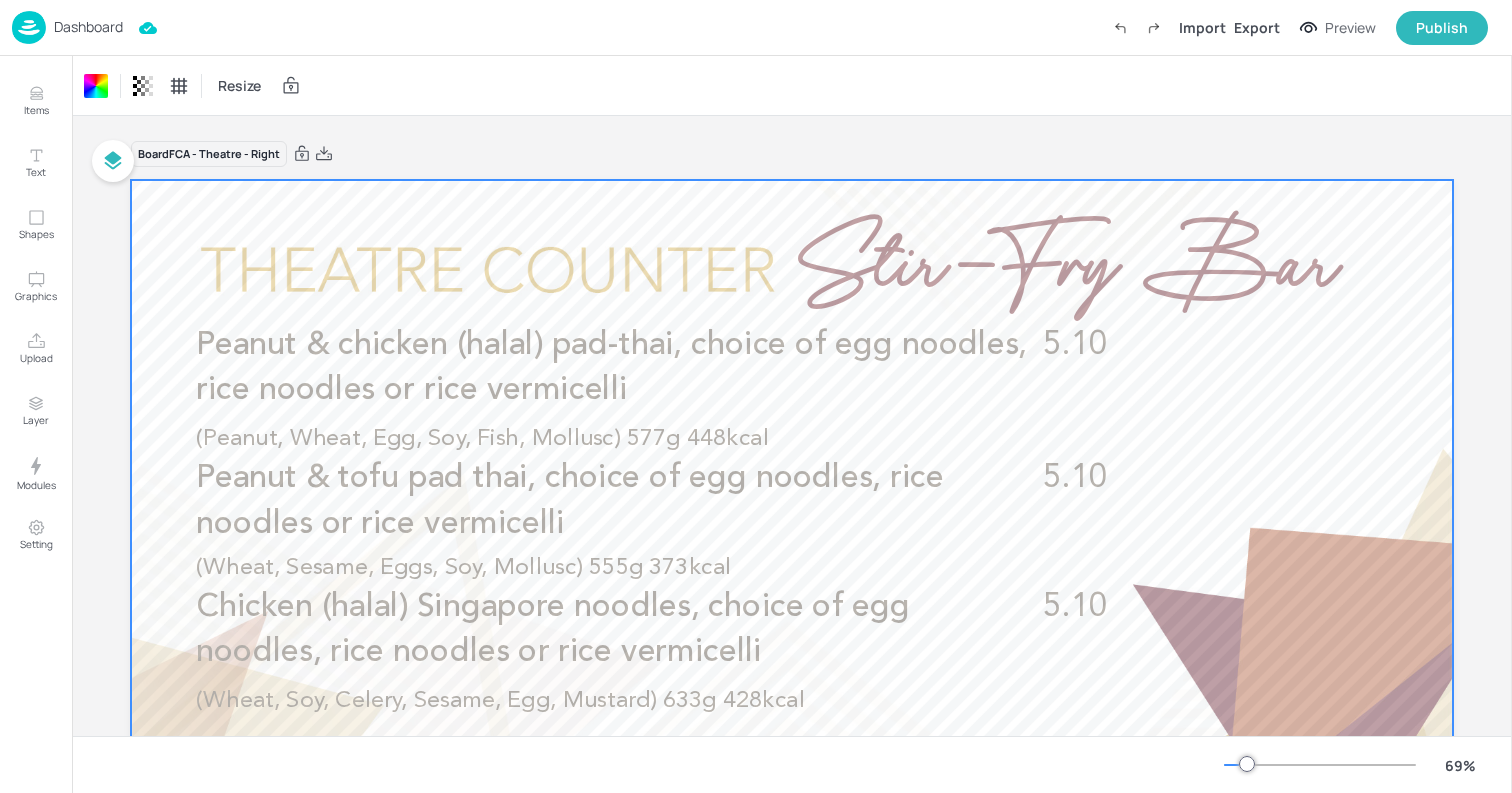 click on "Dashboard" at bounding box center (88, 27) 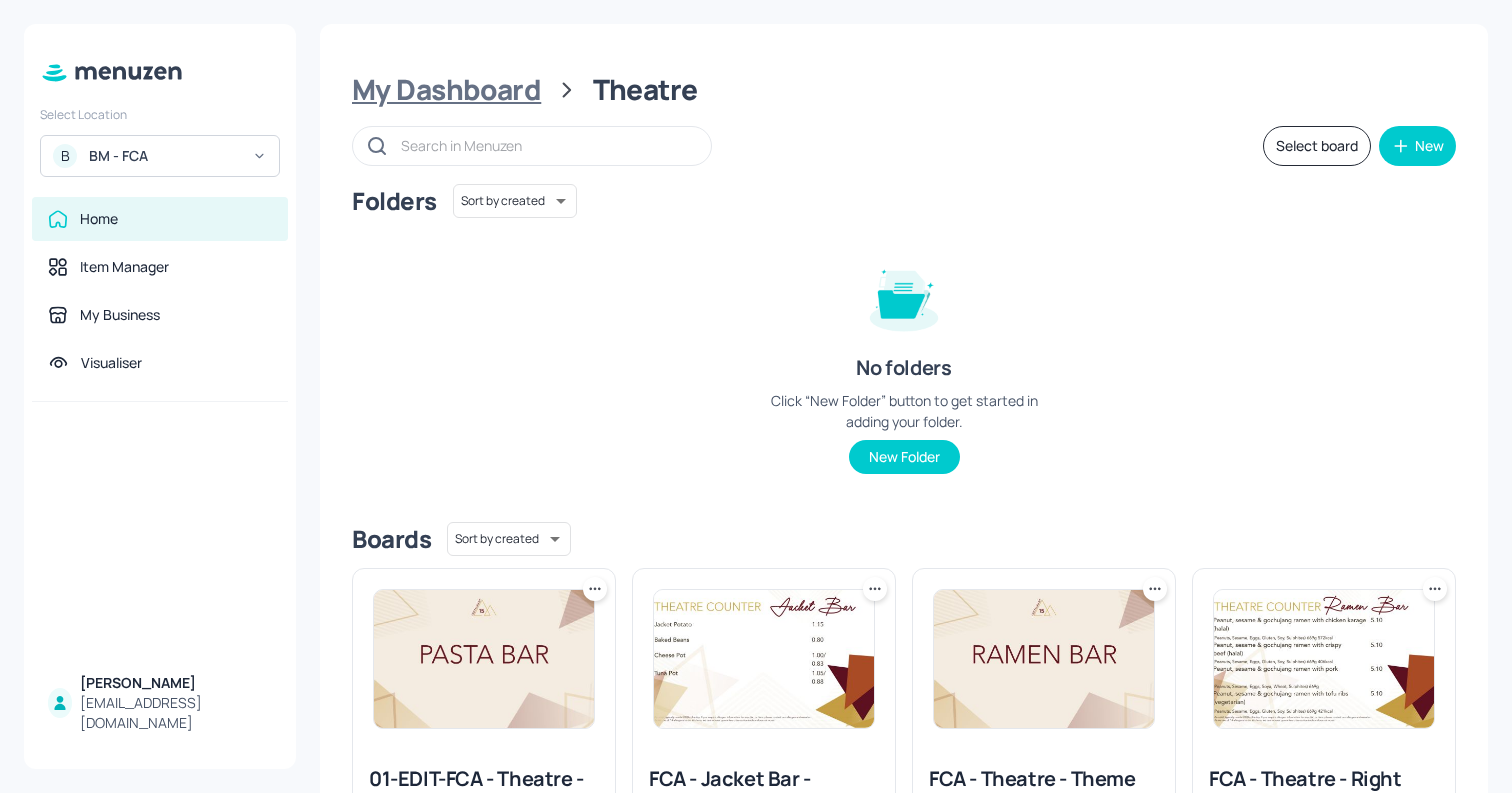 click on "My Dashboard" at bounding box center (446, 90) 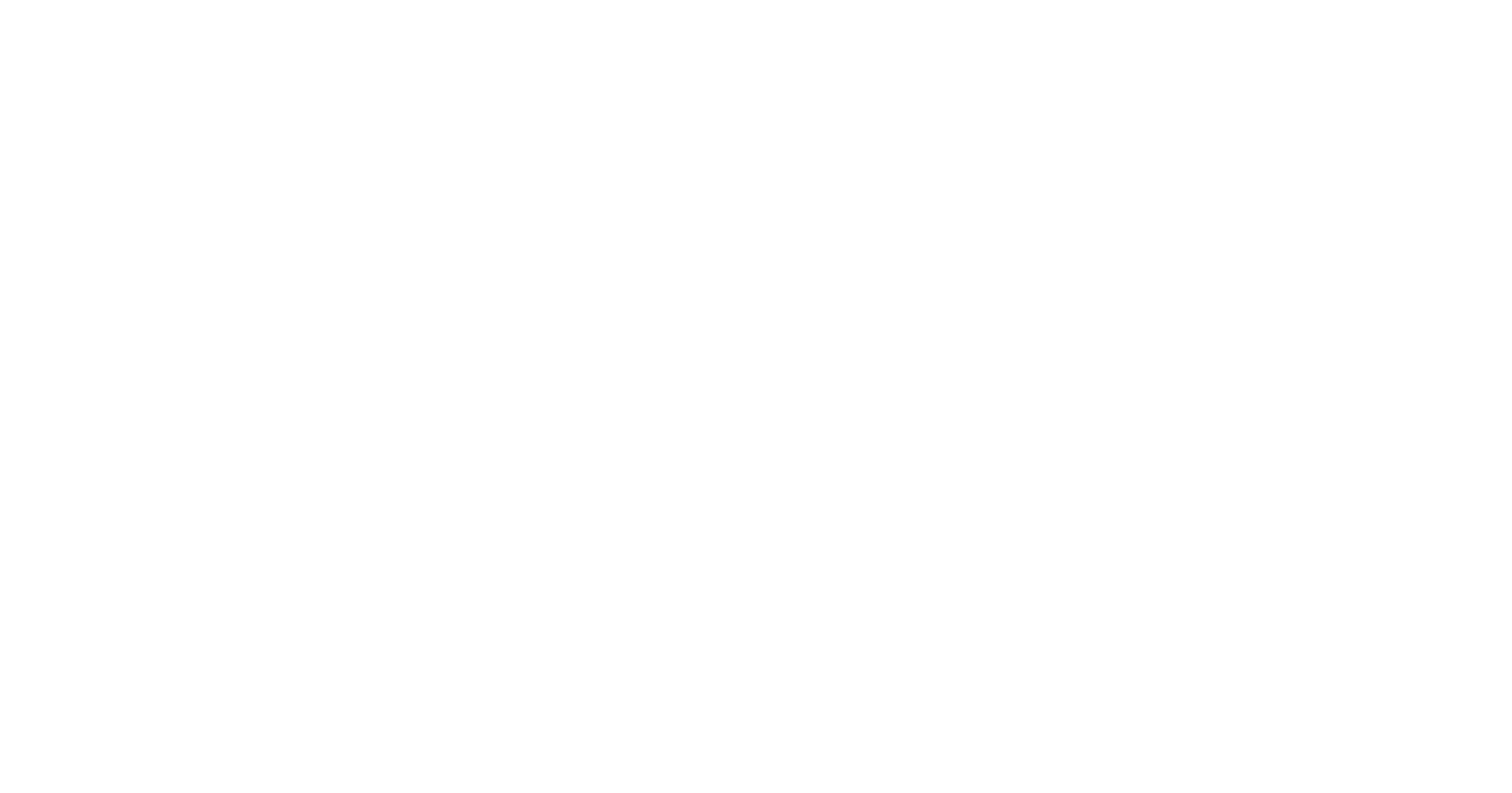 scroll, scrollTop: 0, scrollLeft: 0, axis: both 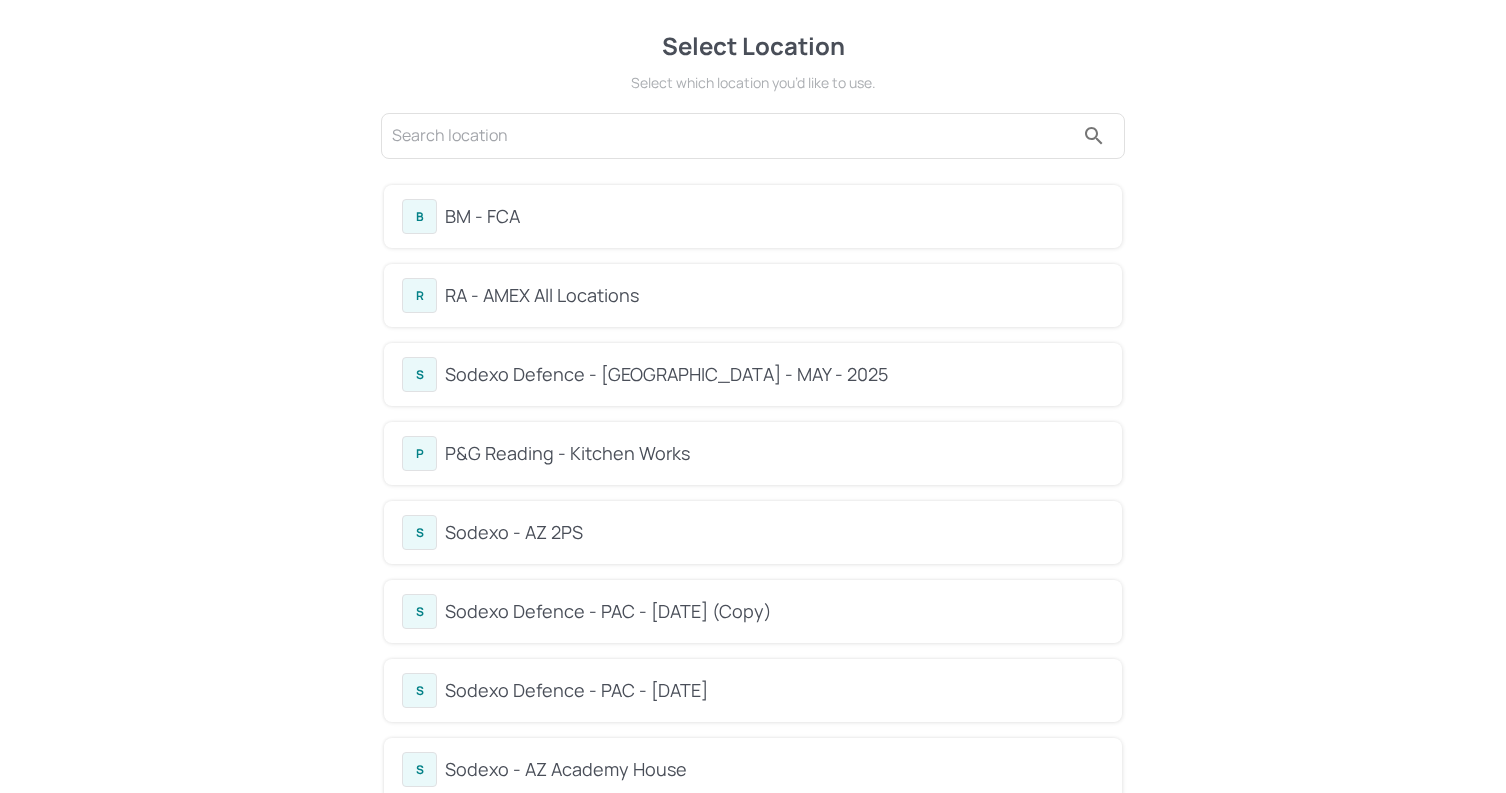 click on "P&G Reading - Kitchen Works" at bounding box center (774, 453) 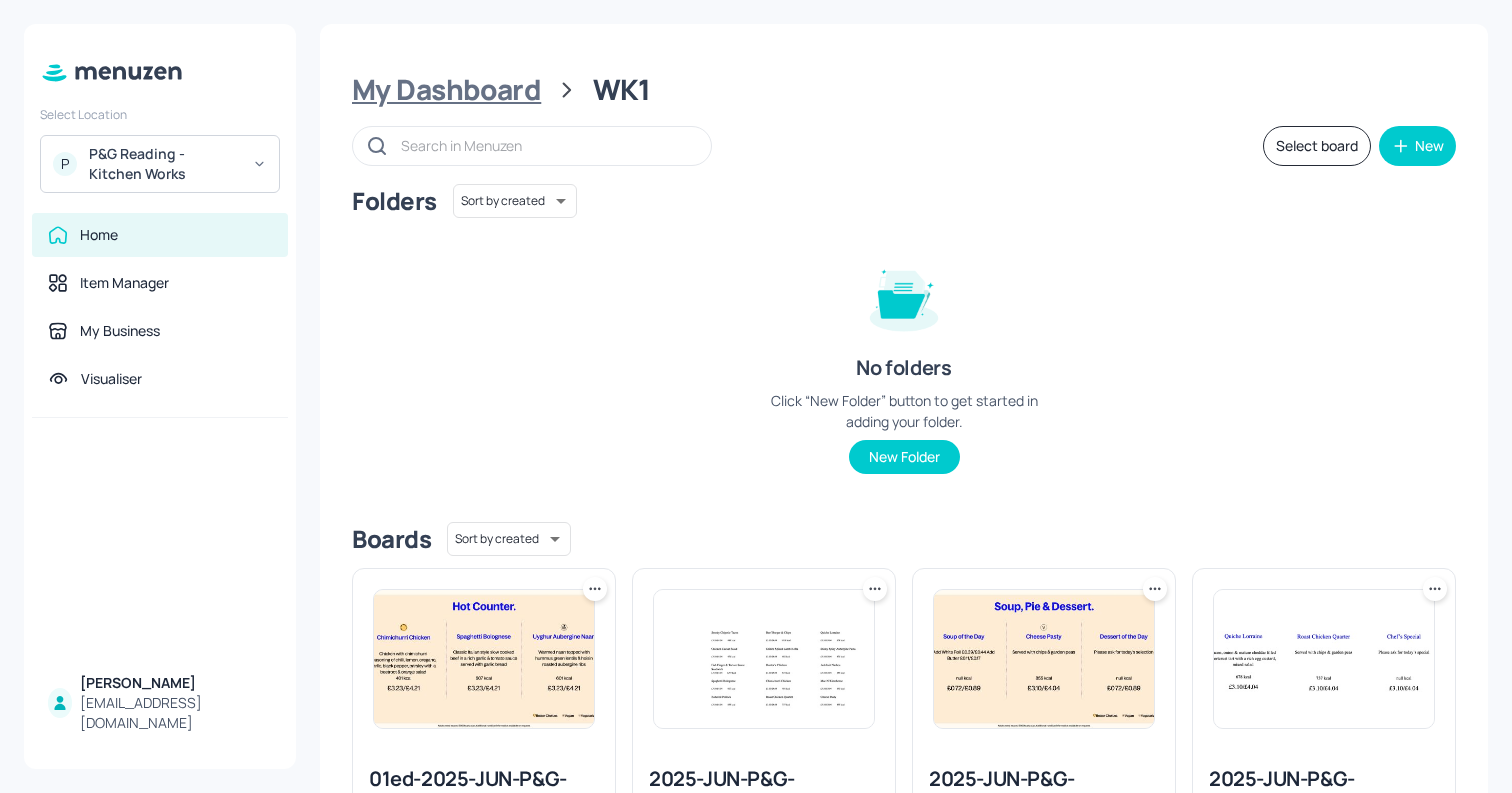 click on "My Dashboard" at bounding box center (446, 90) 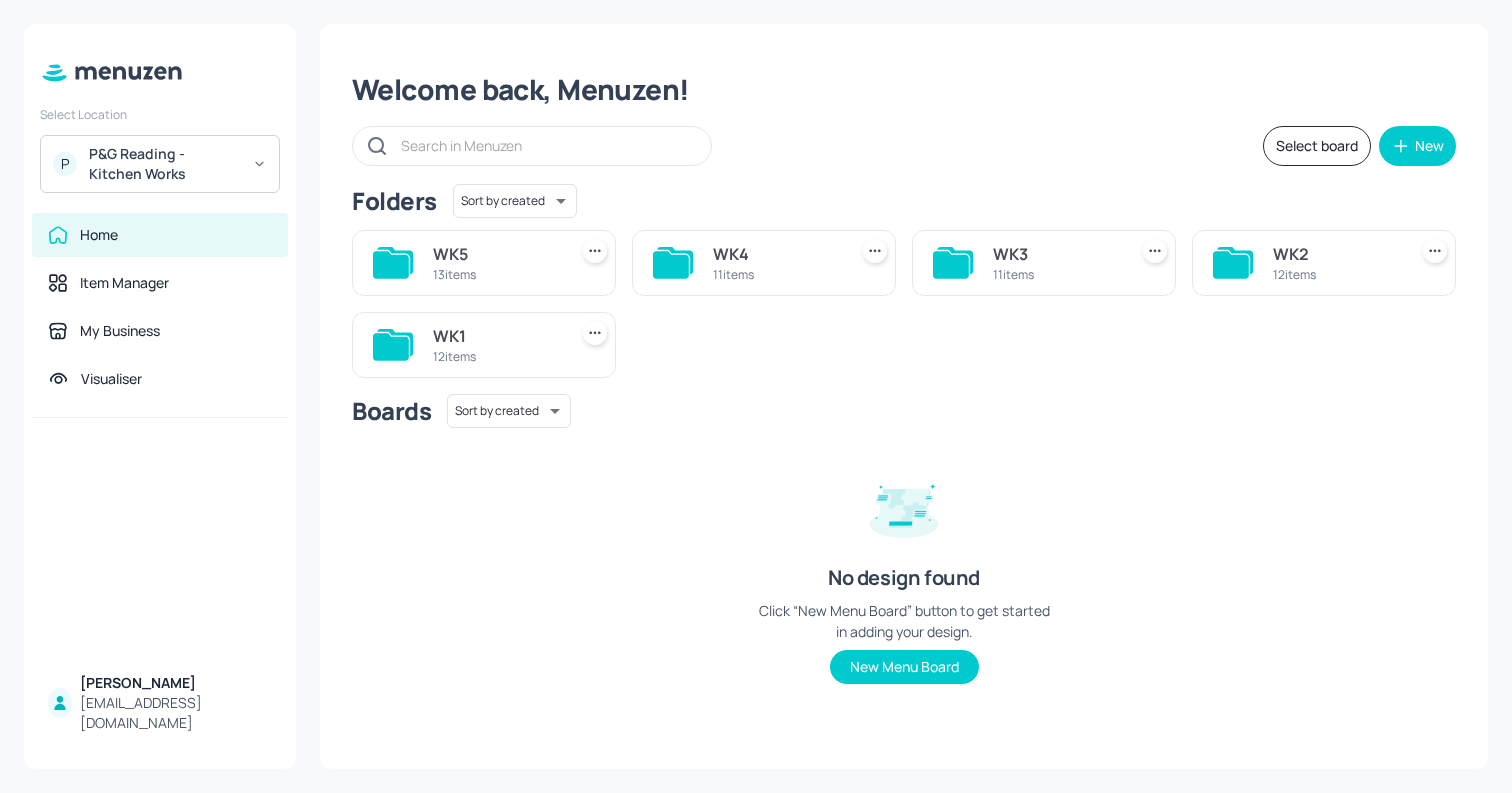 click on "WK2" at bounding box center (1336, 254) 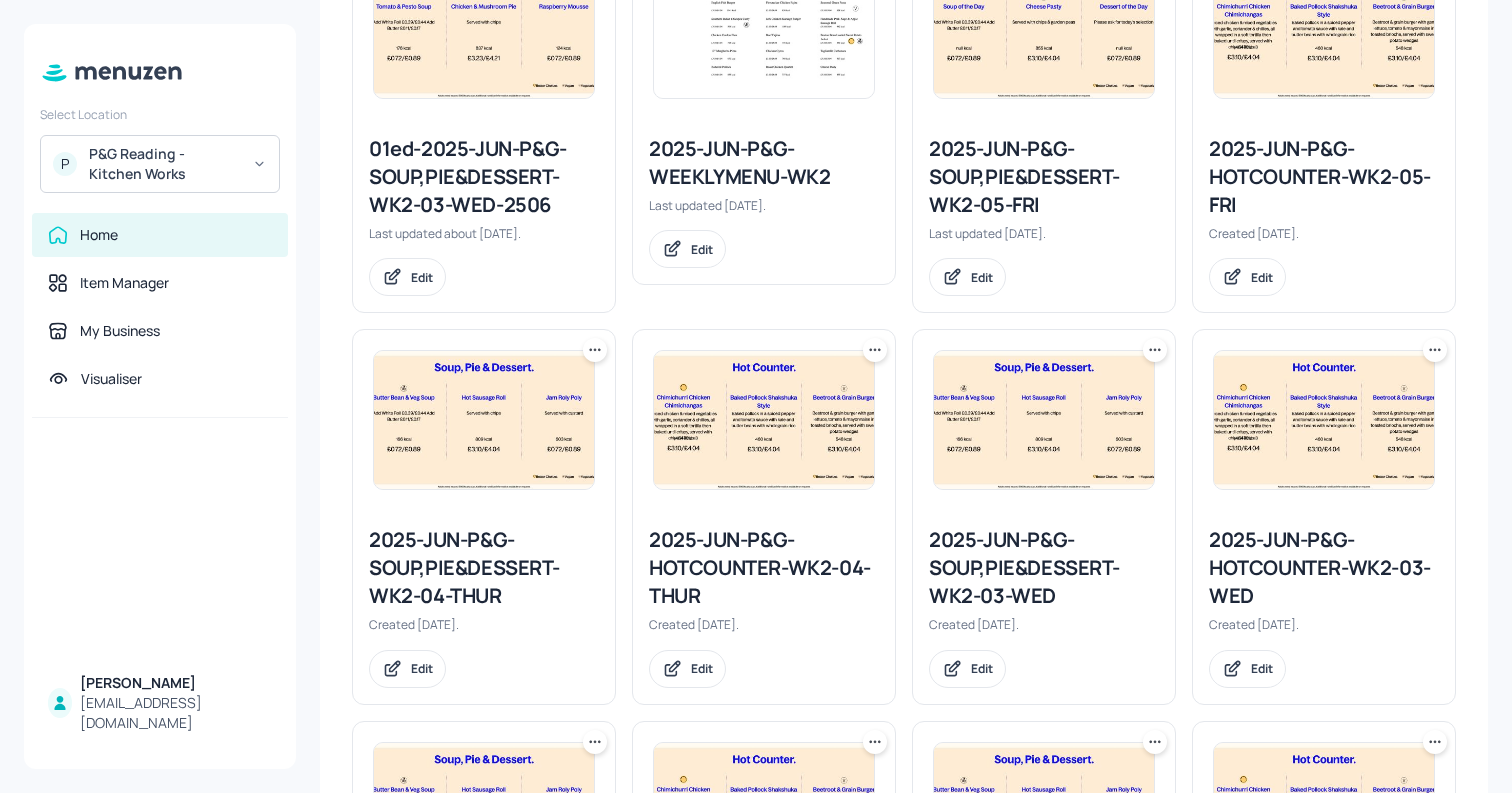 scroll, scrollTop: 981, scrollLeft: 0, axis: vertical 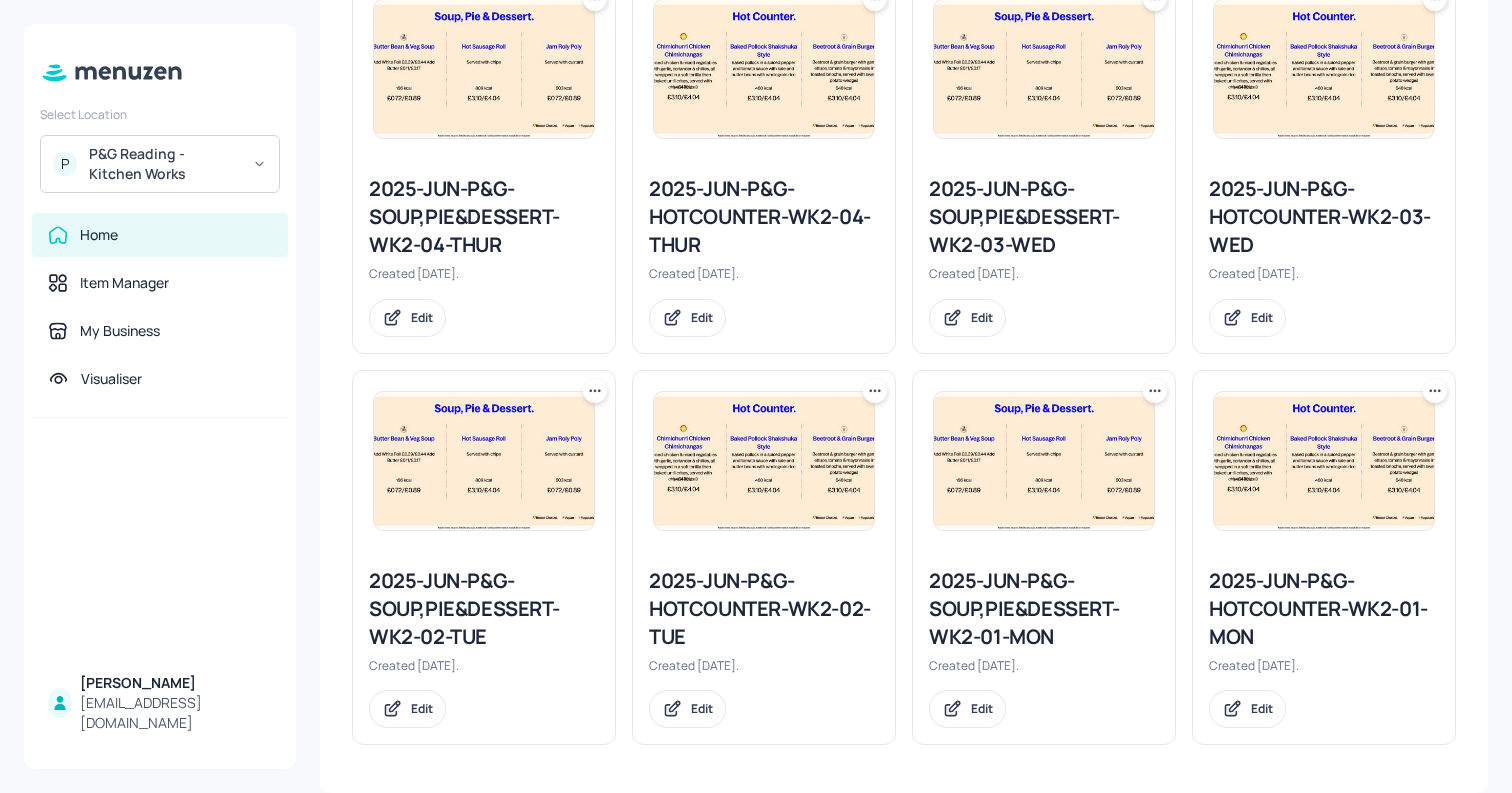 click at bounding box center [1044, 461] 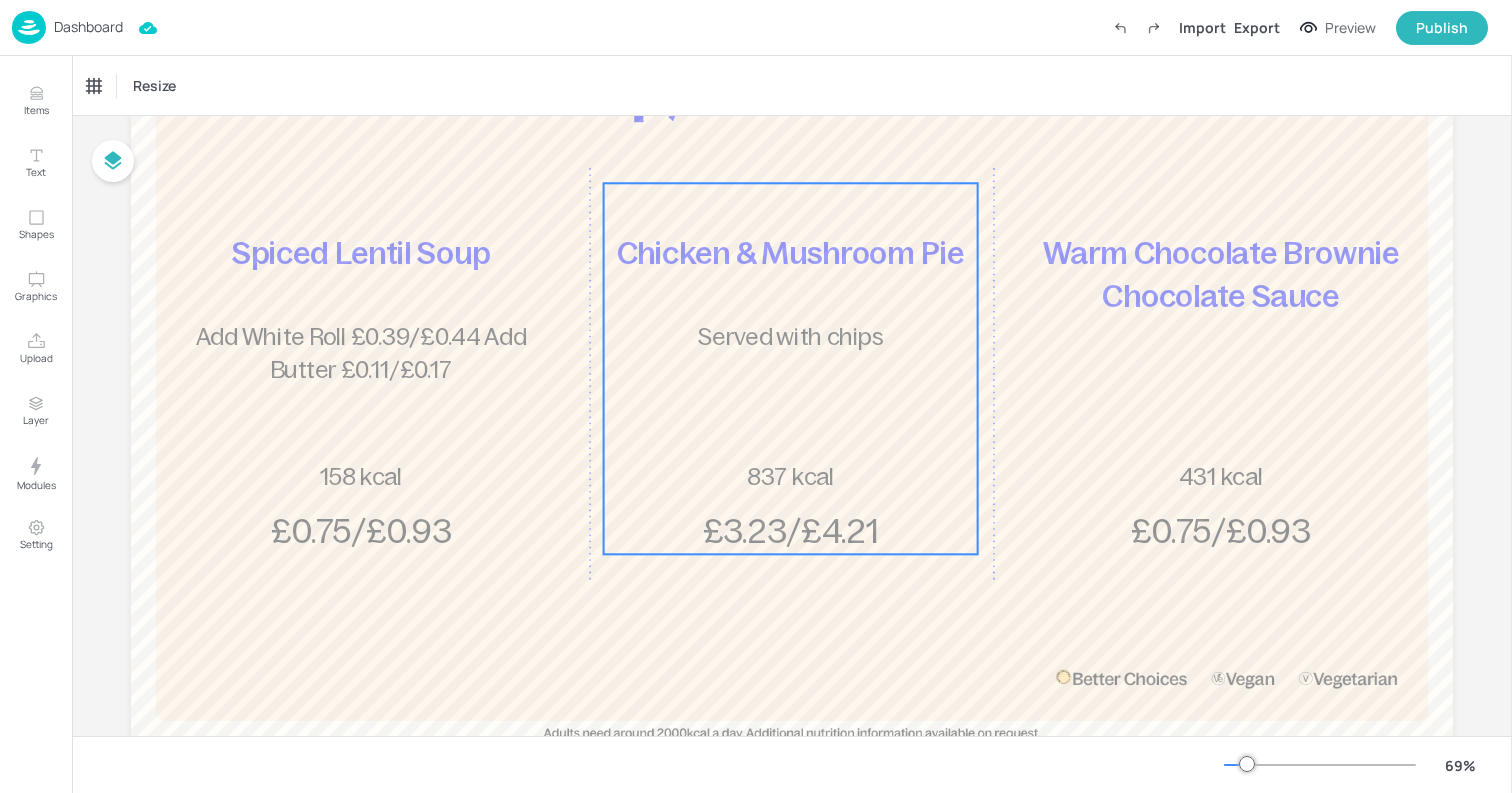 scroll, scrollTop: 180, scrollLeft: 0, axis: vertical 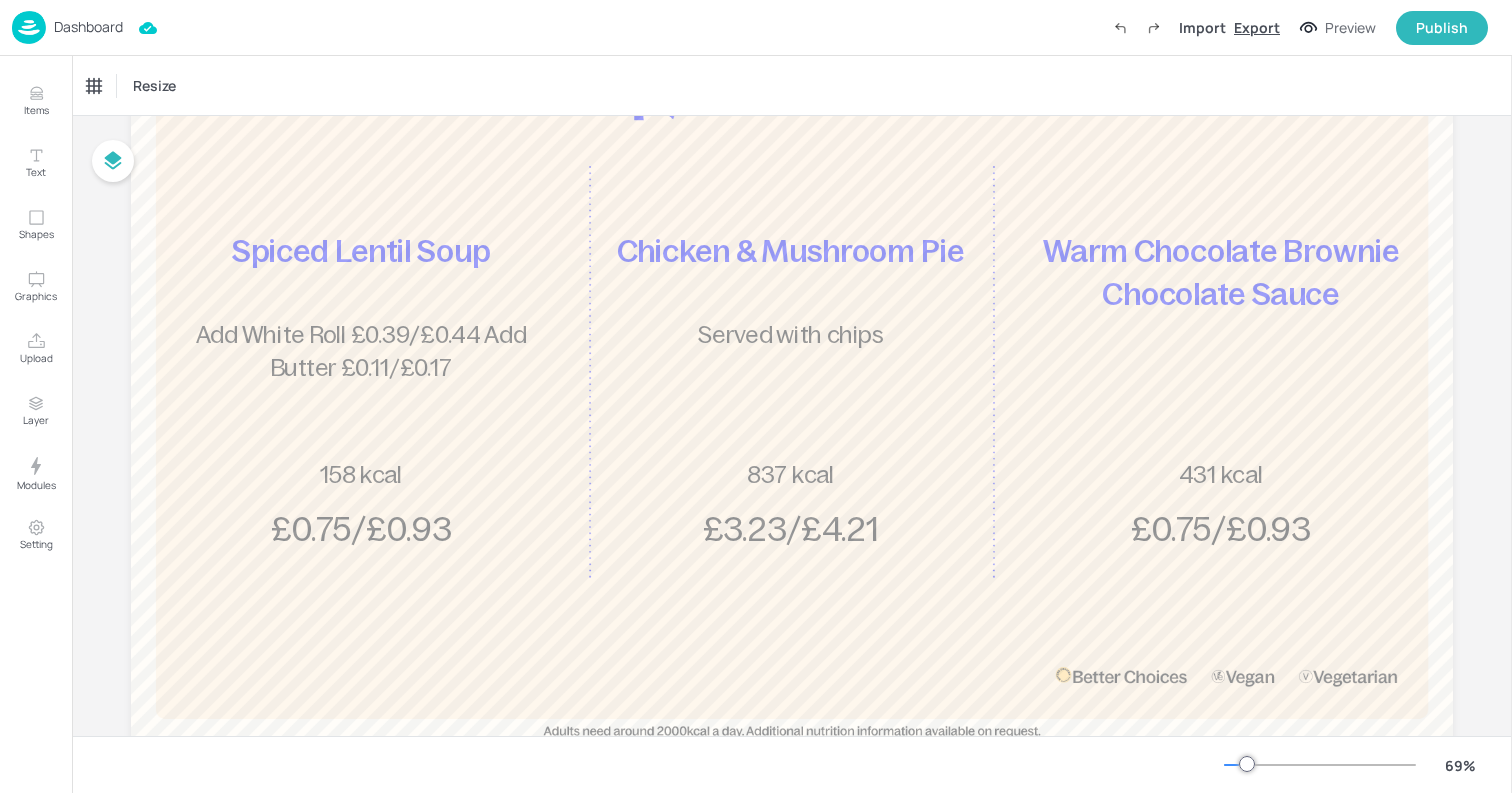 click on "Export" at bounding box center (1257, 27) 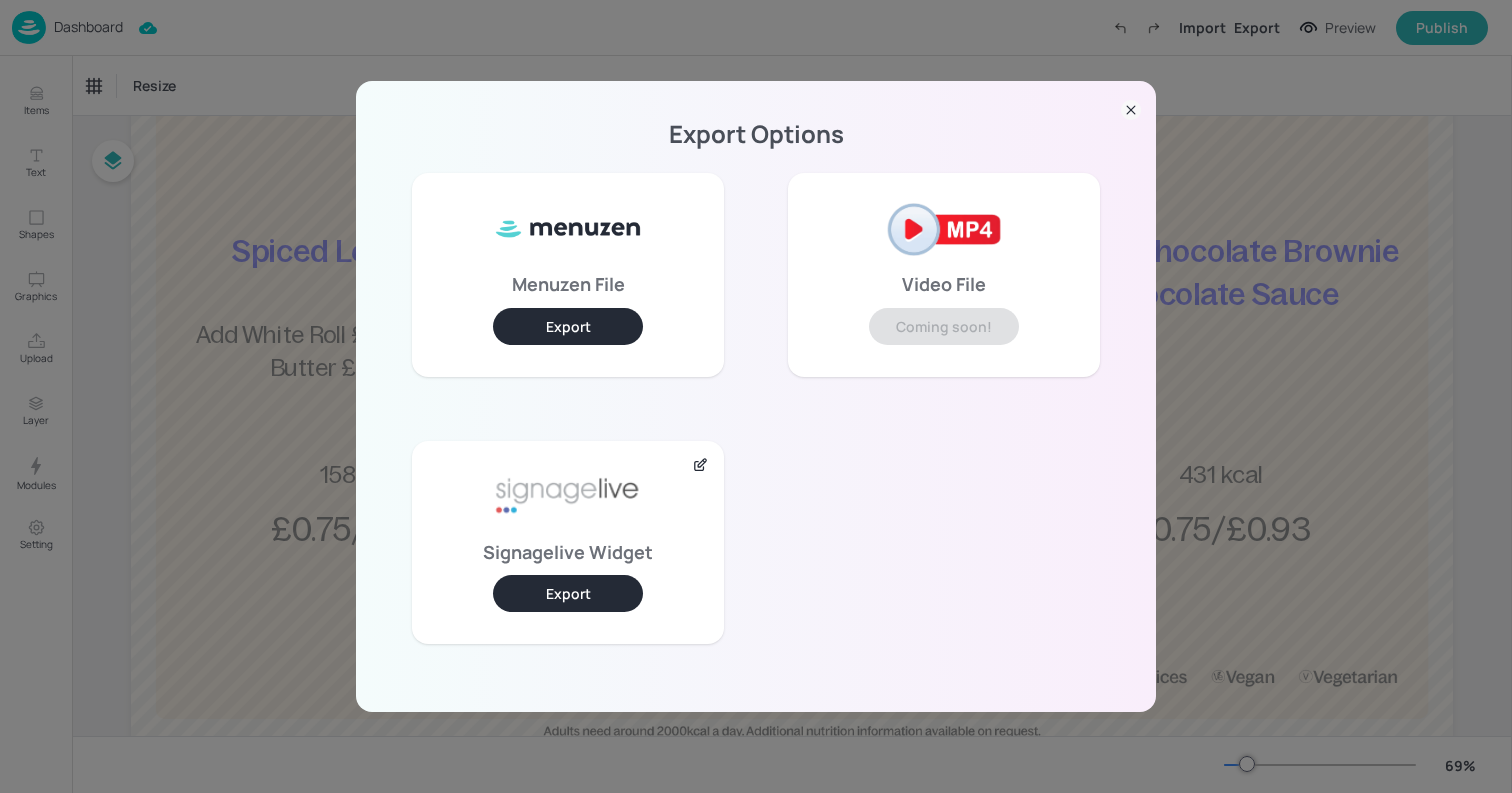 click on "Export" at bounding box center [568, 593] 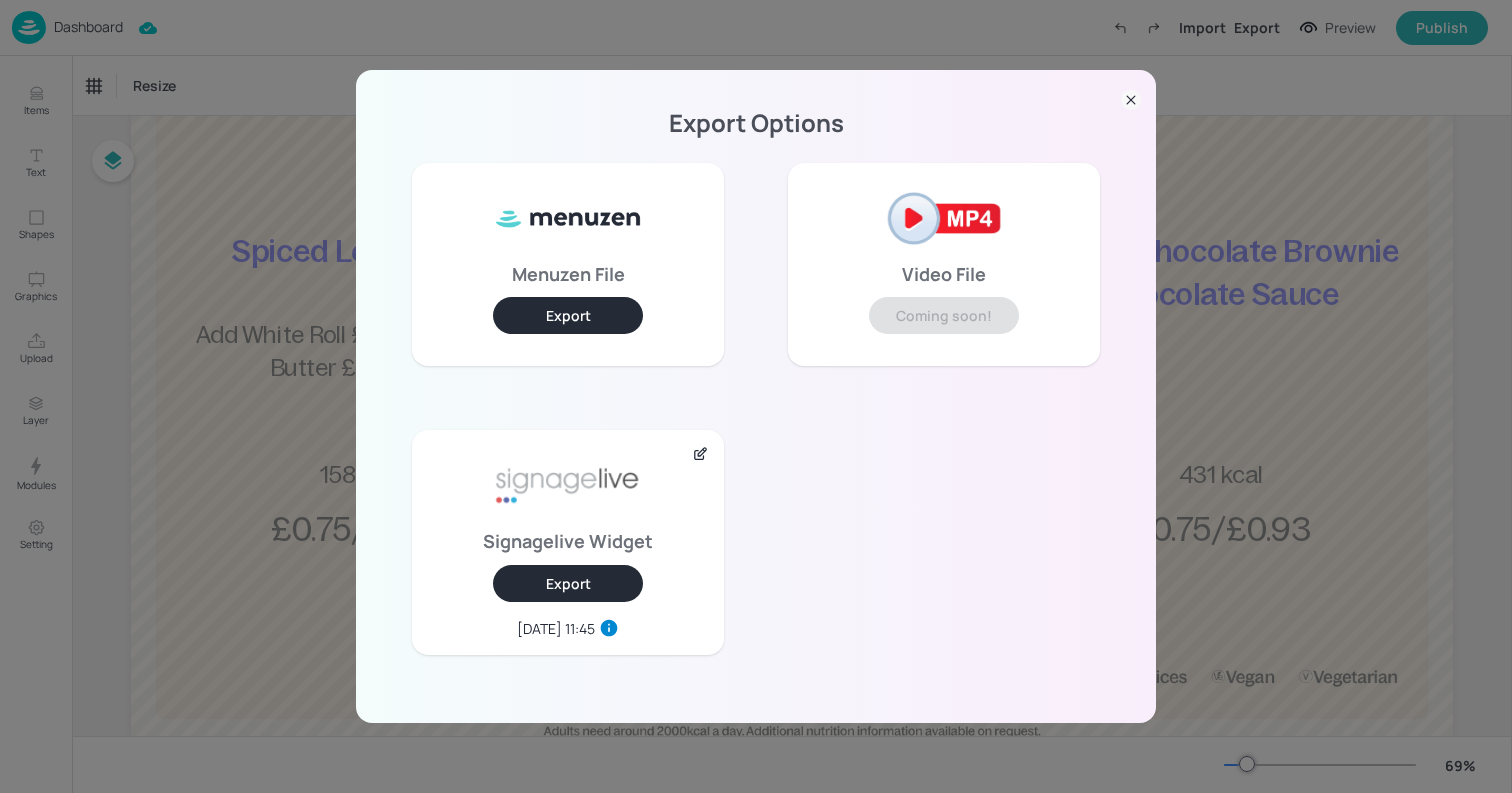 click 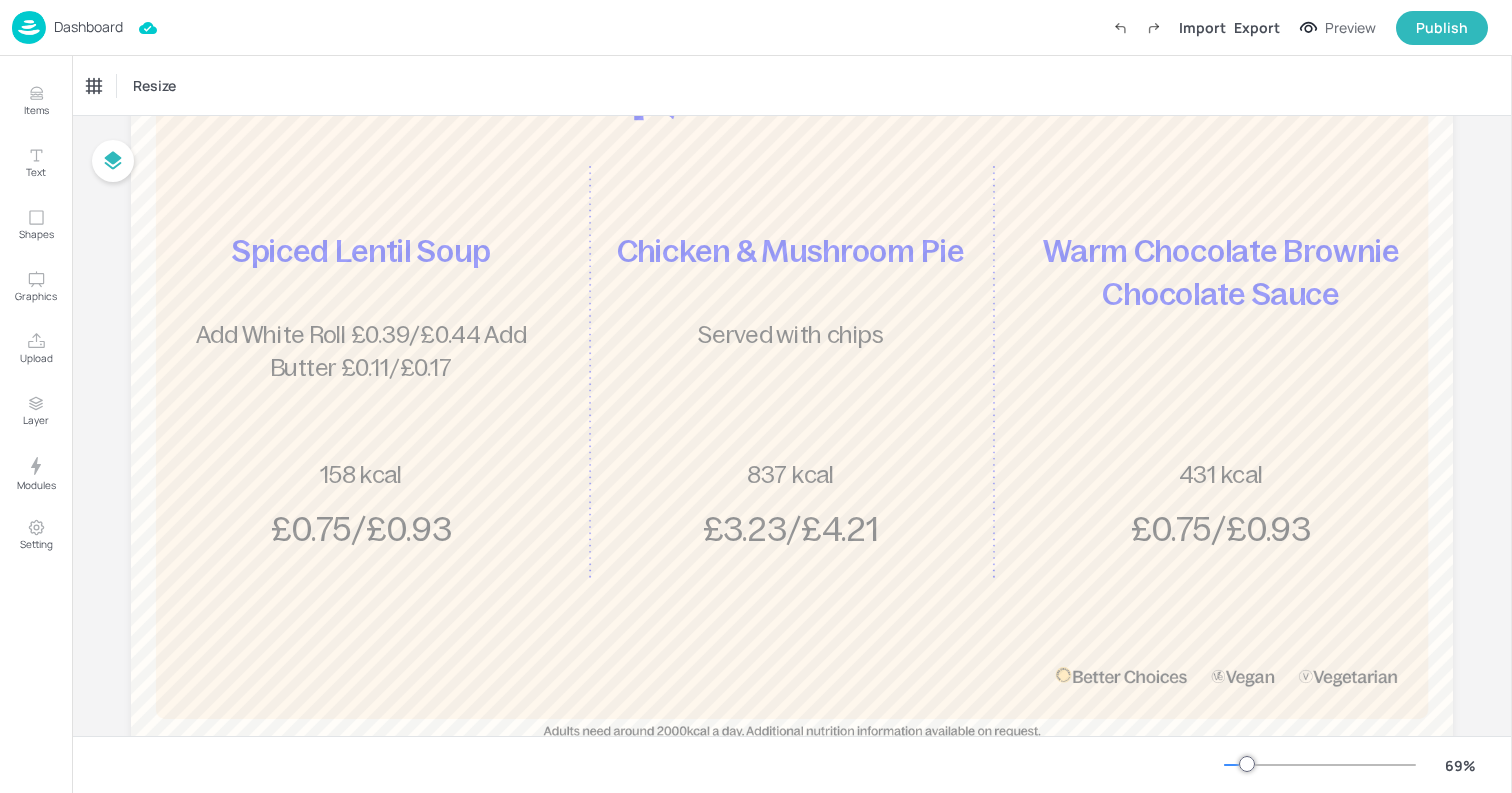 click on "Dashboard" at bounding box center [67, 27] 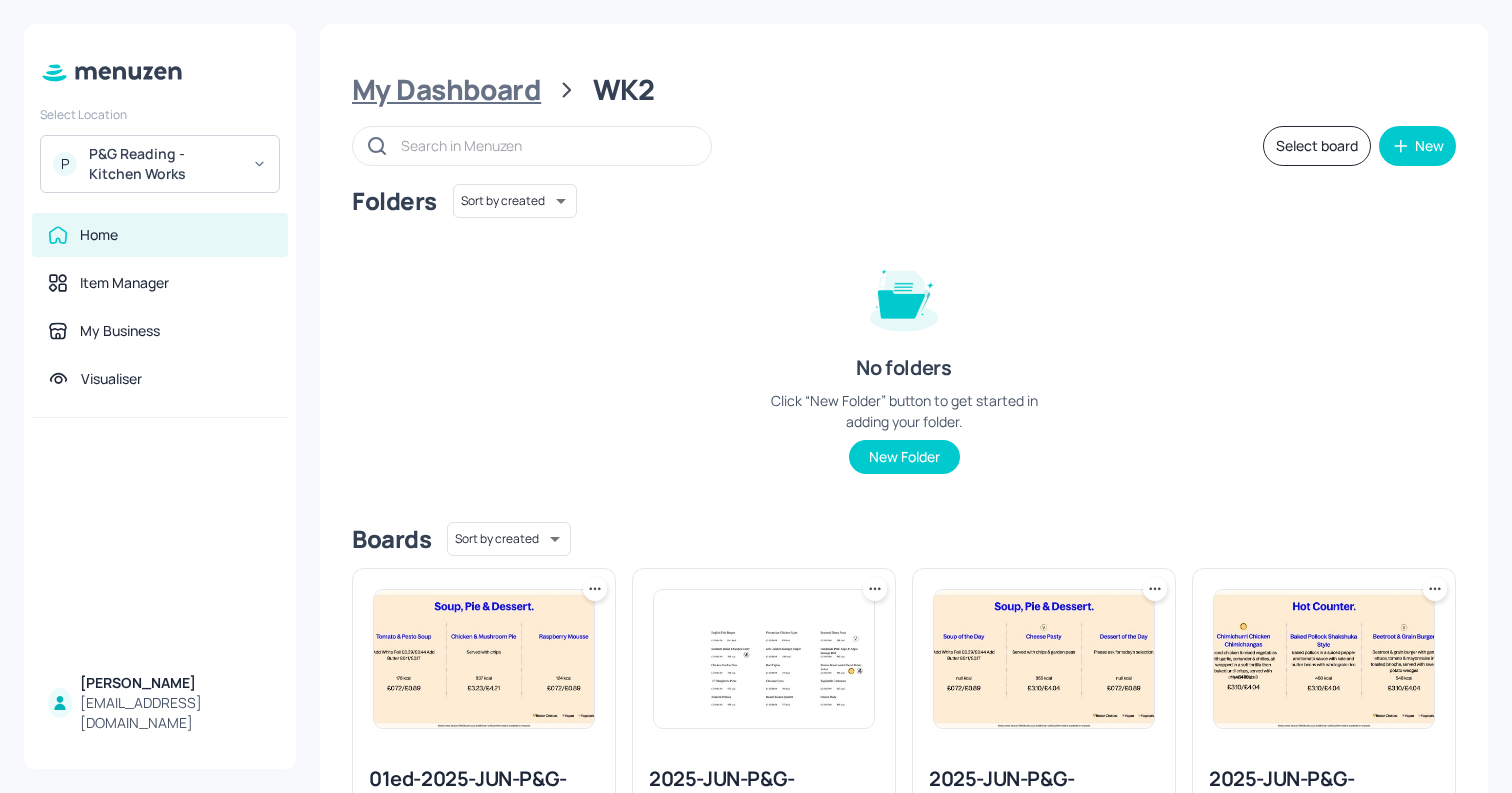 click on "My Dashboard" at bounding box center [446, 90] 